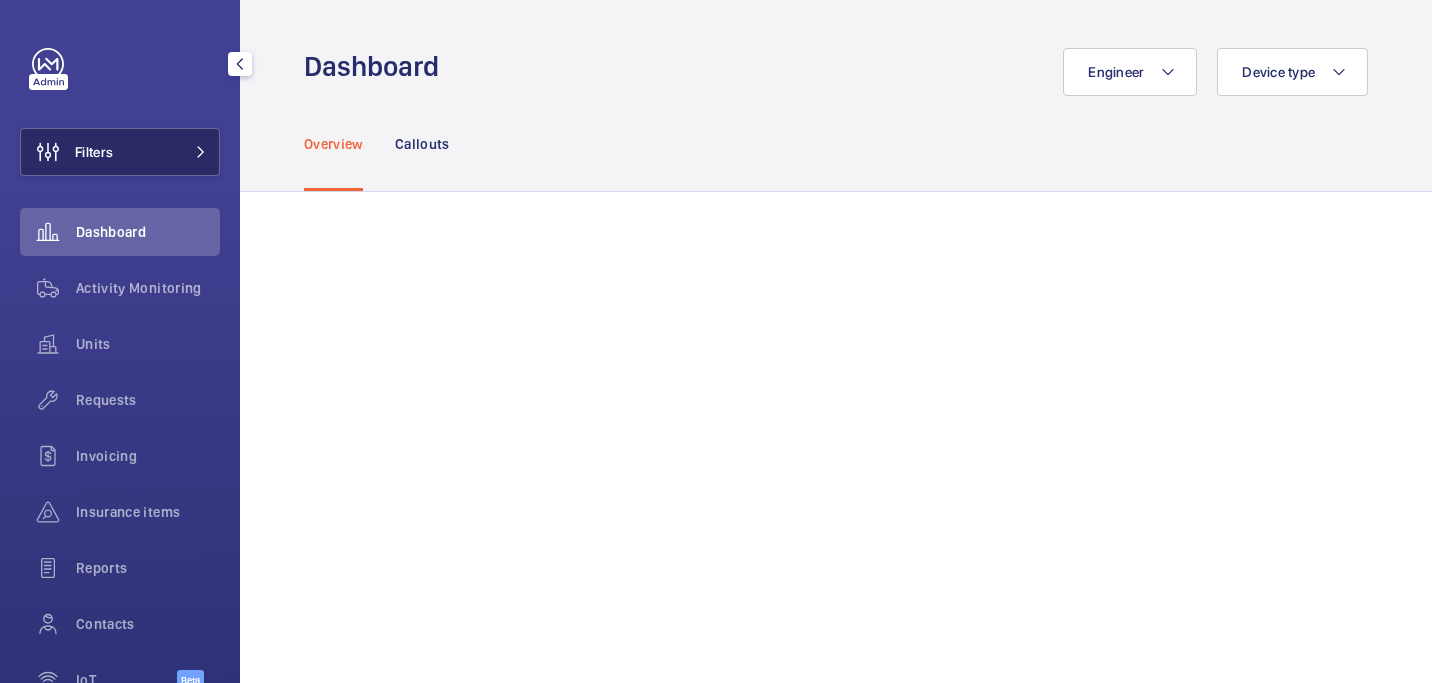 scroll, scrollTop: 0, scrollLeft: 0, axis: both 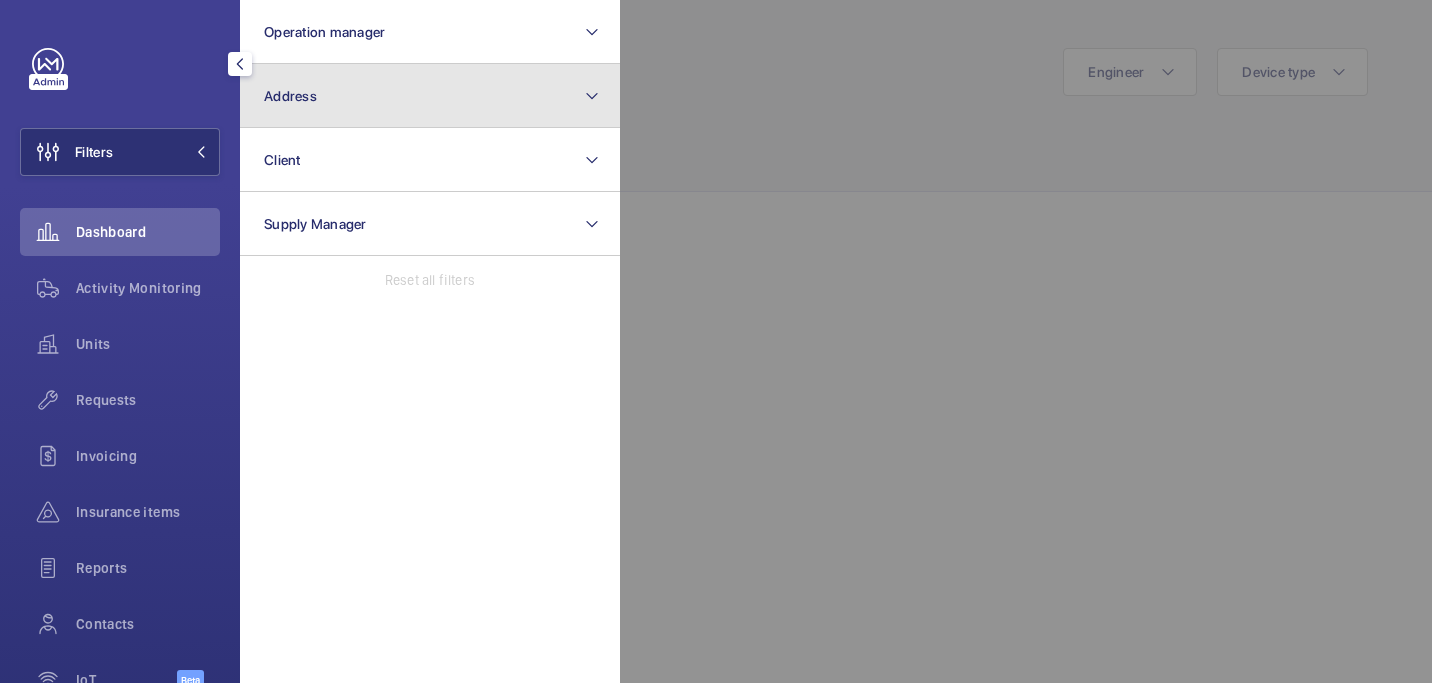 click on "Address" 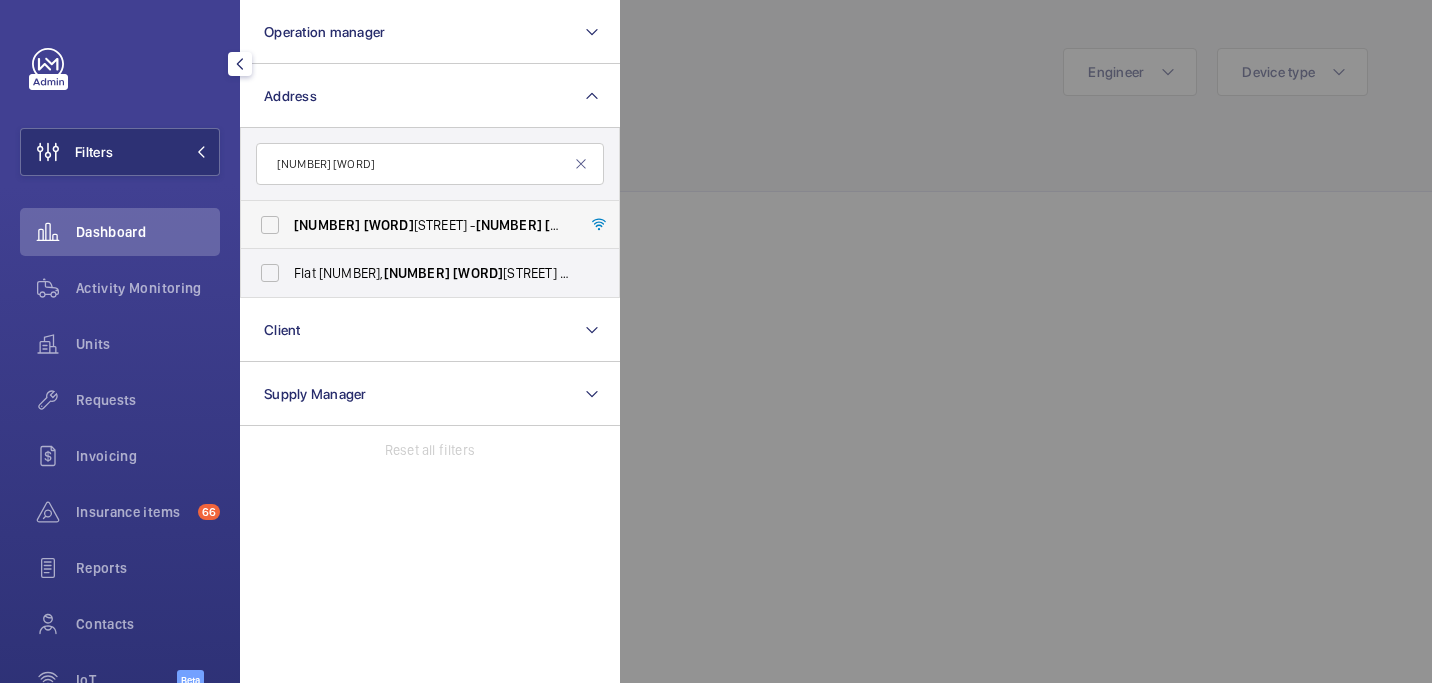 type on "94 vict" 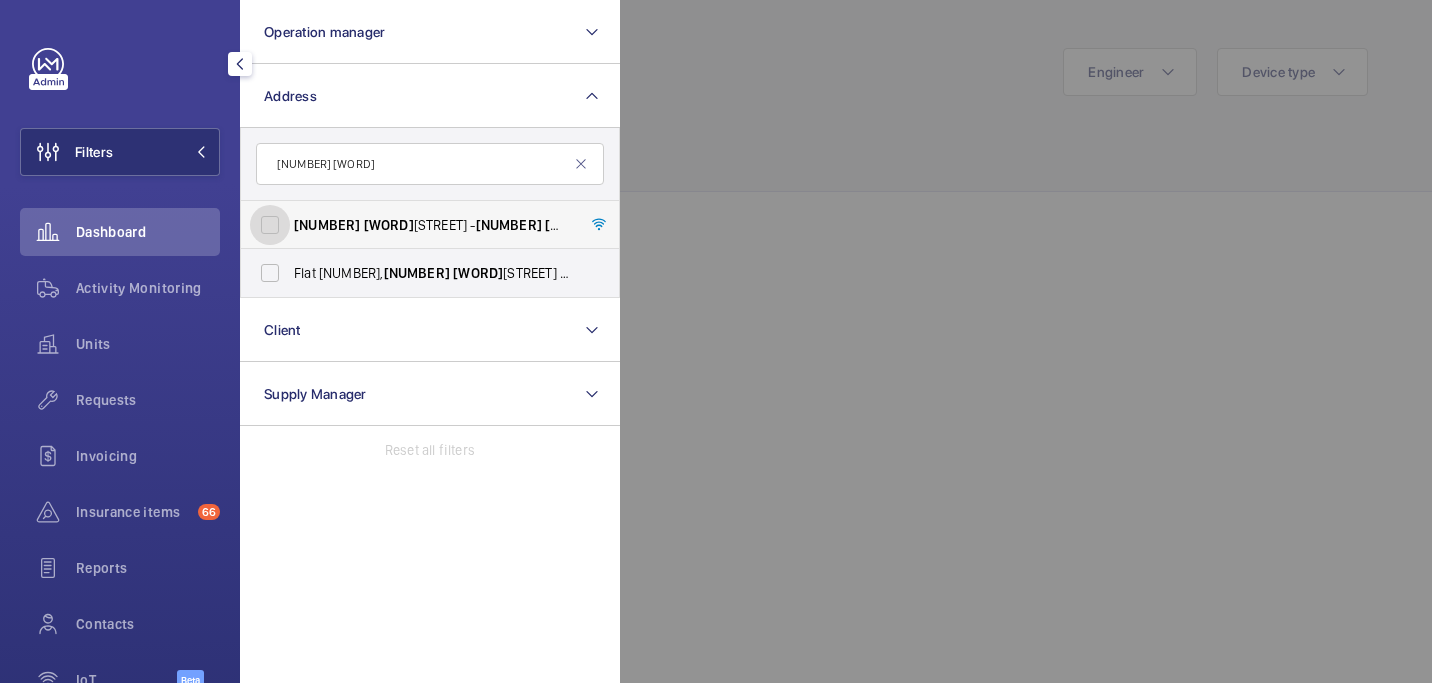 click on "94   Vict oria Park Road -  94   Vict oria Park Road, LONDON E9 7JL" at bounding box center (270, 225) 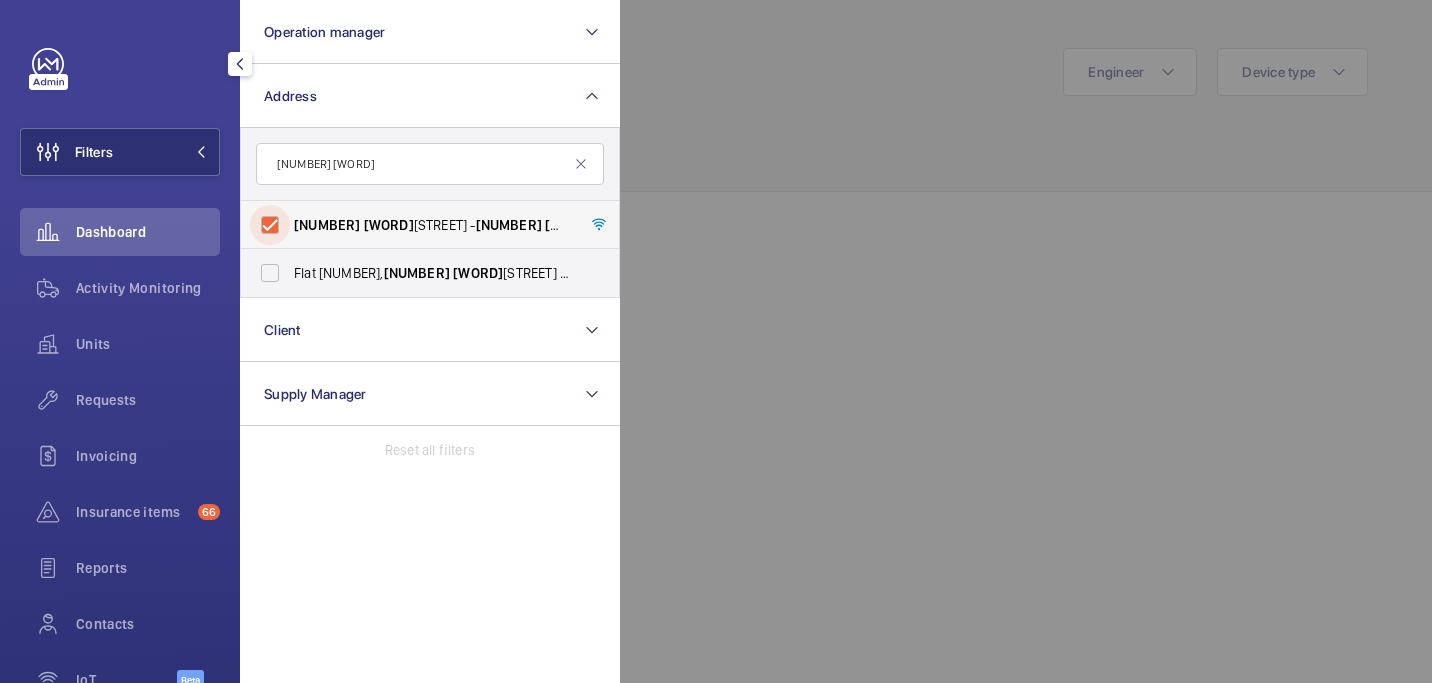 checkbox on "true" 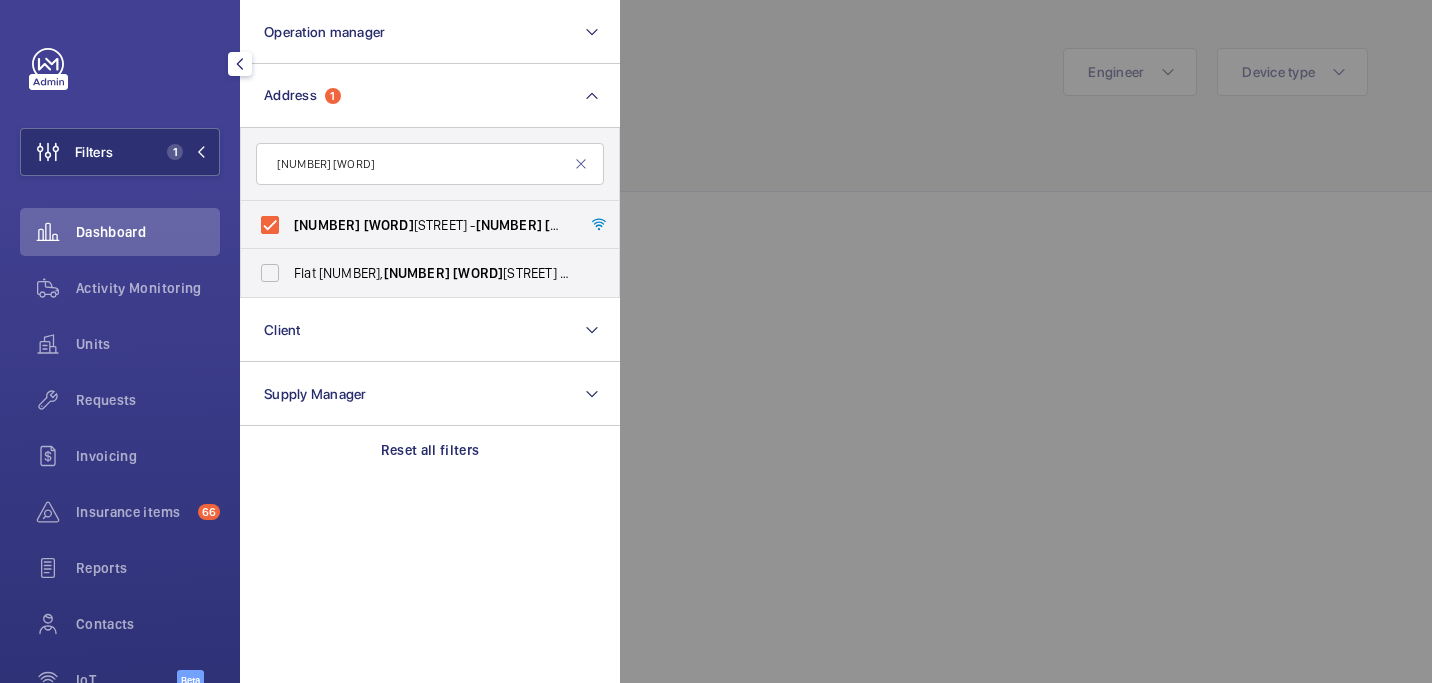 click 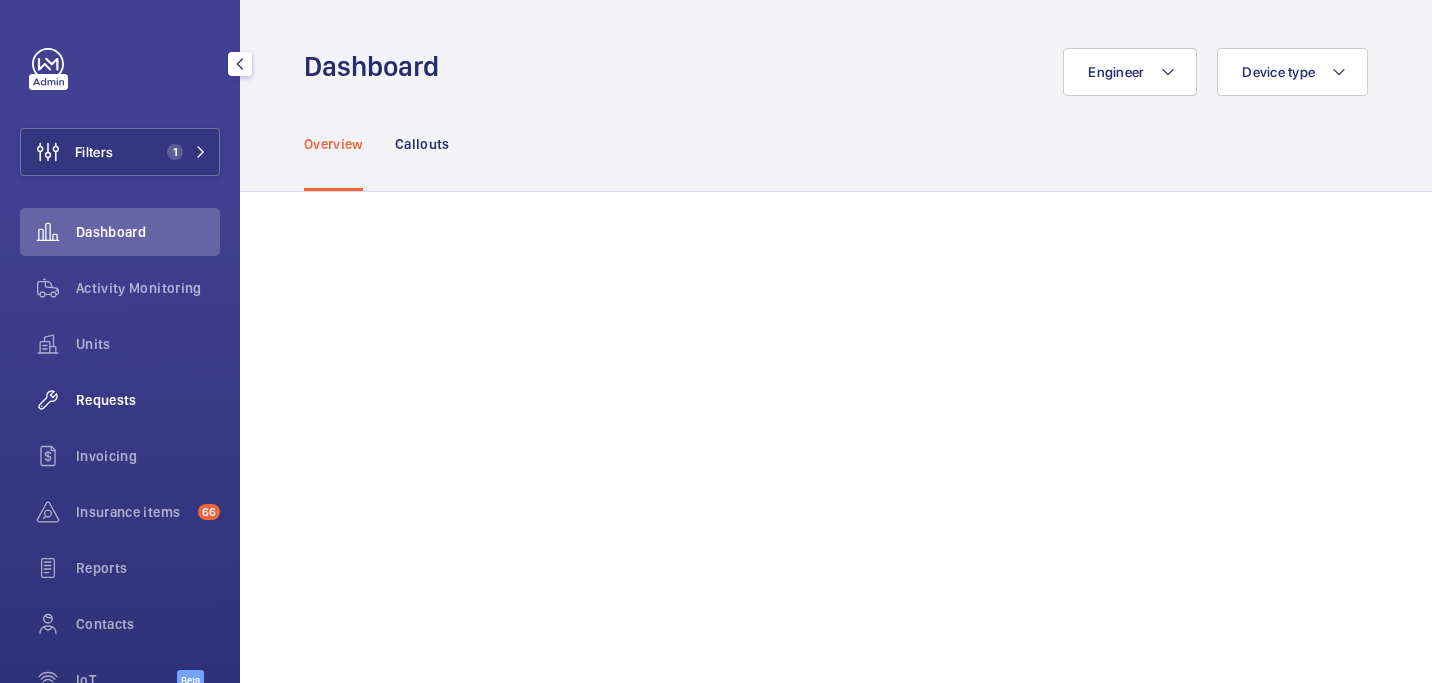 click on "Requests" 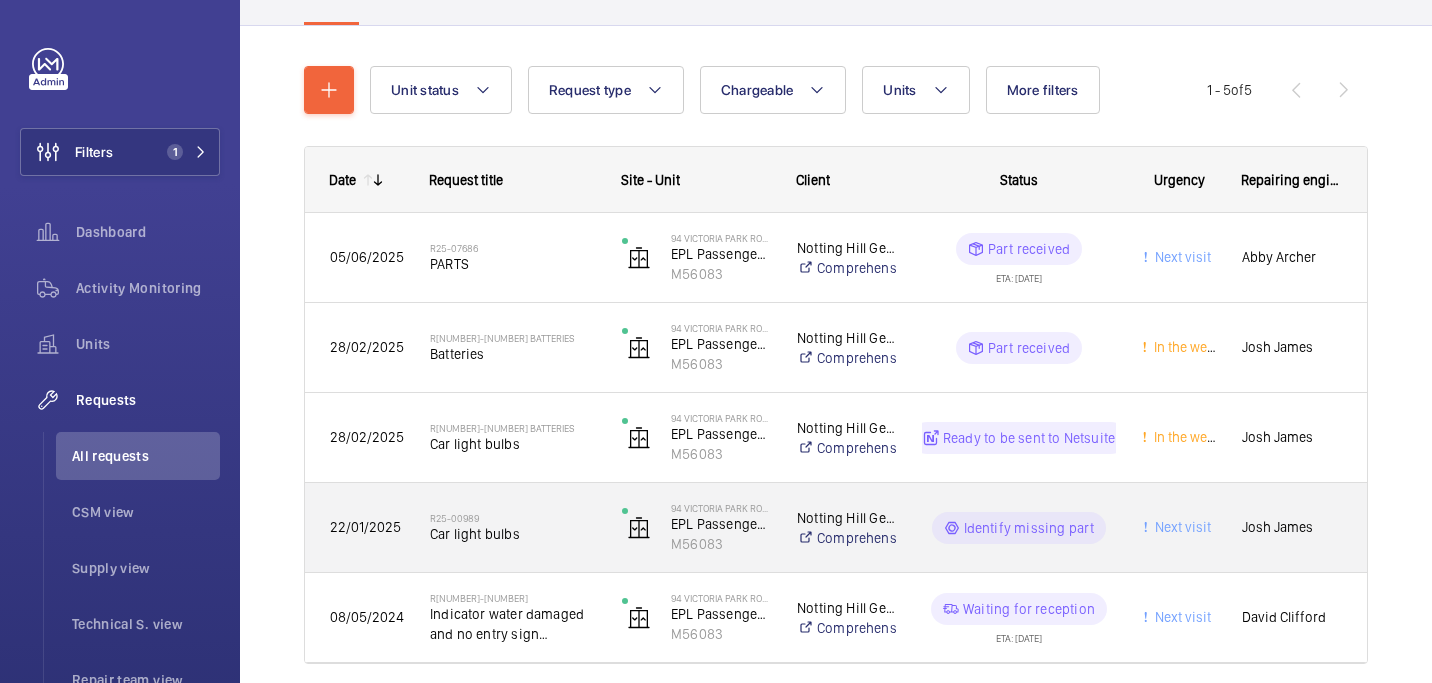 scroll, scrollTop: 188, scrollLeft: 0, axis: vertical 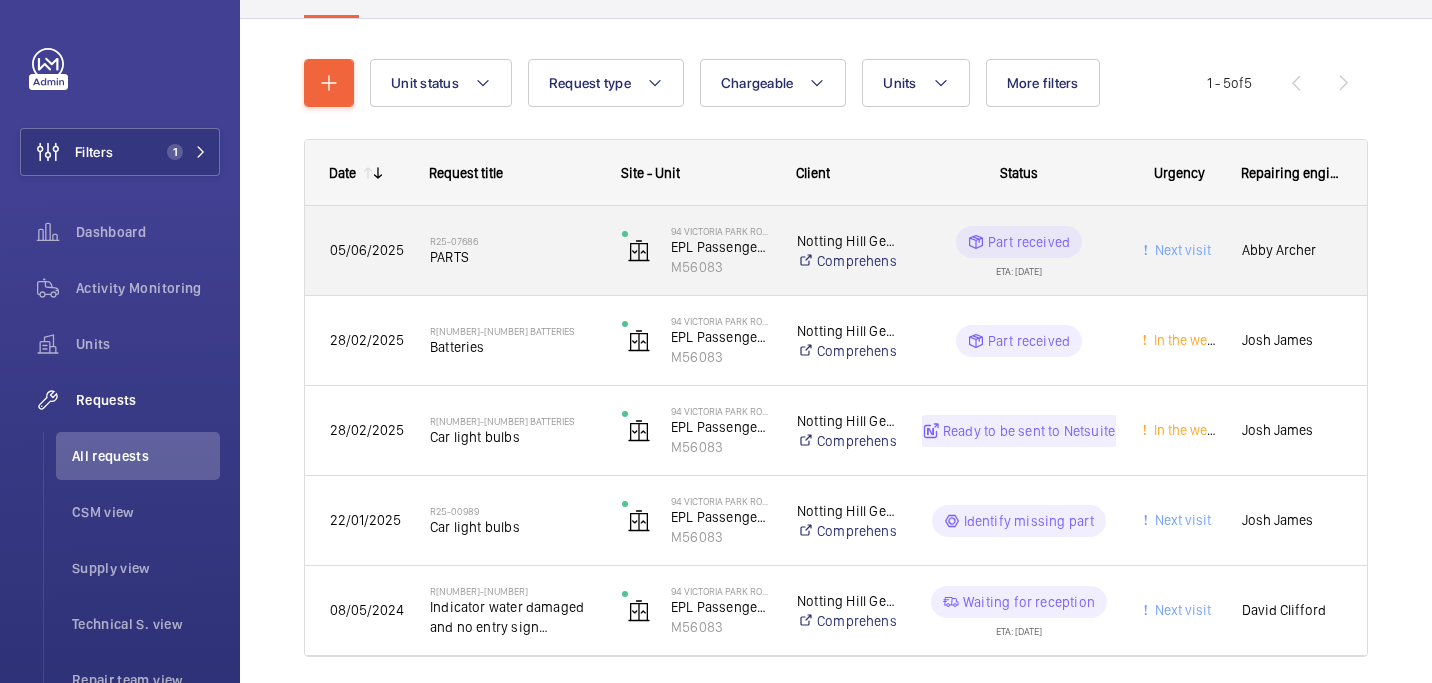 click on "PARTS" 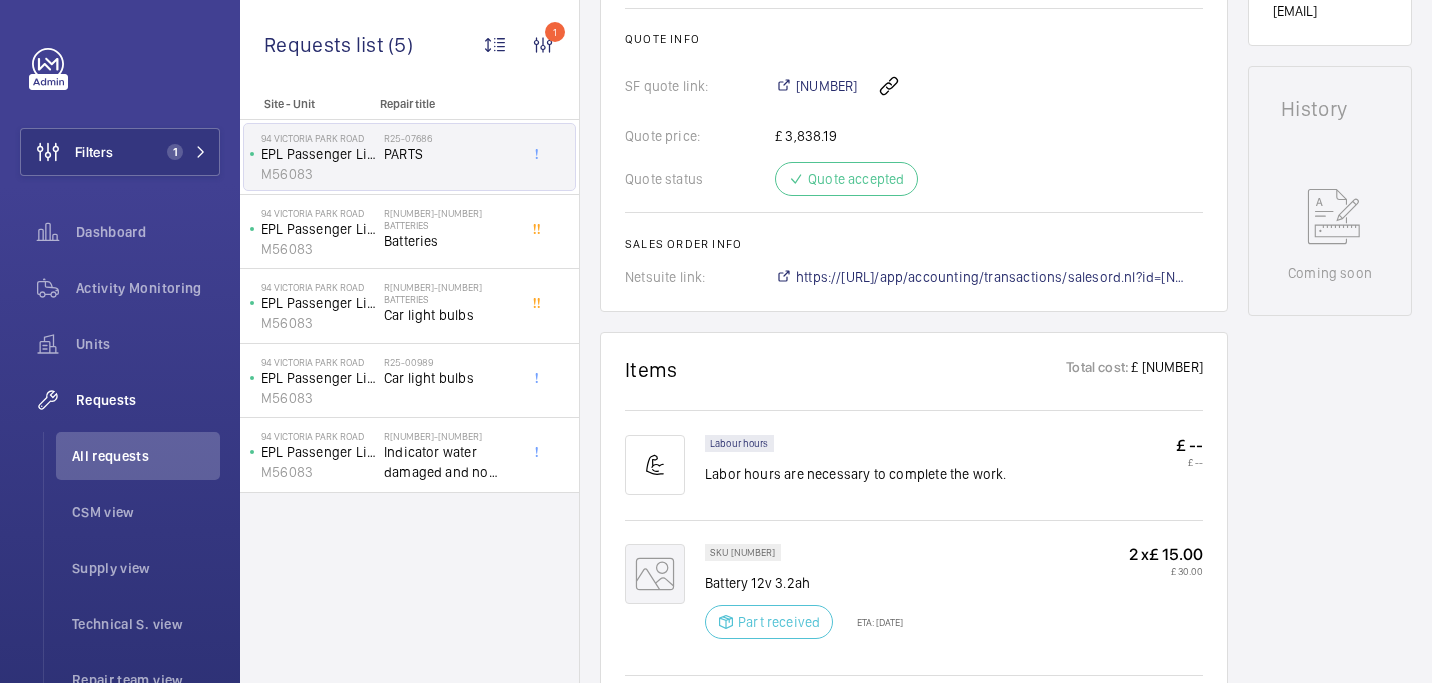 scroll, scrollTop: 970, scrollLeft: 0, axis: vertical 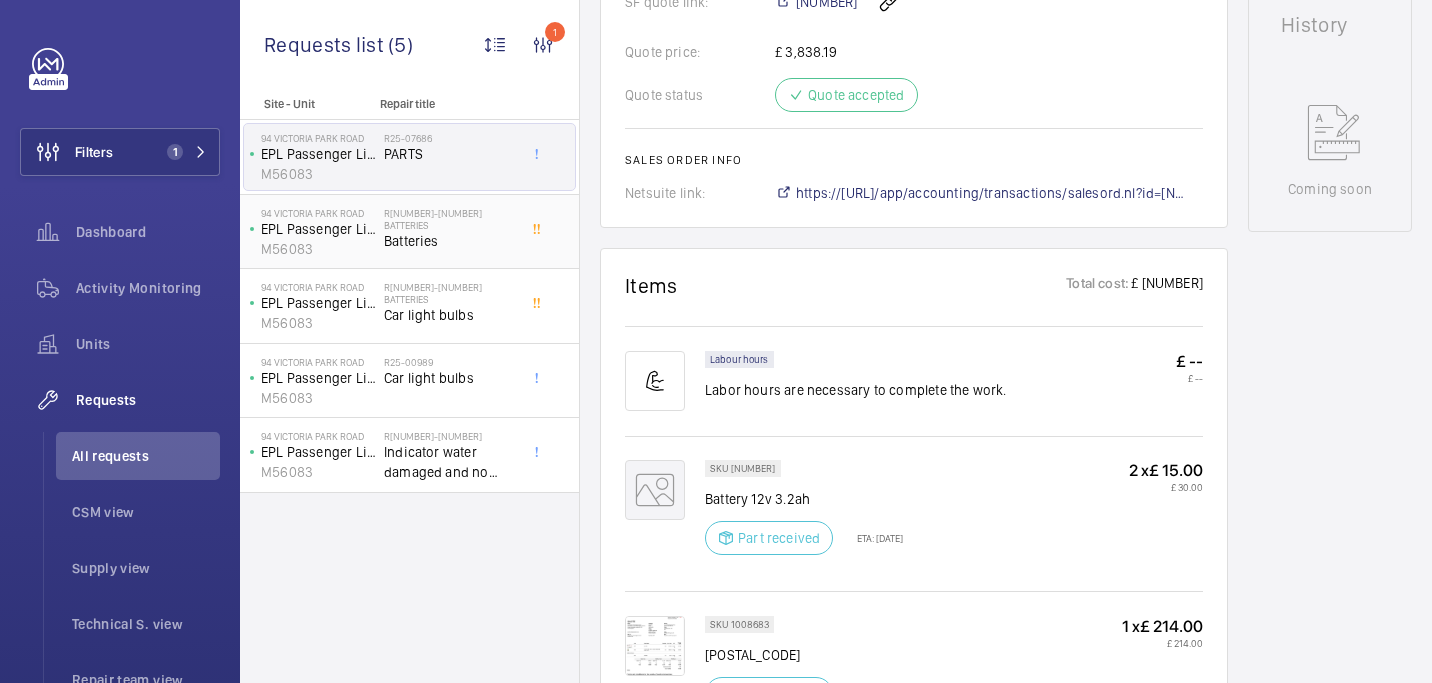 click on "Batteries" 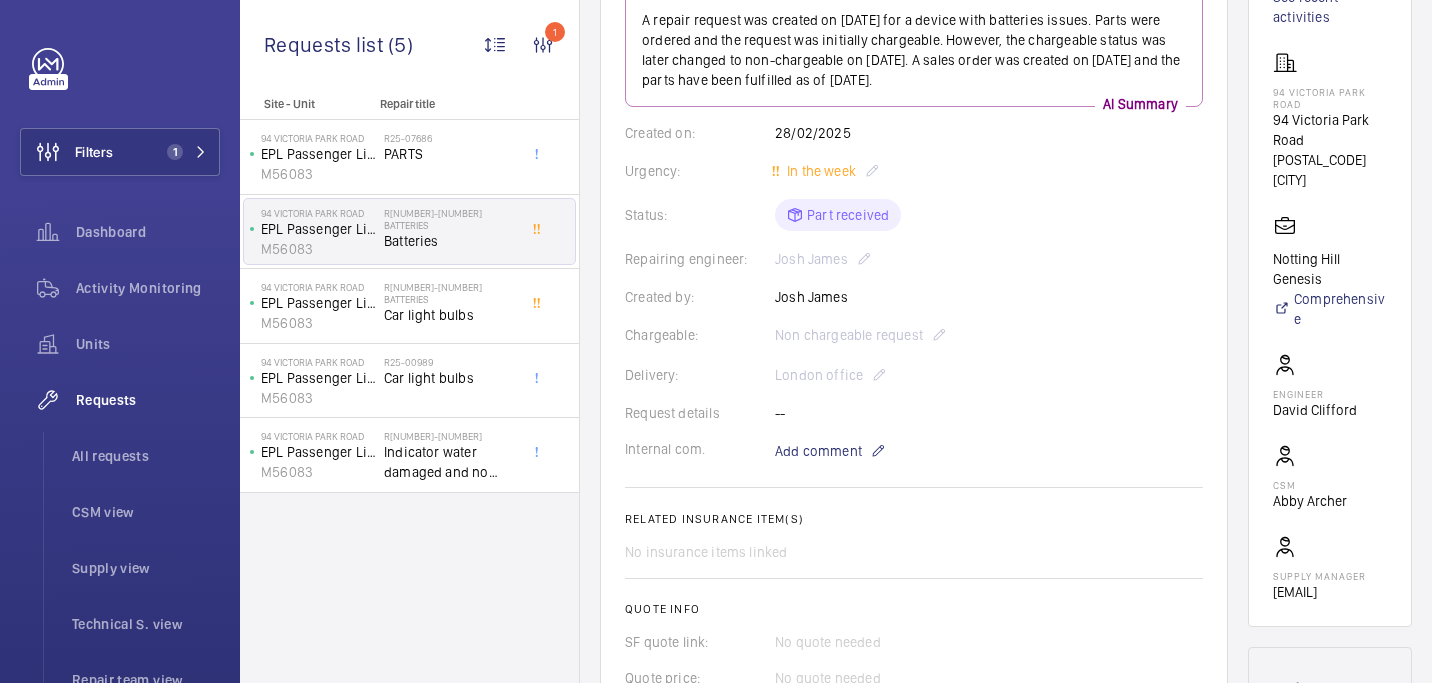 scroll, scrollTop: 310, scrollLeft: 0, axis: vertical 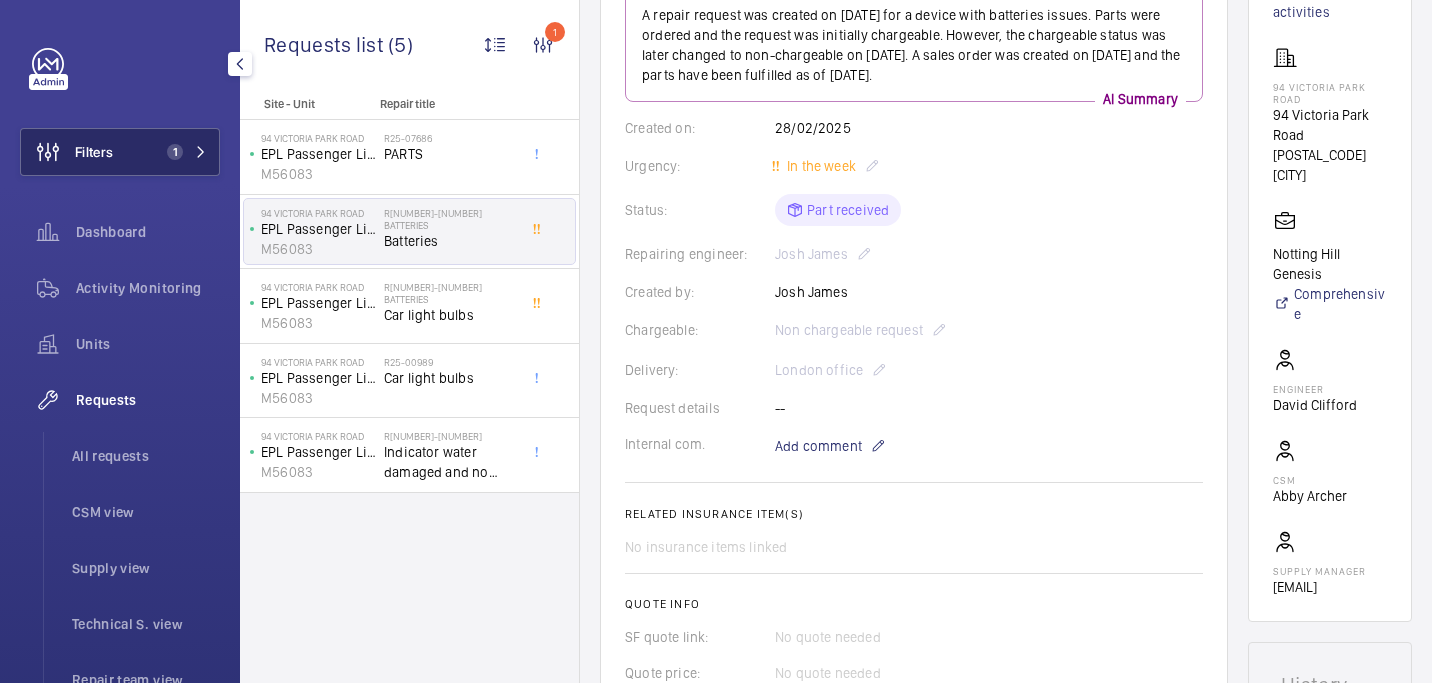 click on "Filters 1" 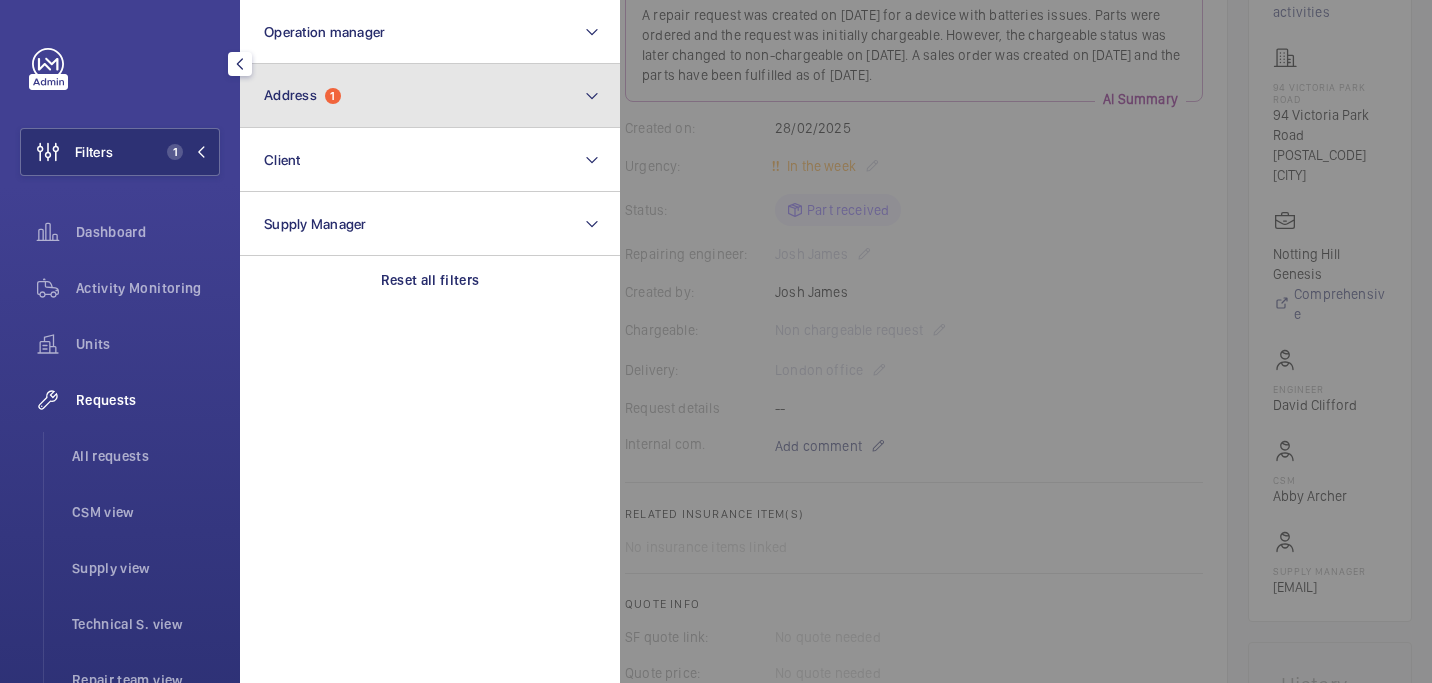 click on "Address  1" 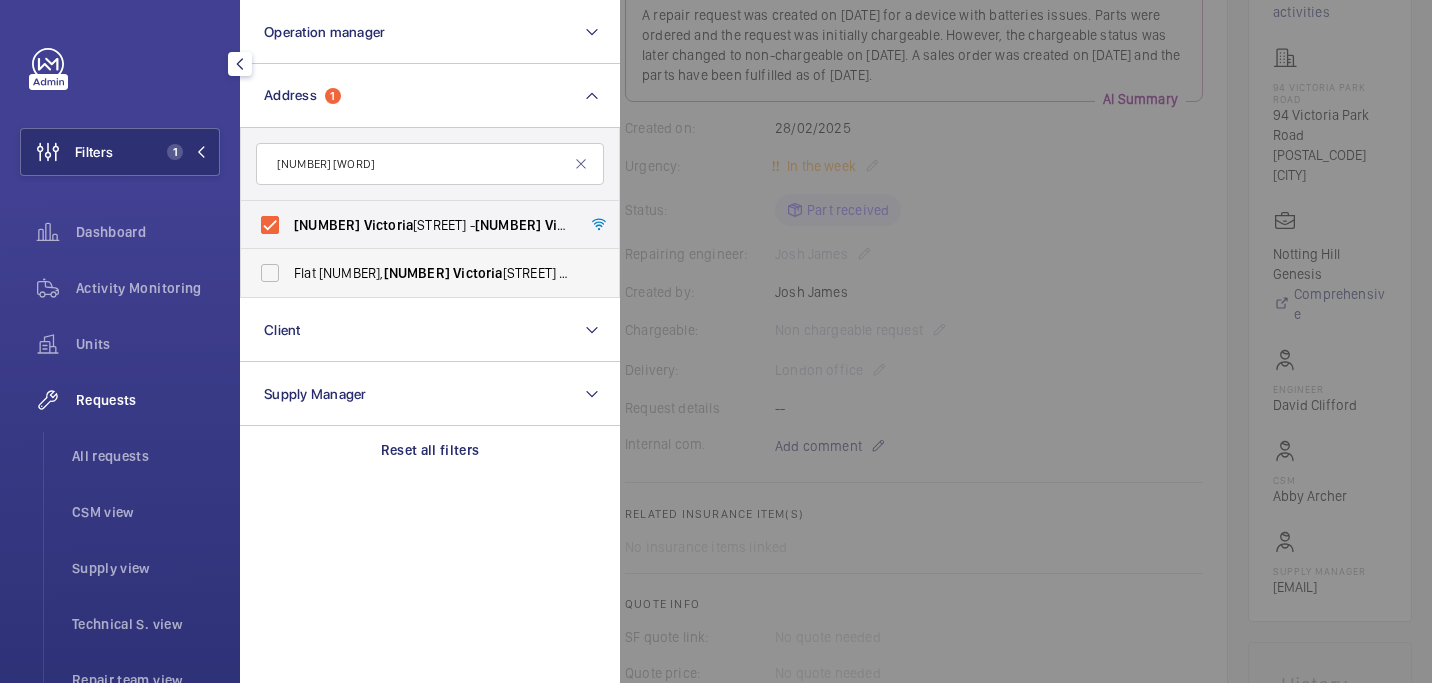 type on "94 victoria" 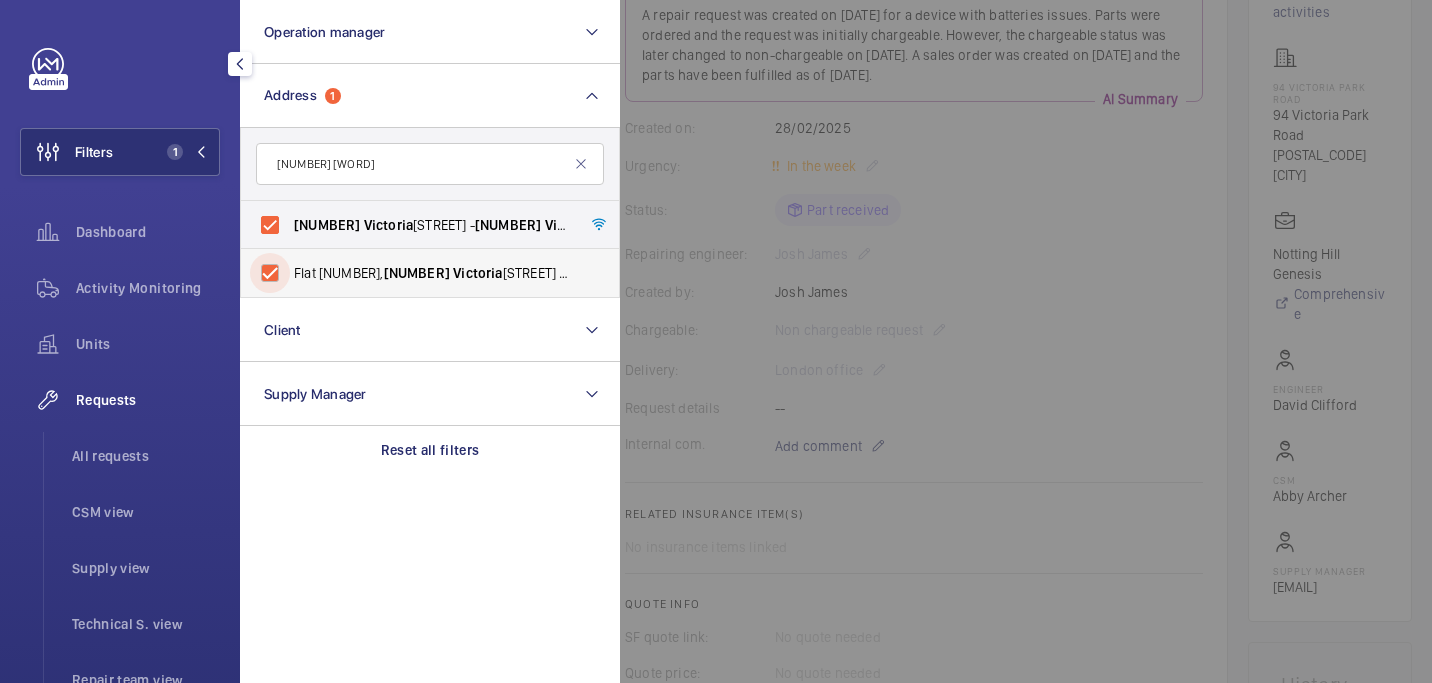 checkbox on "true" 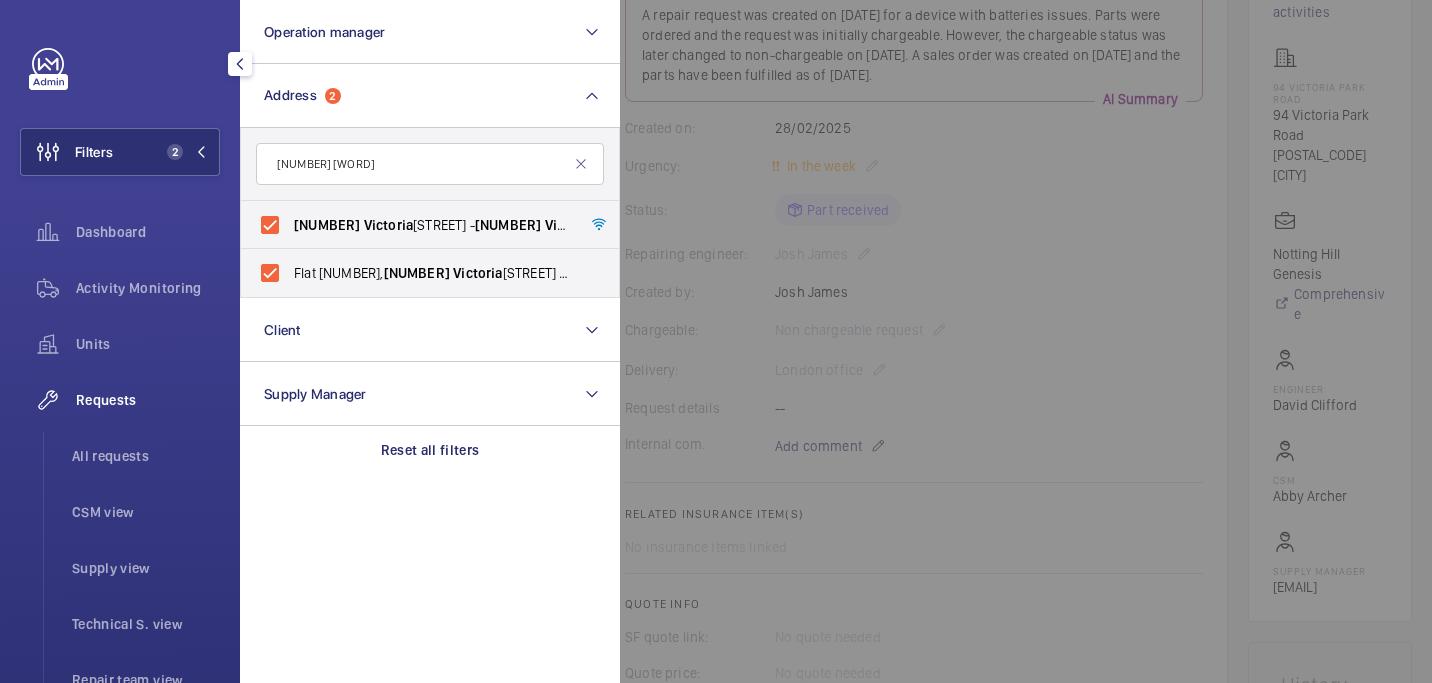 click 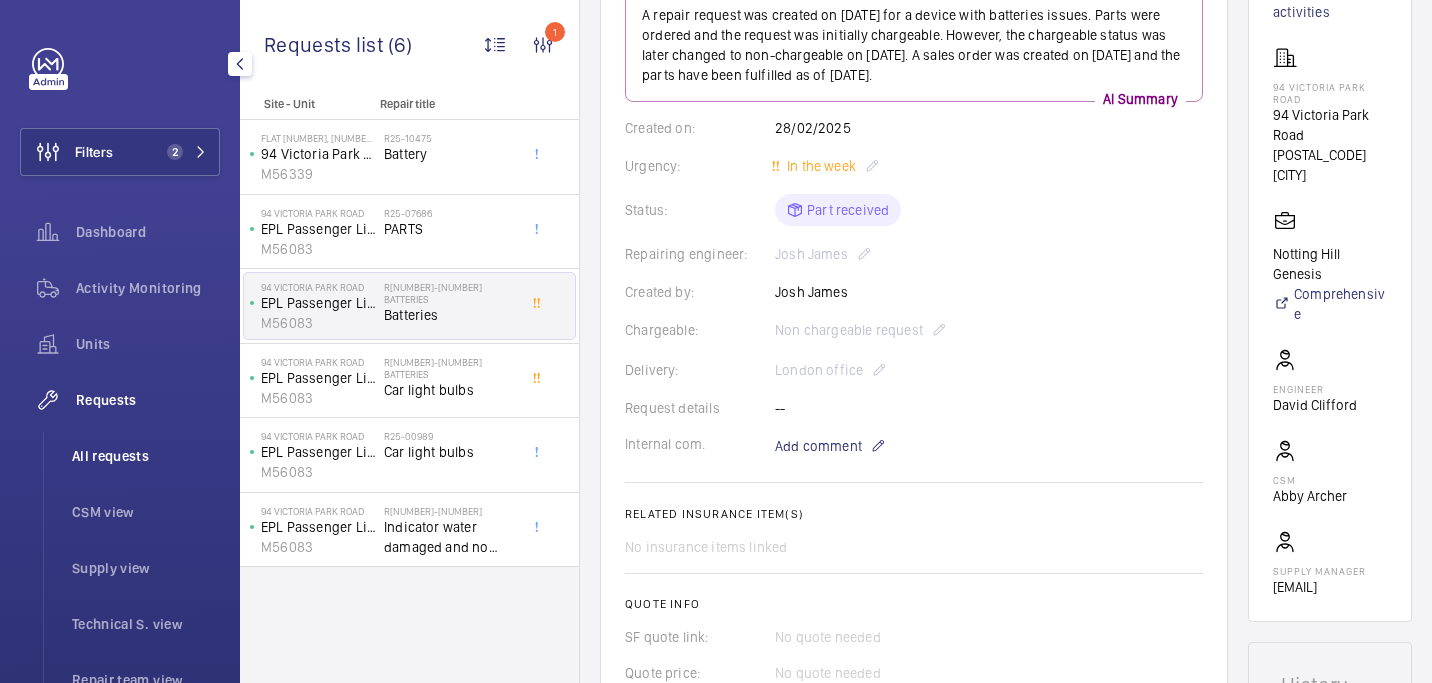 click on "All requests" 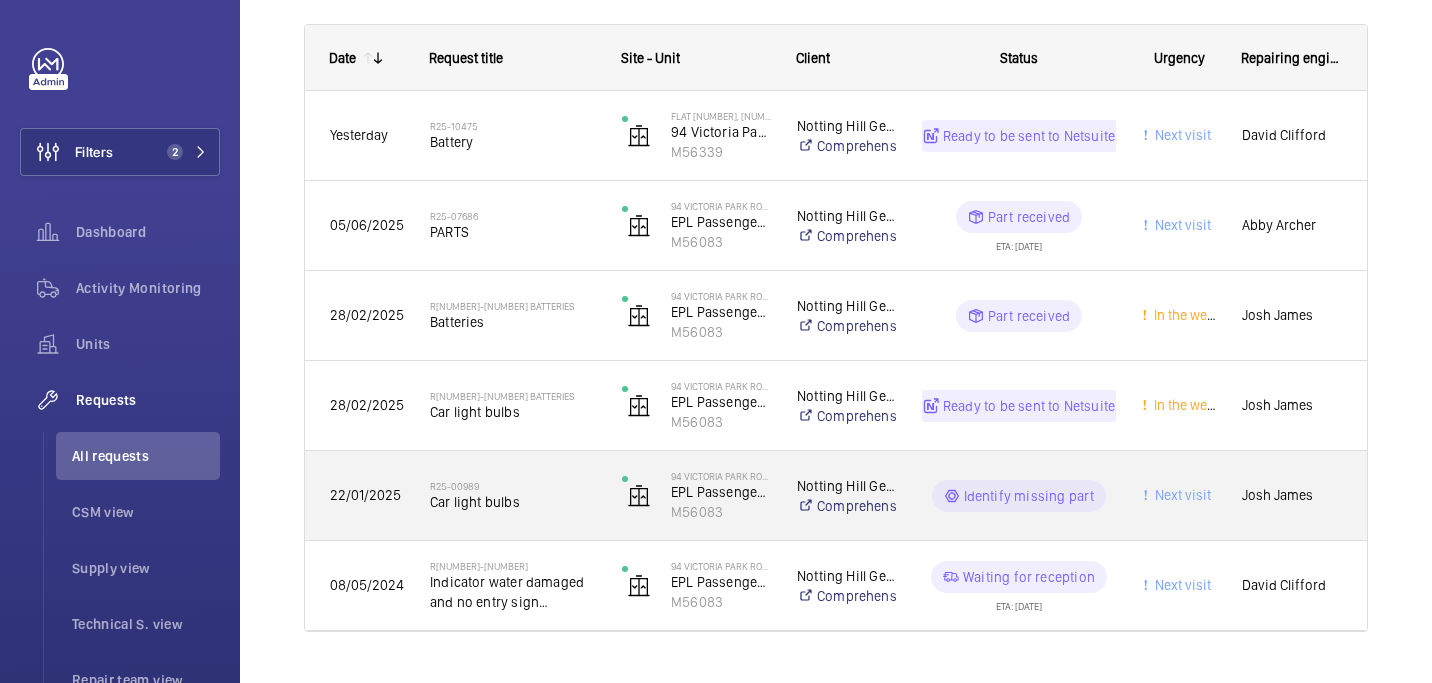 scroll, scrollTop: 348, scrollLeft: 0, axis: vertical 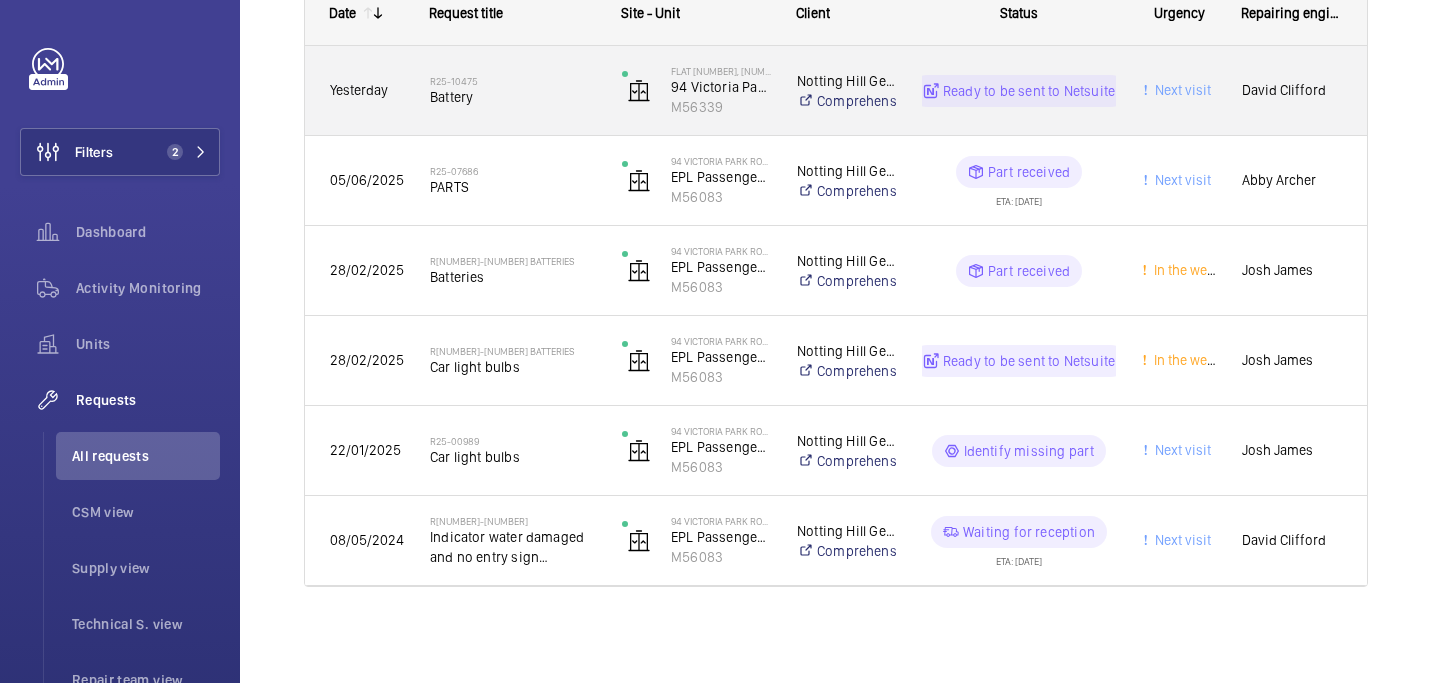 click on "R25-10475   Battery" 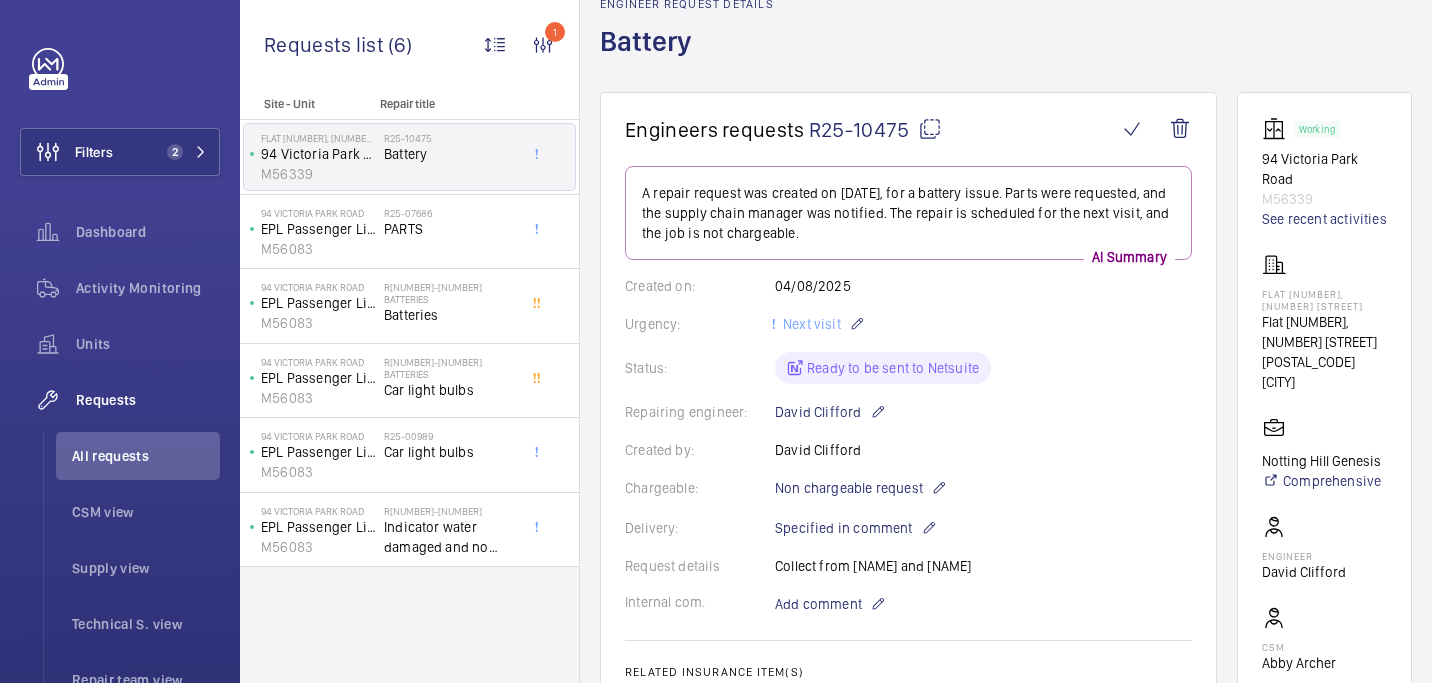 scroll, scrollTop: 98, scrollLeft: 0, axis: vertical 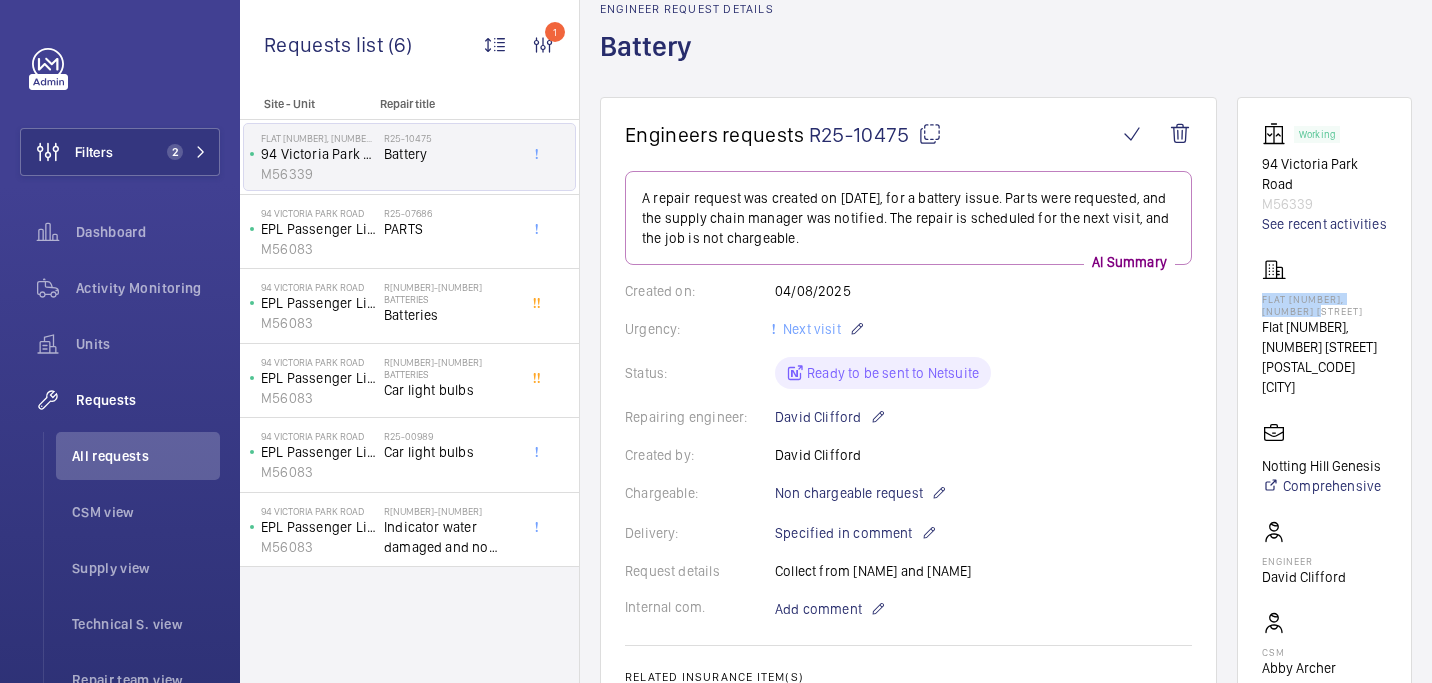 drag, startPoint x: 1260, startPoint y: 296, endPoint x: 1303, endPoint y: 309, distance: 44.922153 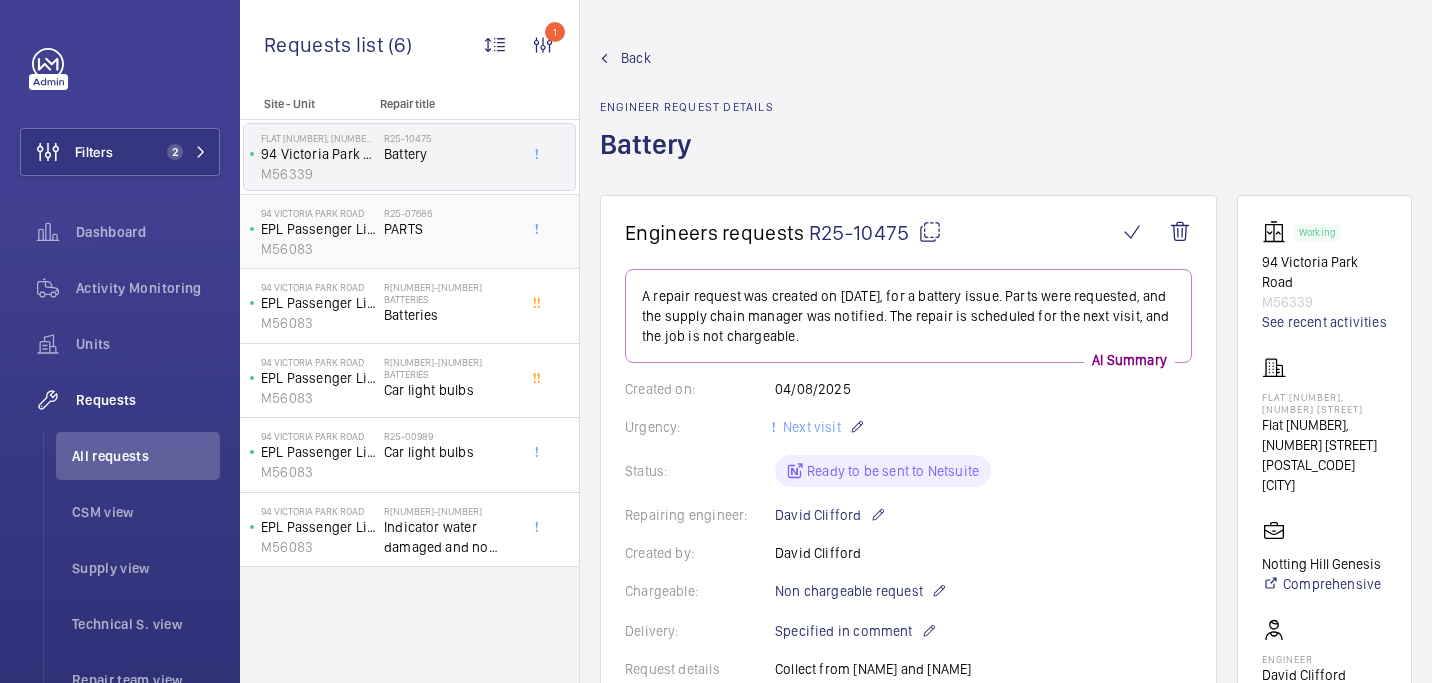 click on "PARTS" 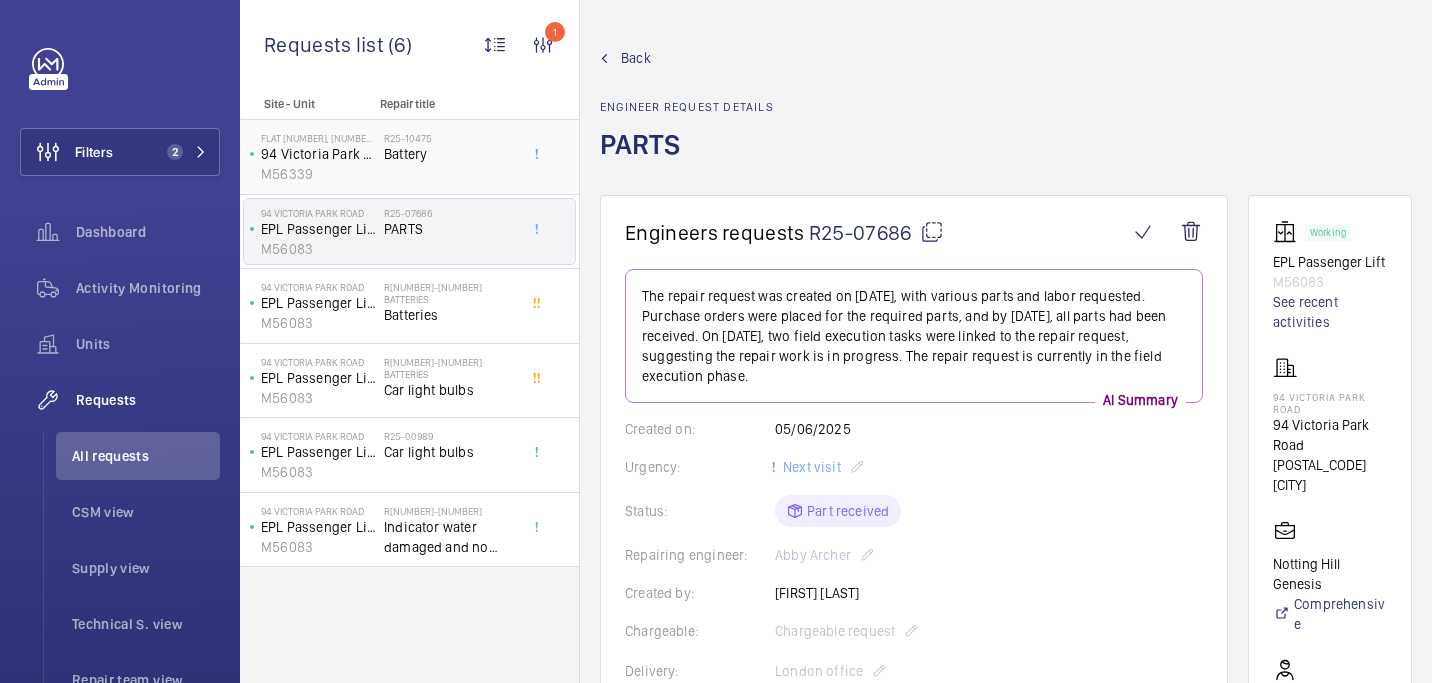 click on "R25-10475   Battery" 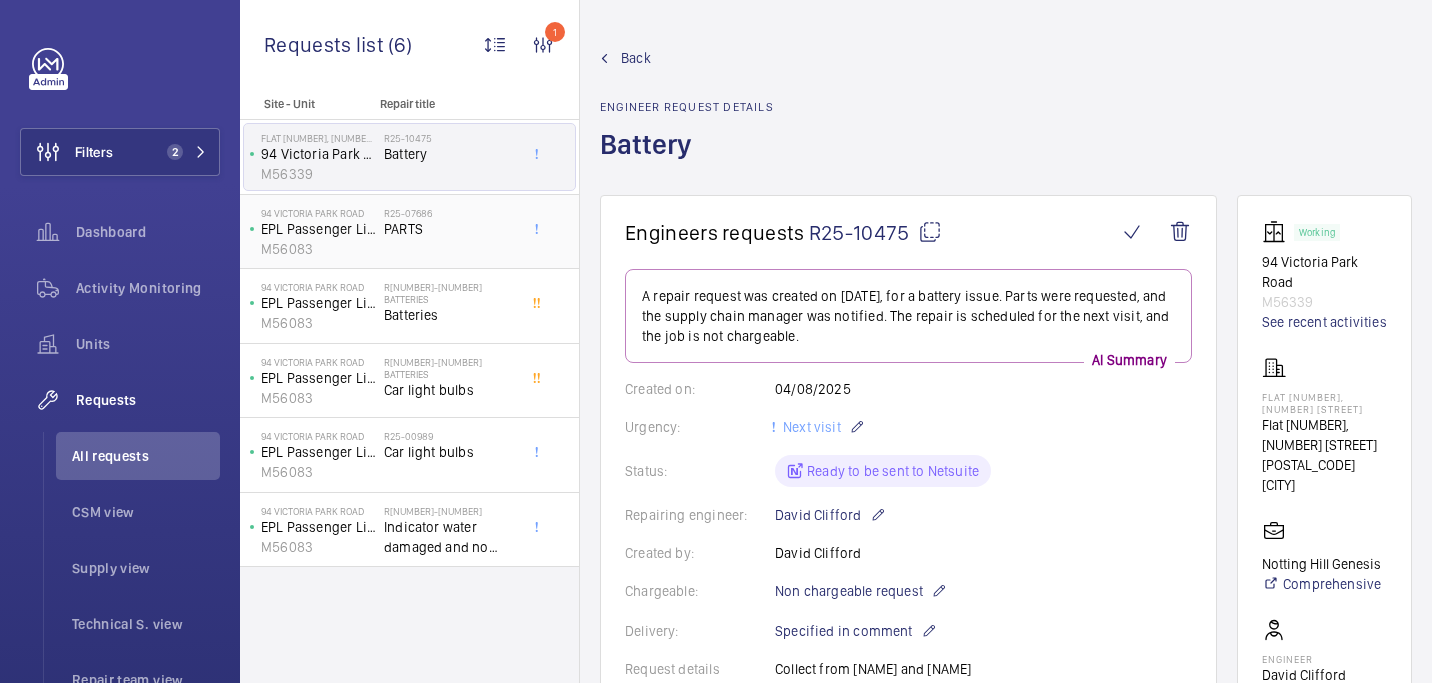 click on "PARTS" 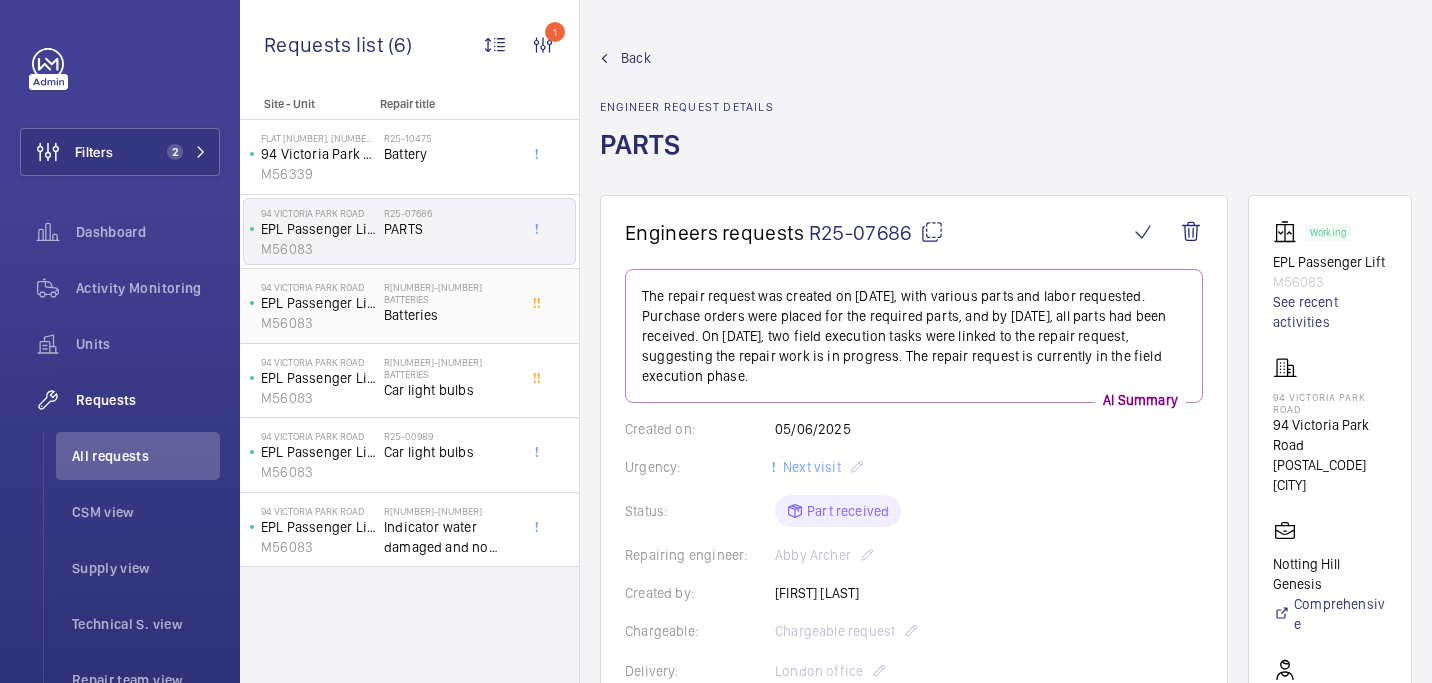click on "R25-03142   Batteries" 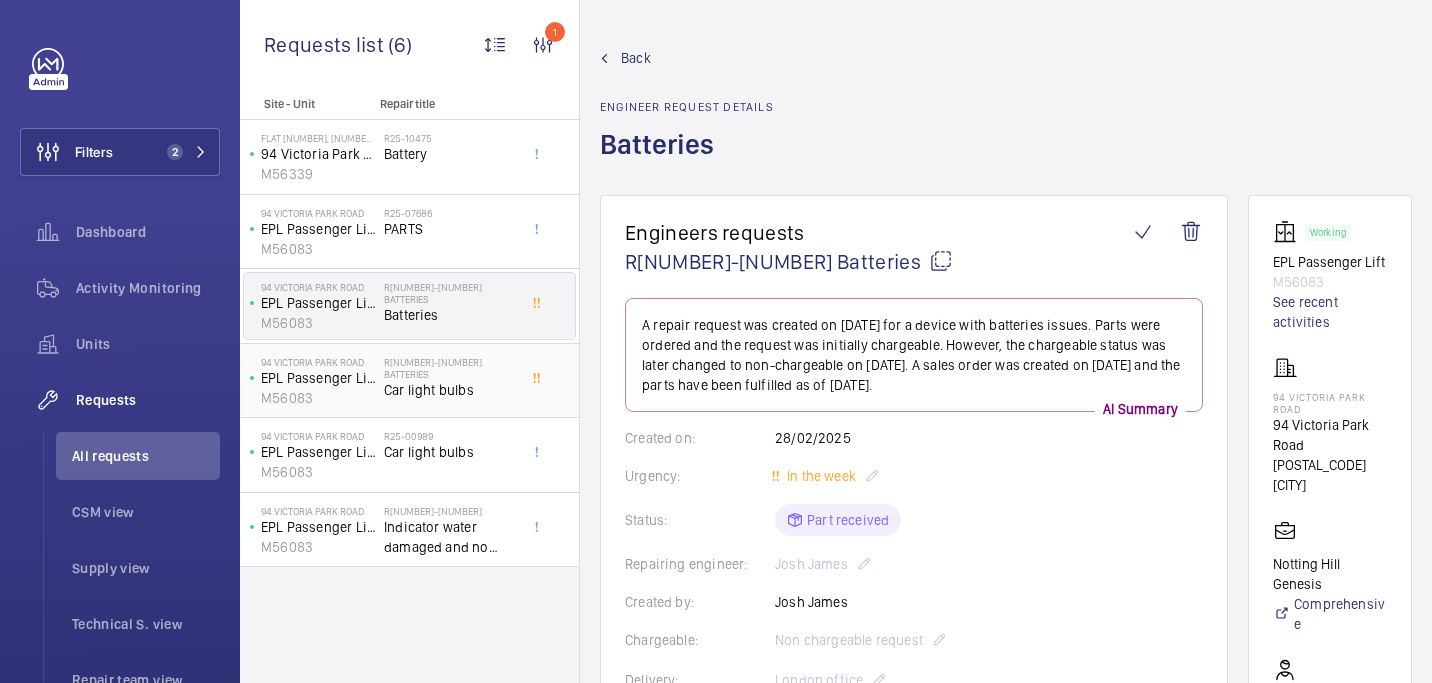 click on "M56083" 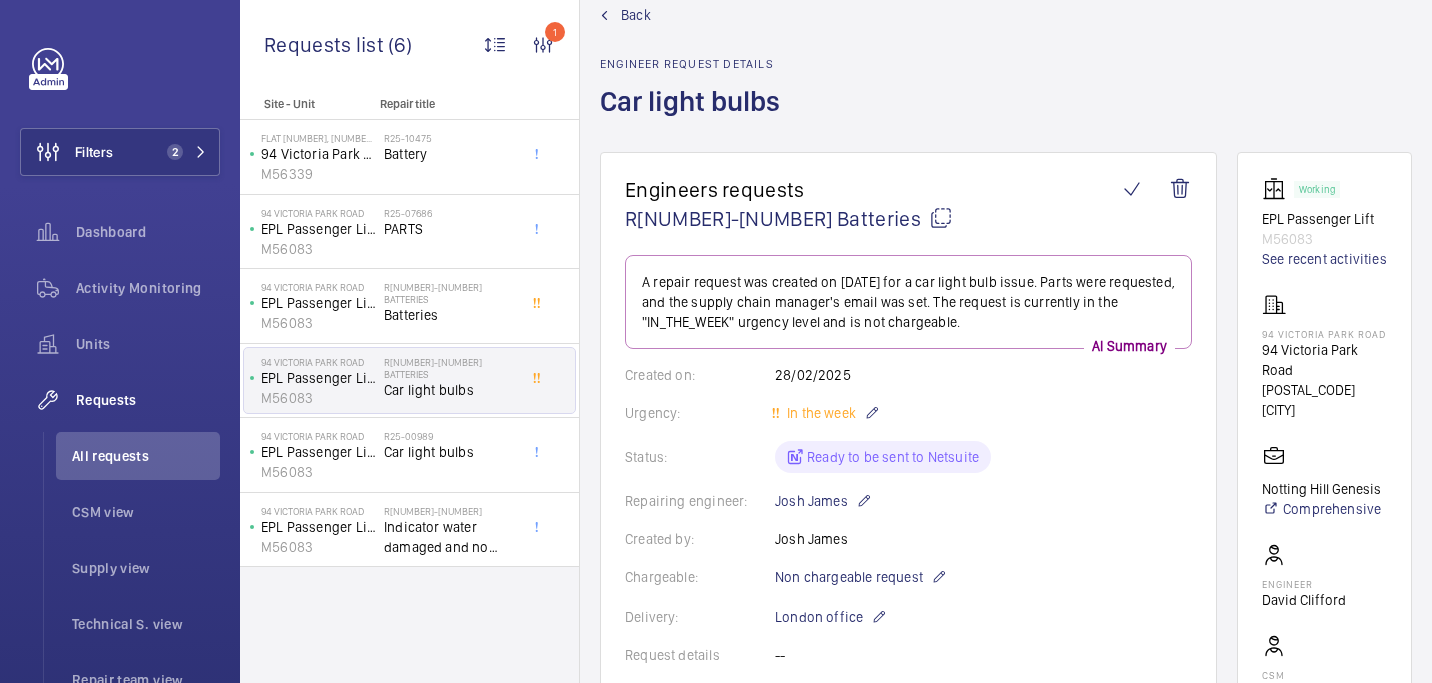scroll, scrollTop: 57, scrollLeft: 0, axis: vertical 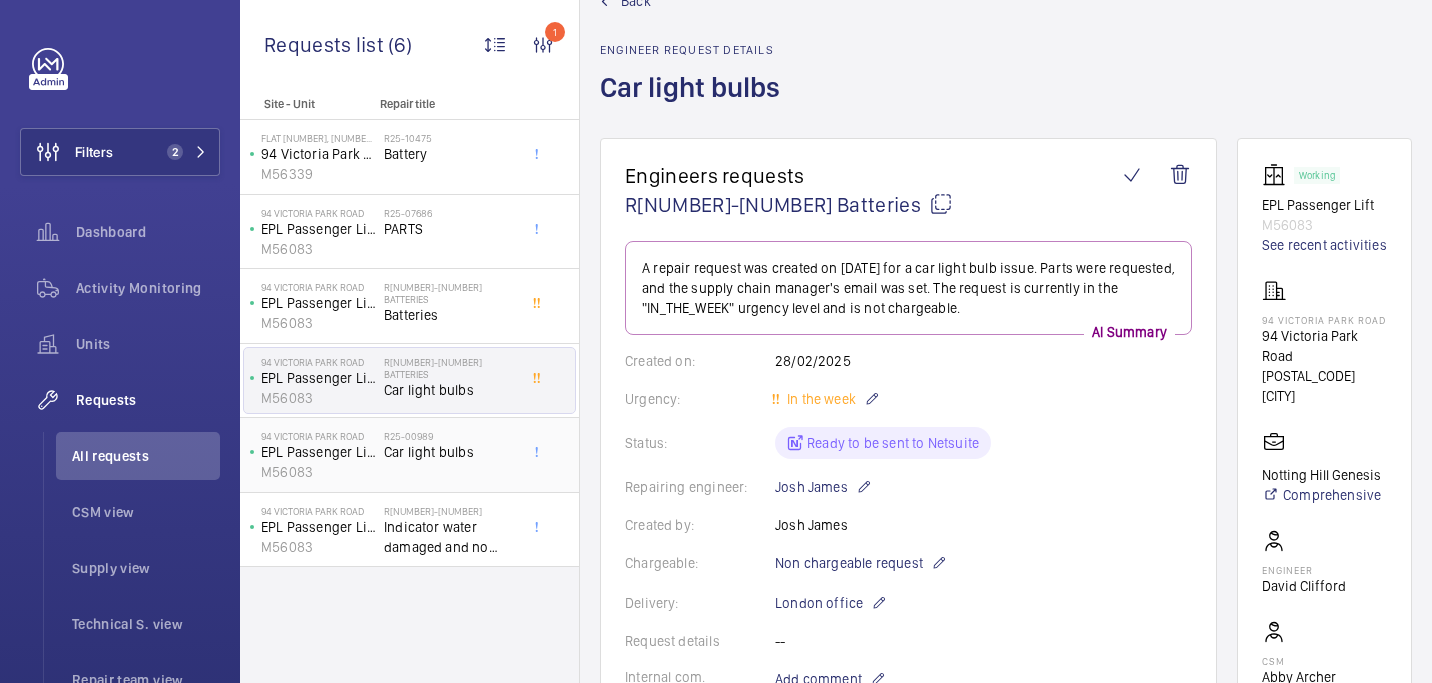 click on "Car light bulbs" 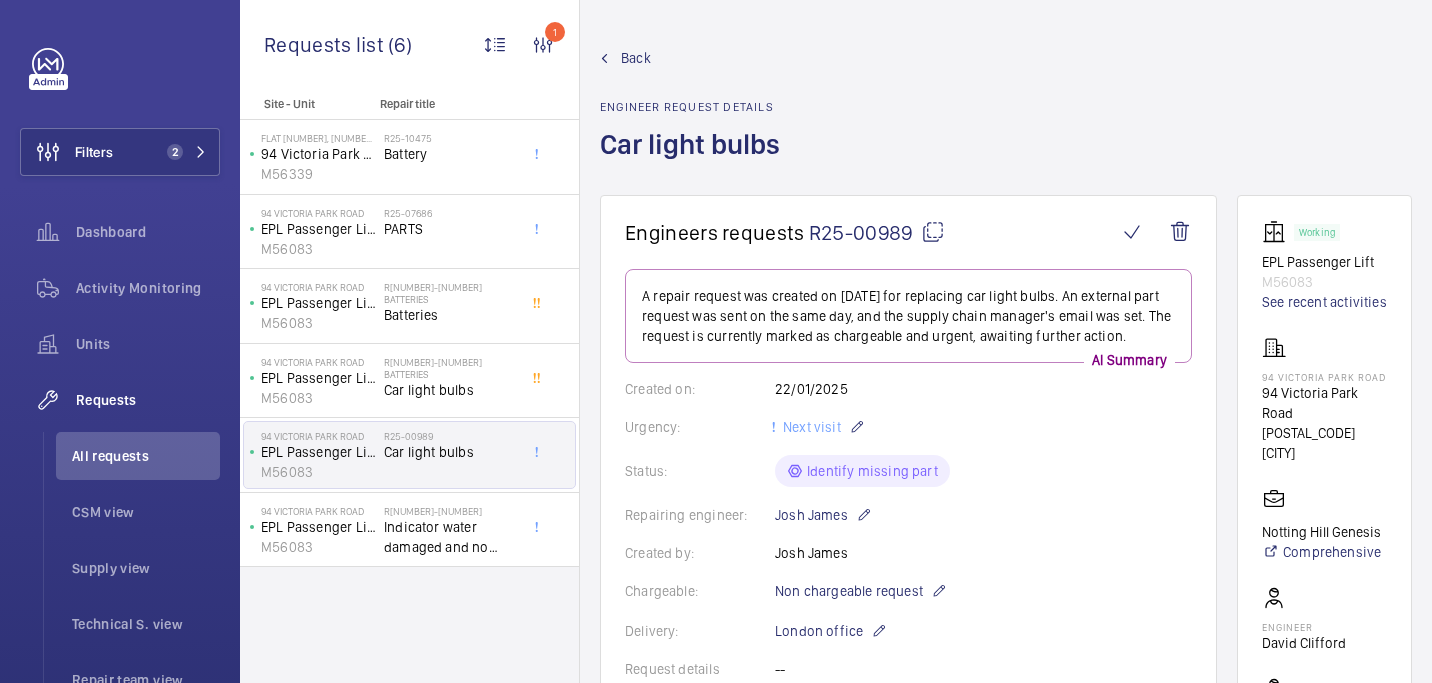 scroll, scrollTop: 110, scrollLeft: 0, axis: vertical 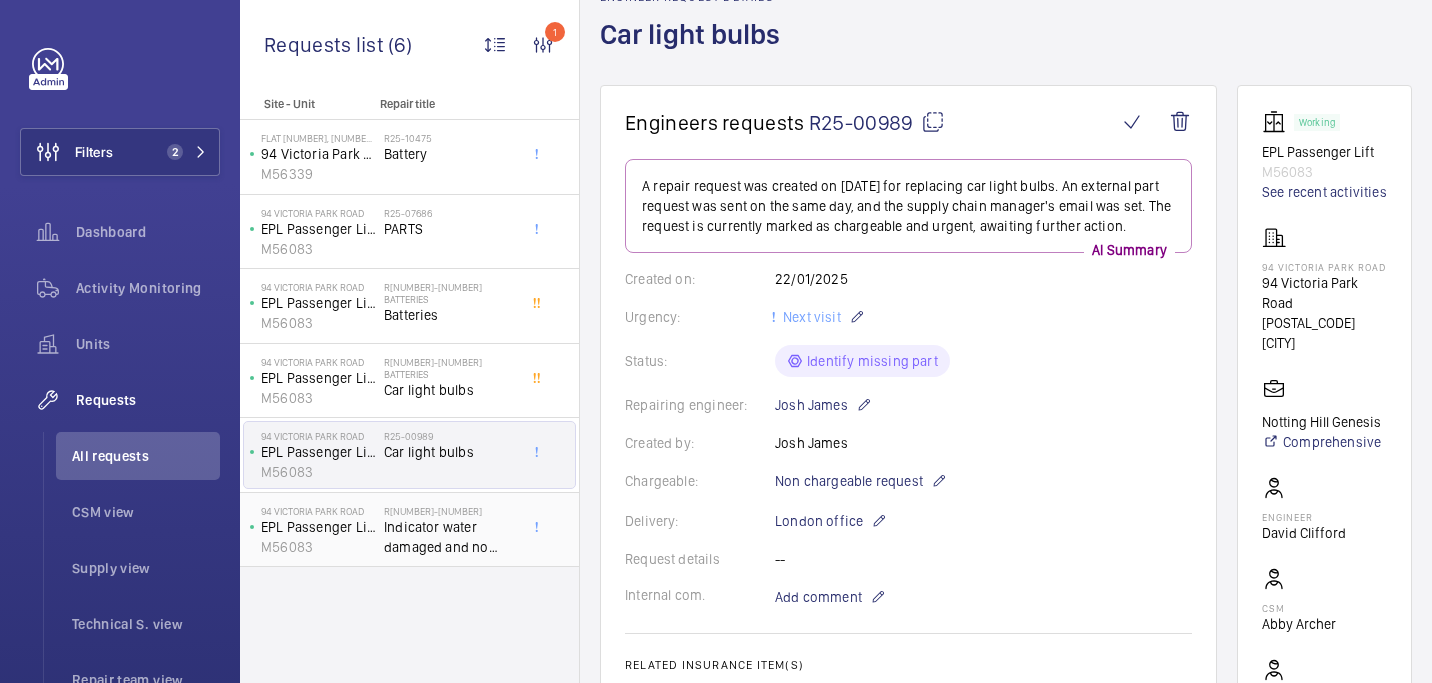 click on "Indicator water damaged and no entry sign vandalised new required" 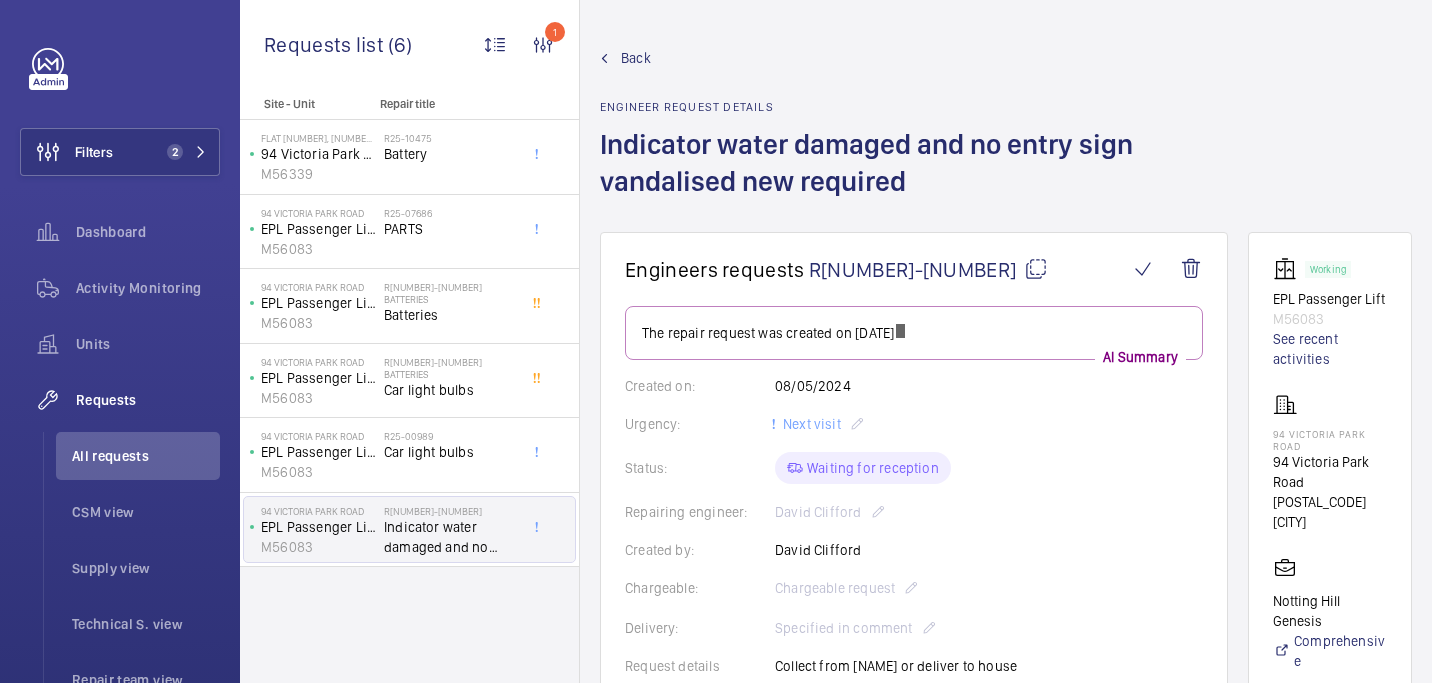 scroll, scrollTop: 44, scrollLeft: 0, axis: vertical 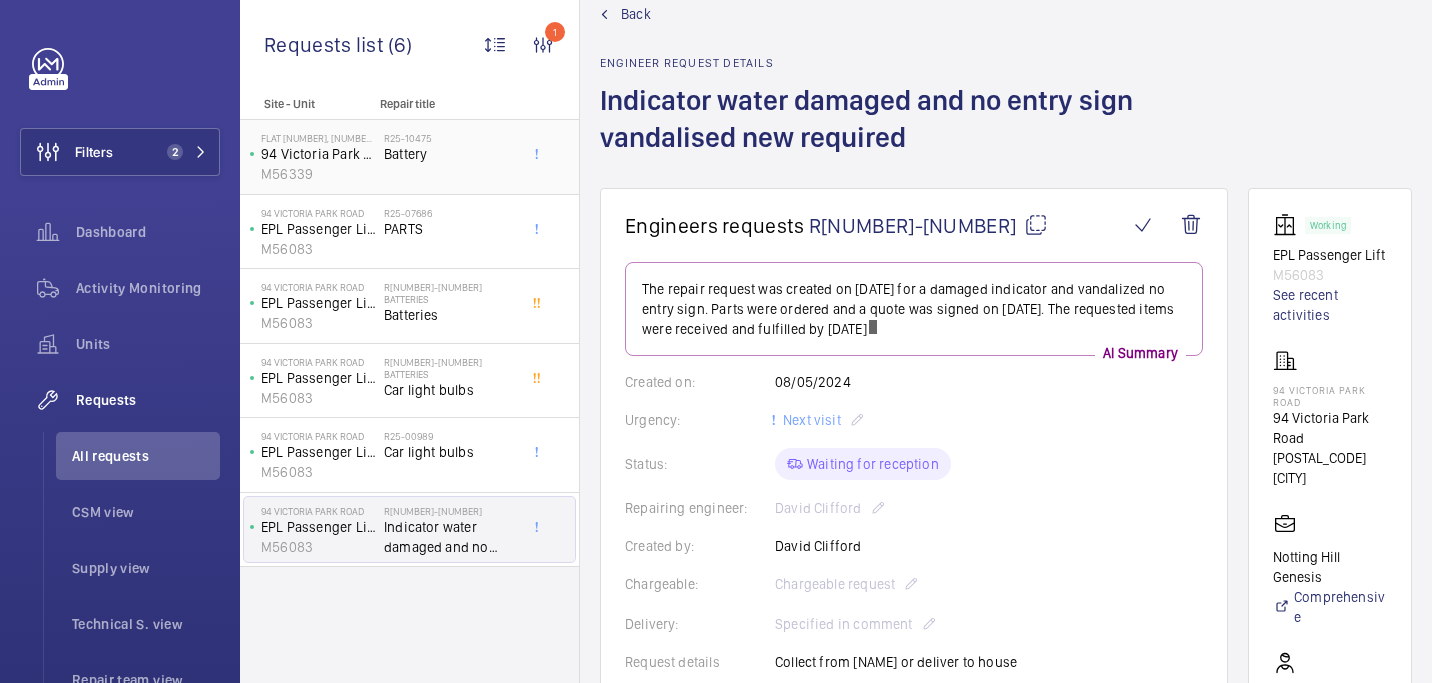 click on "R25-10475   Battery" 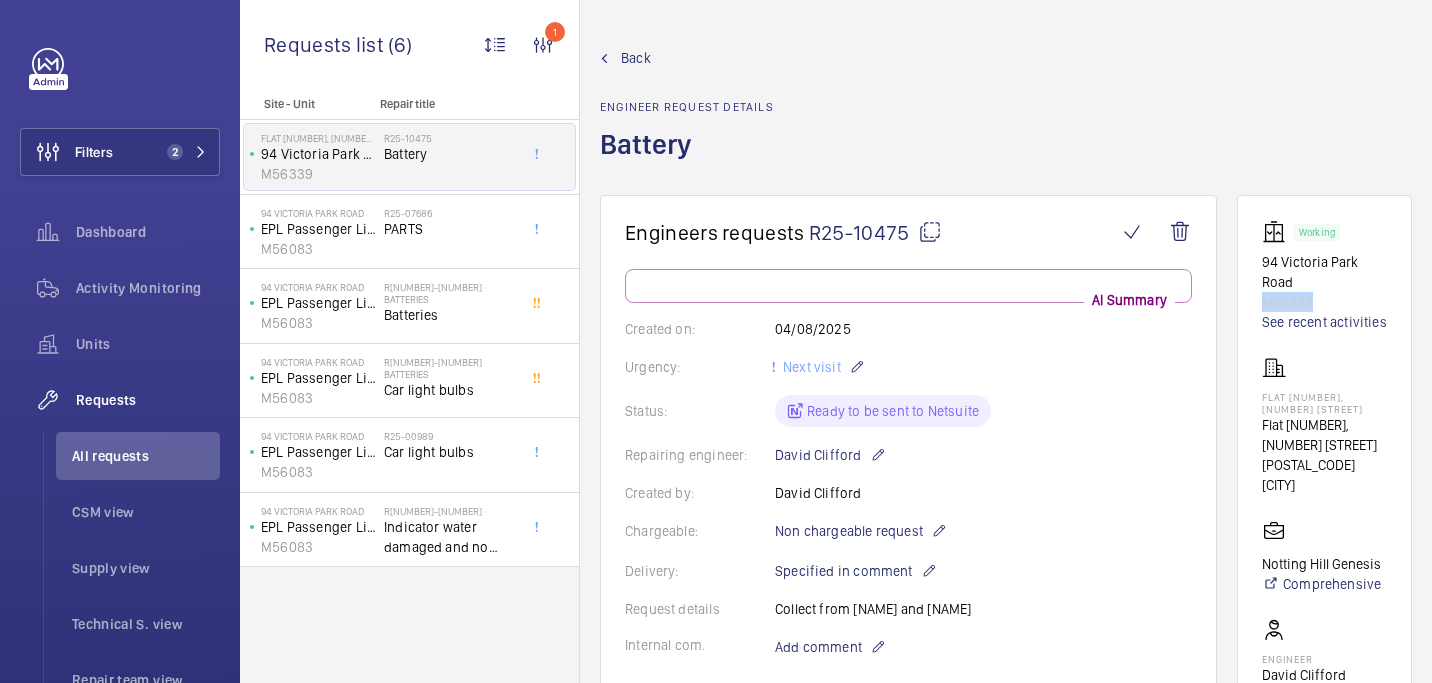 drag, startPoint x: 1263, startPoint y: 301, endPoint x: 1344, endPoint y: 306, distance: 81.154175 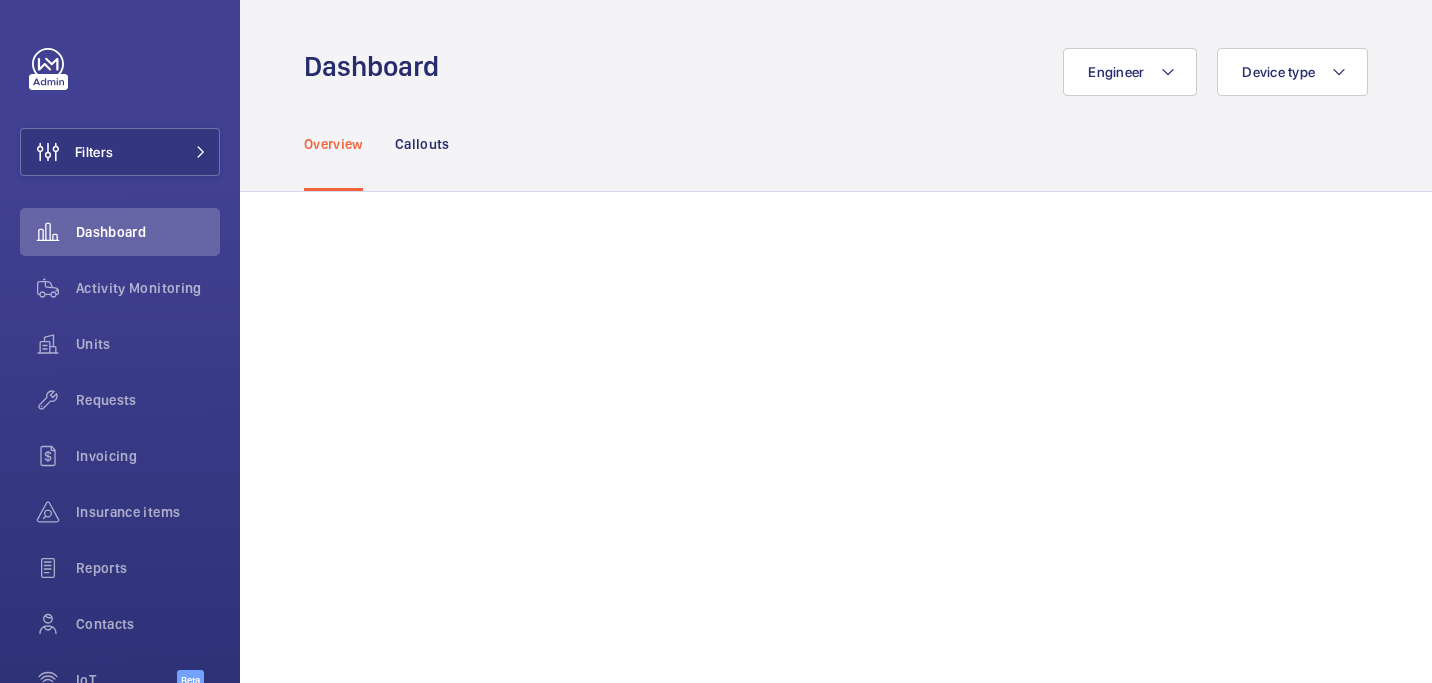 scroll, scrollTop: 0, scrollLeft: 0, axis: both 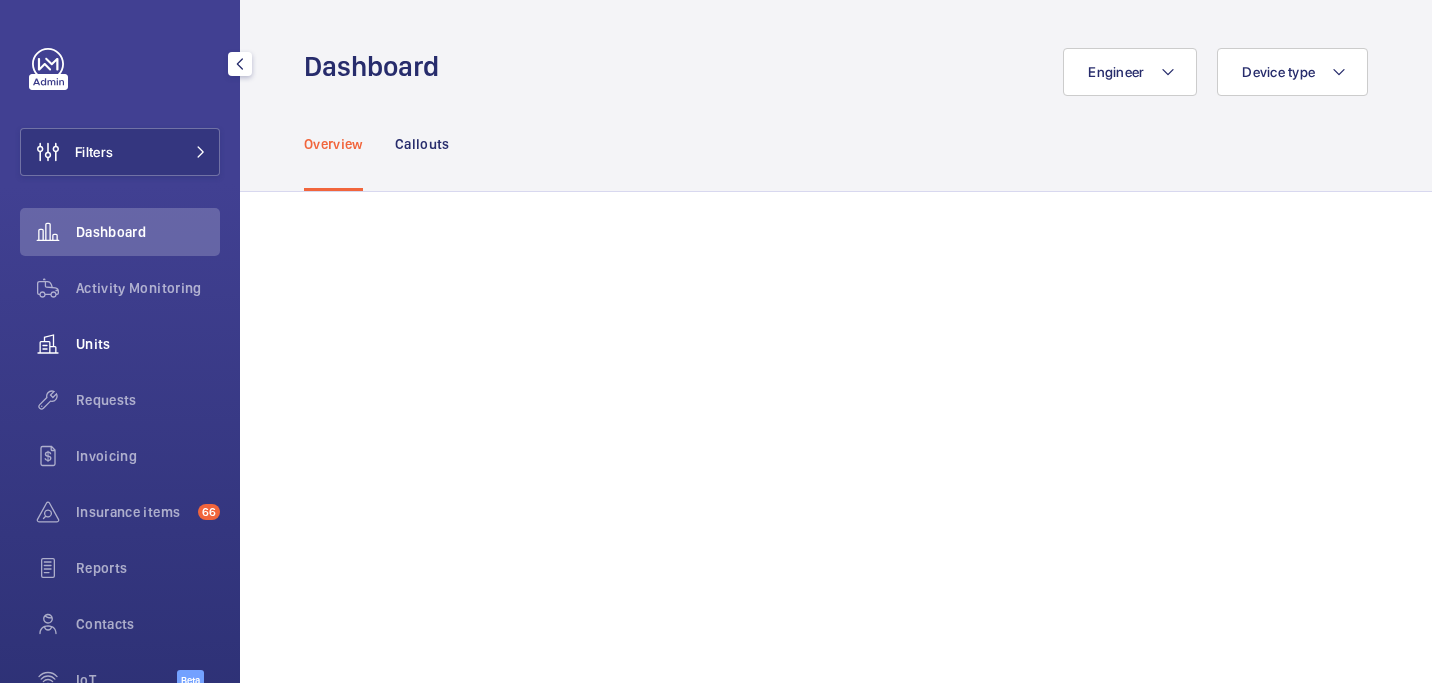 drag, startPoint x: 99, startPoint y: 406, endPoint x: 155, endPoint y: 359, distance: 73.109505 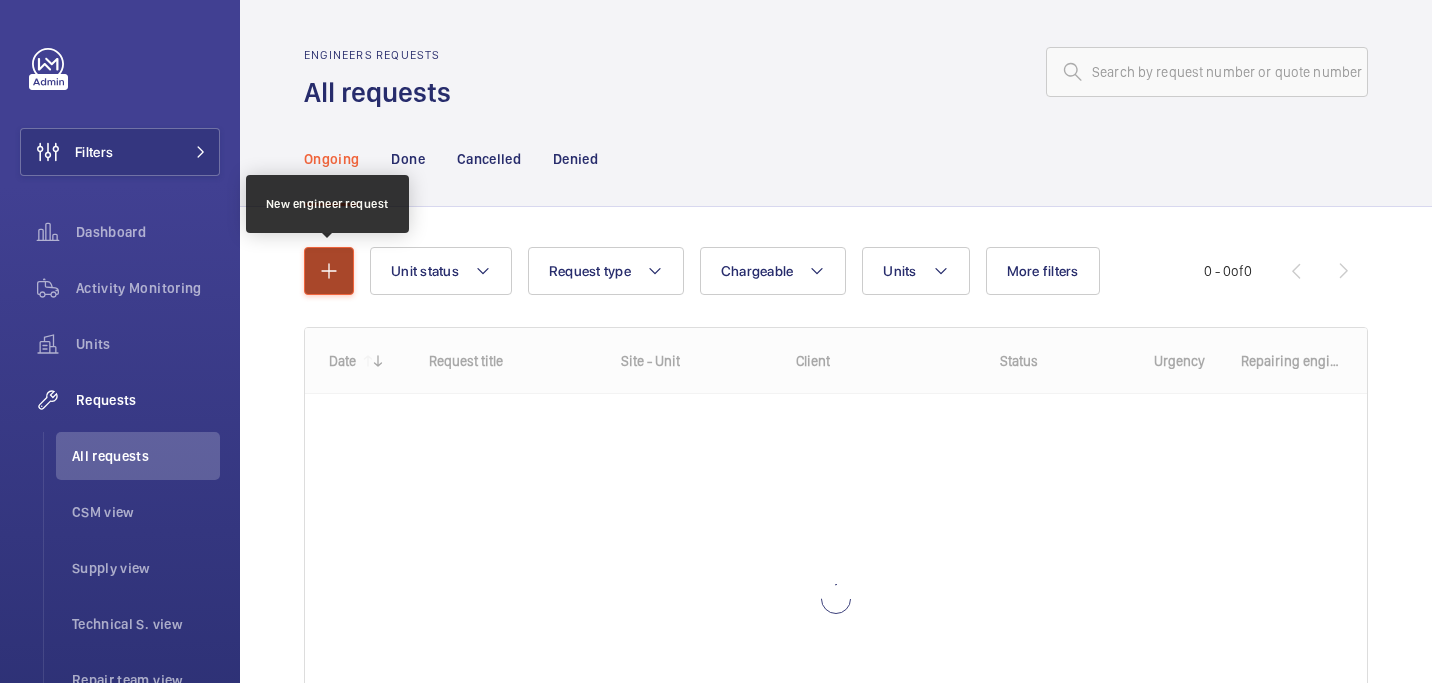 click 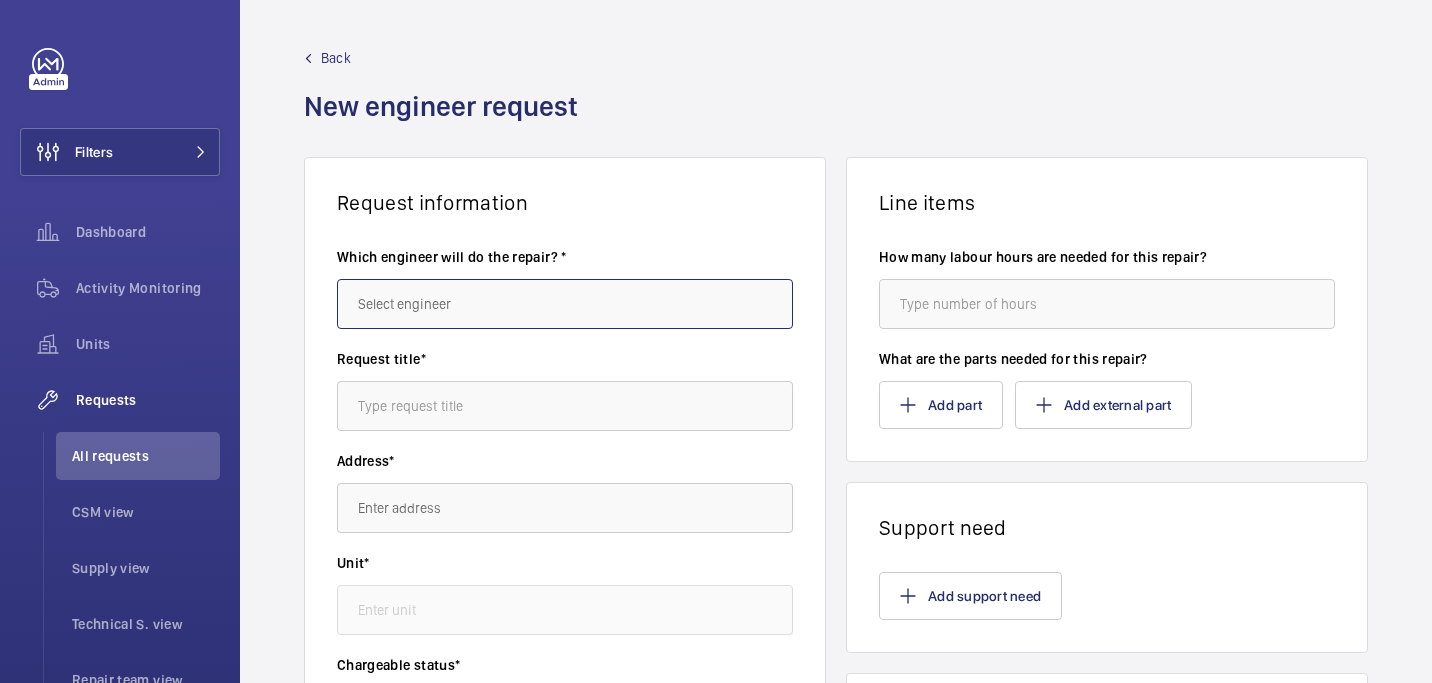 click at bounding box center [565, 304] 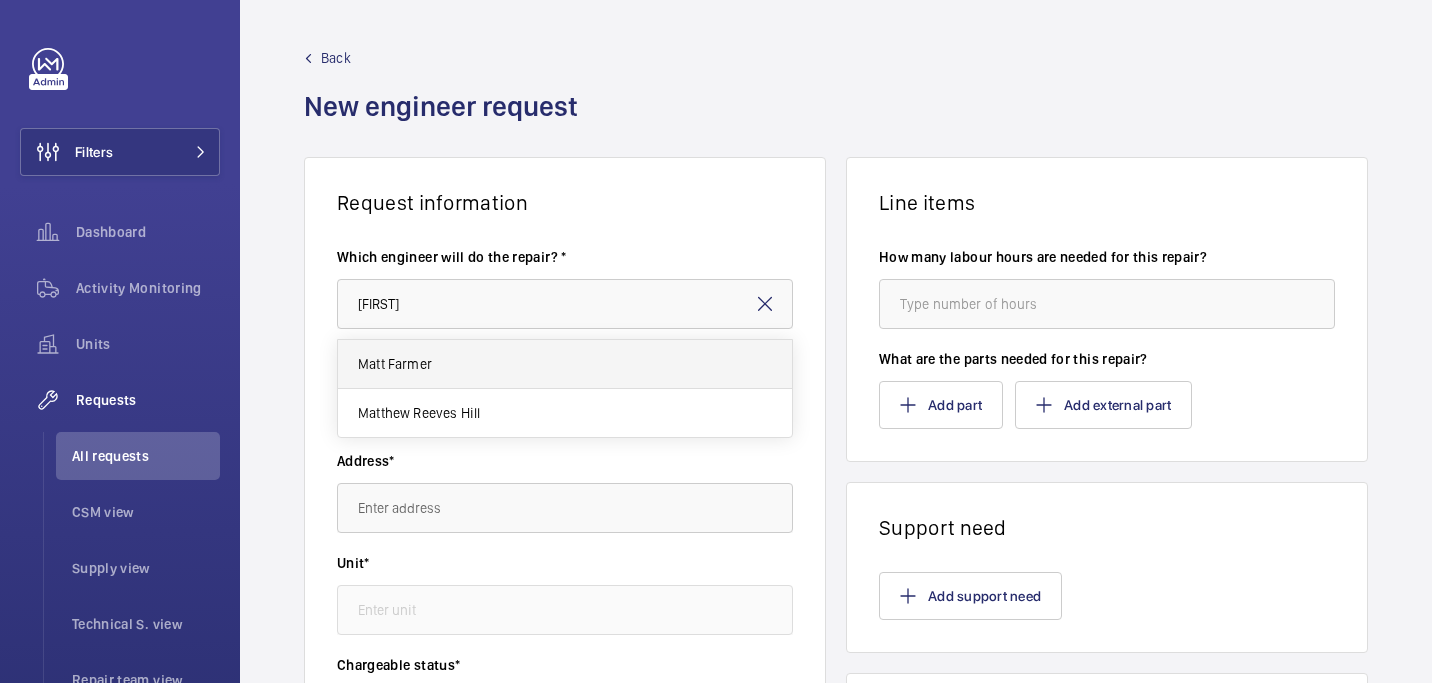 click on "Matt Farmer" at bounding box center [565, 364] 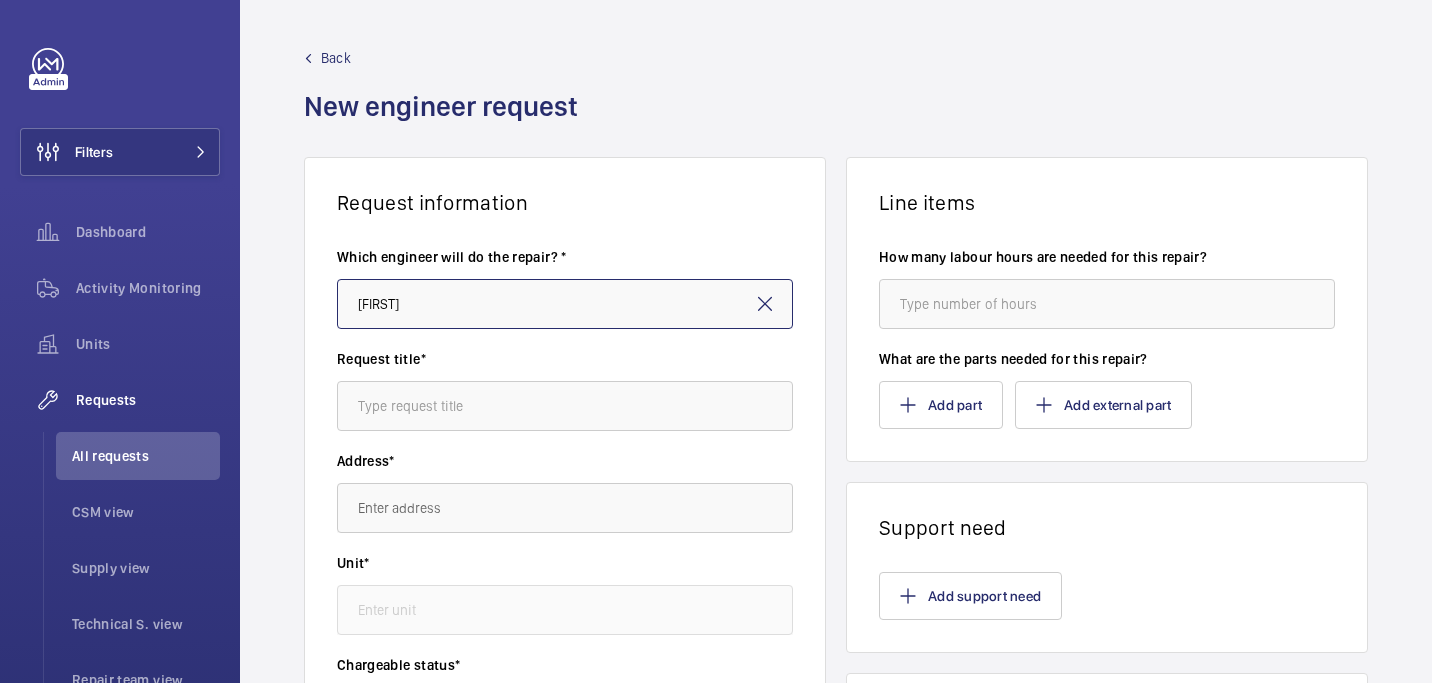 type on "Matt Farmer" 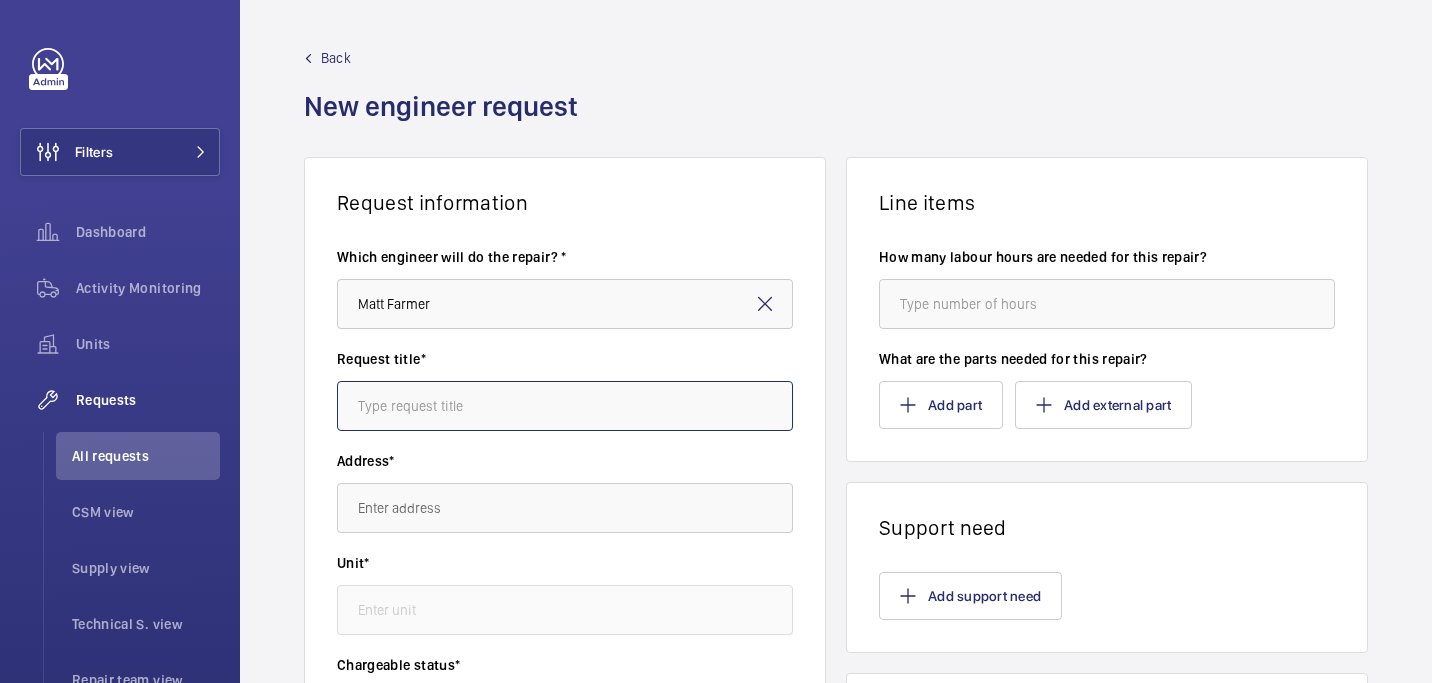 click 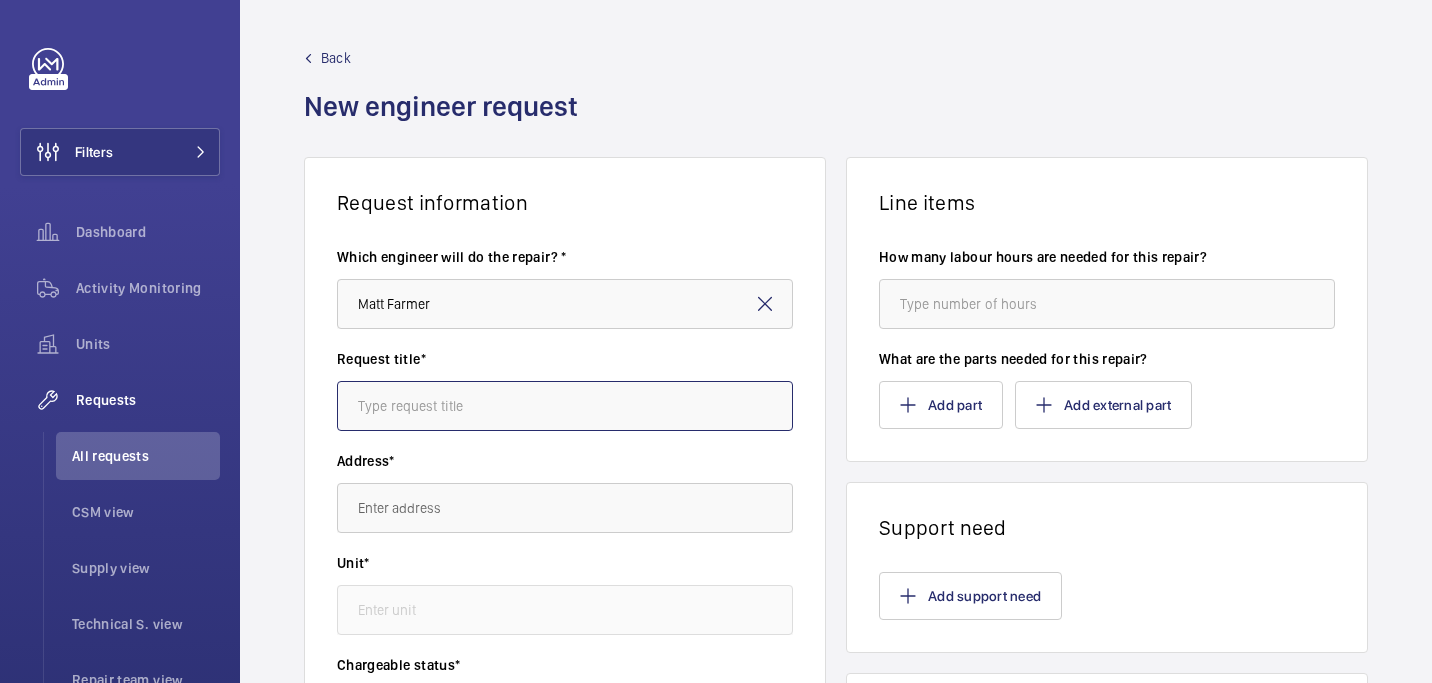 paste on "UP2 - Power Supply" 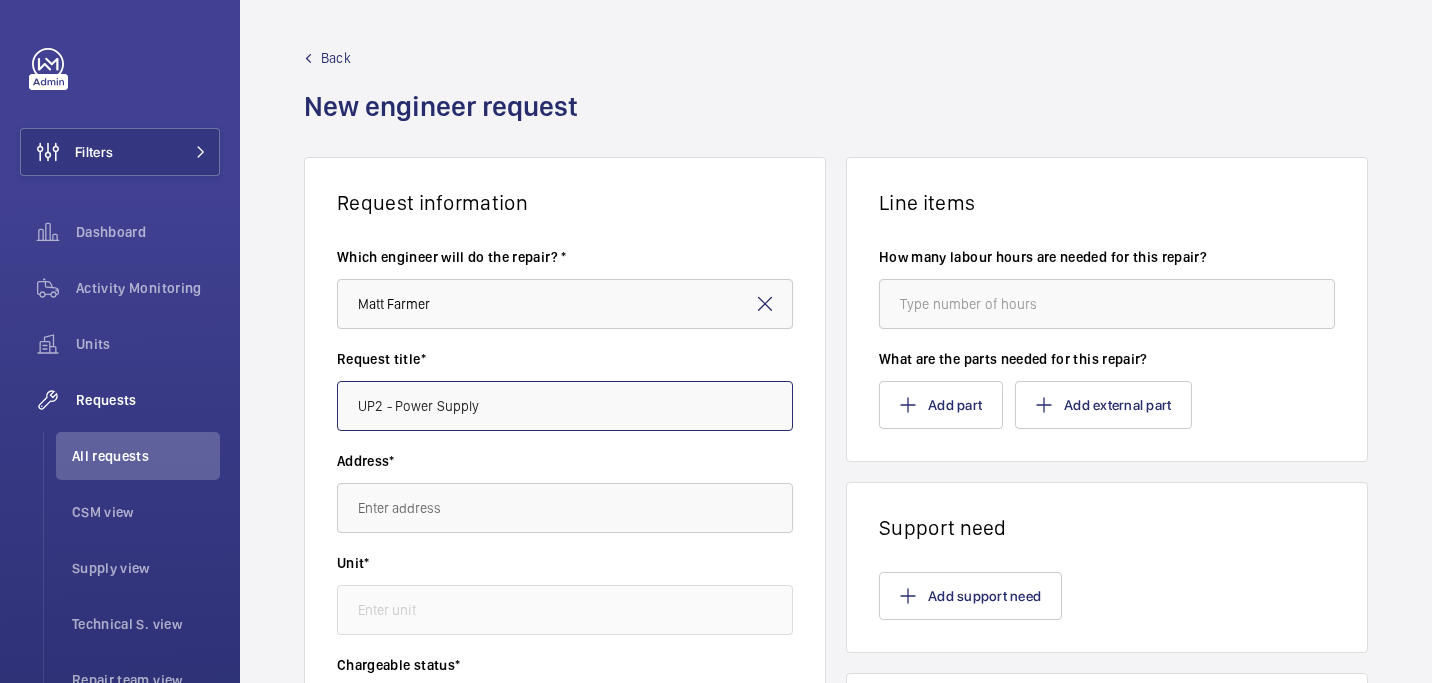 type on "UP2 - Power Supply" 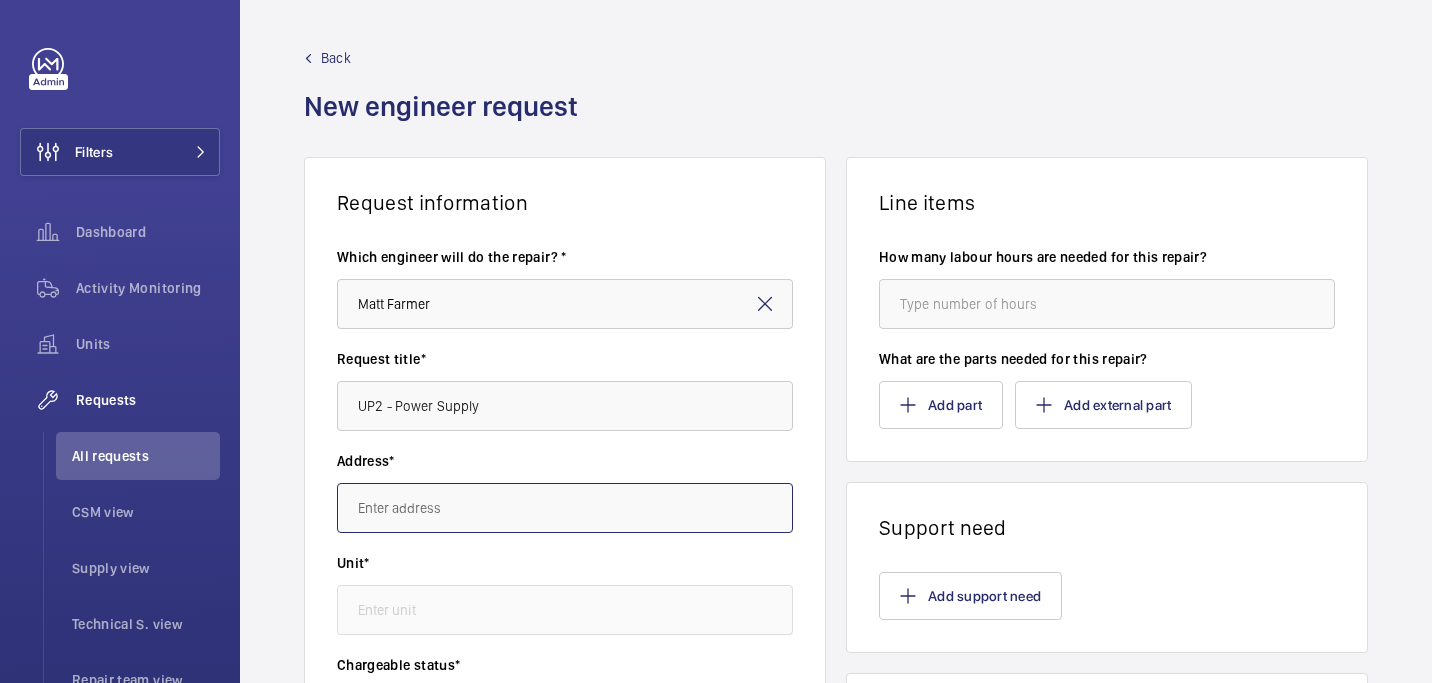 click at bounding box center (565, 508) 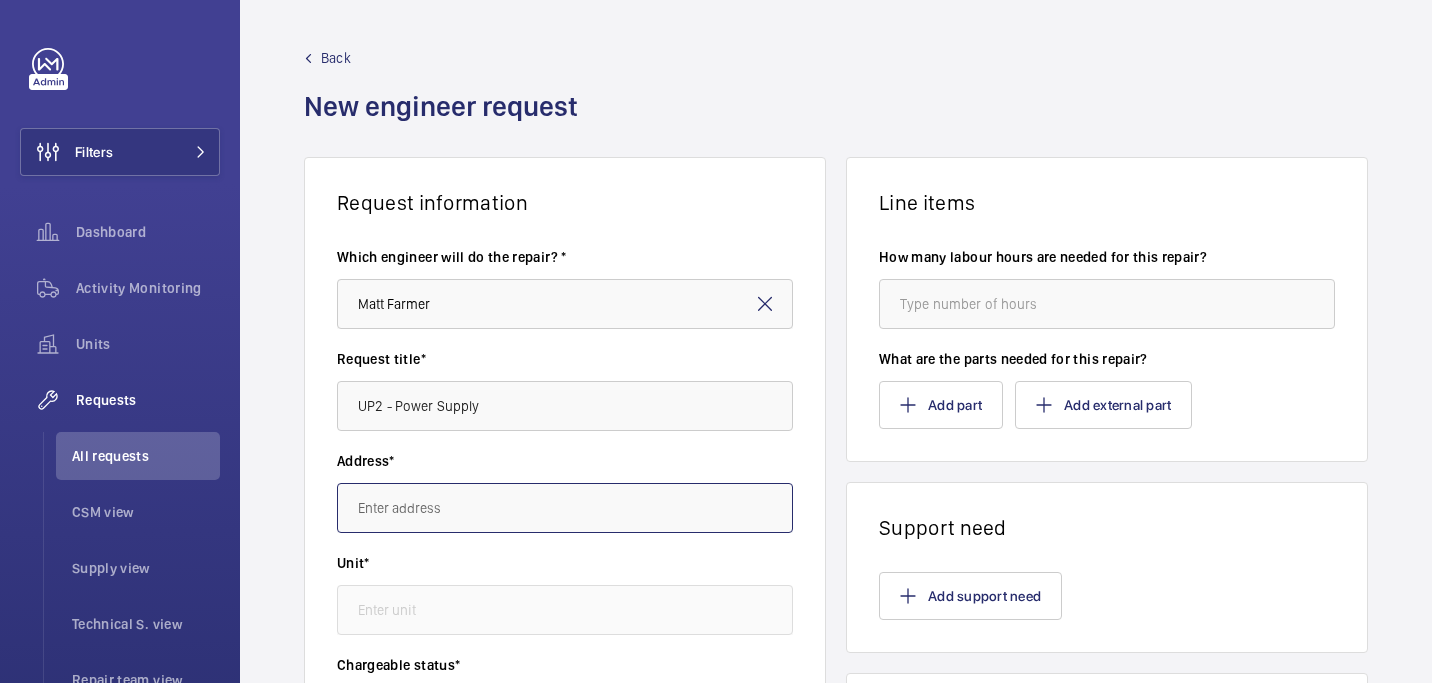 paste on "Flat [NUMBER], [NUMBER] [STREET]" 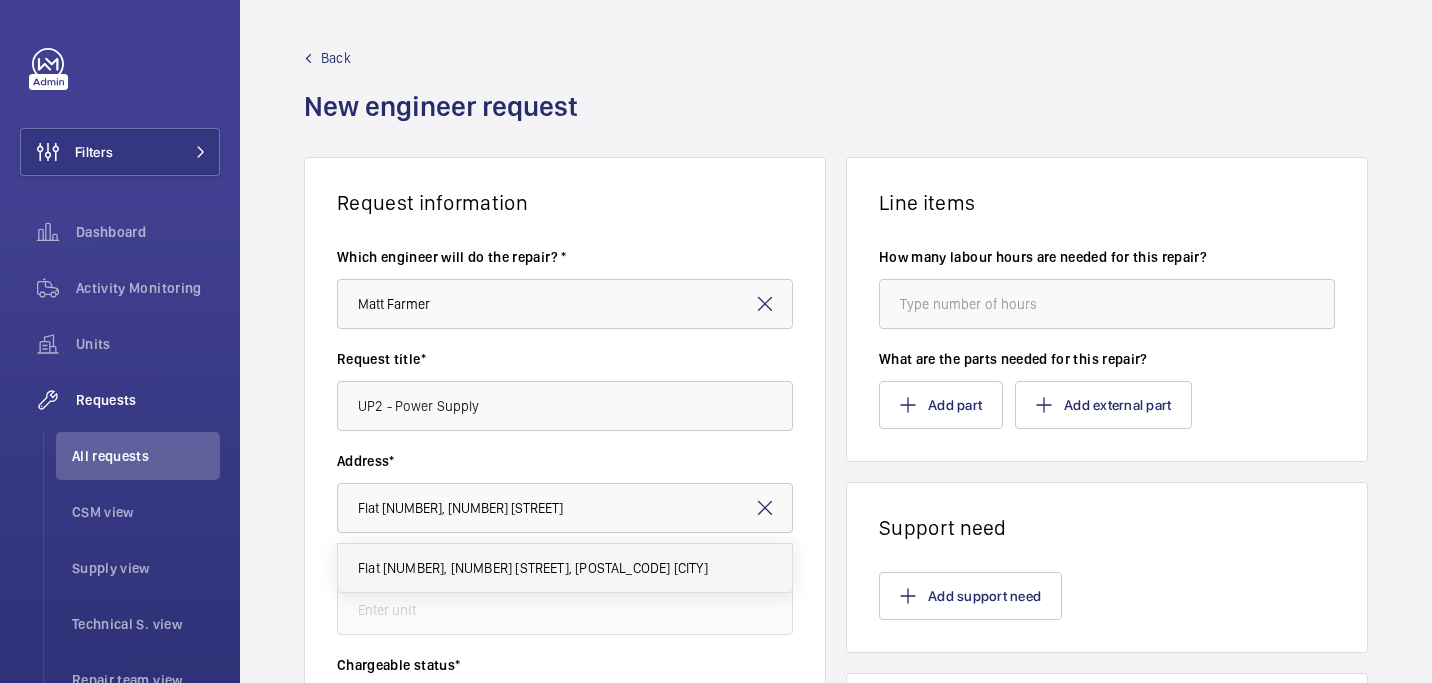 click on "Flat 19, 94 Victoria Road Flat 19, 94 Victoria Road, E9 7JL LONDON" at bounding box center [533, 568] 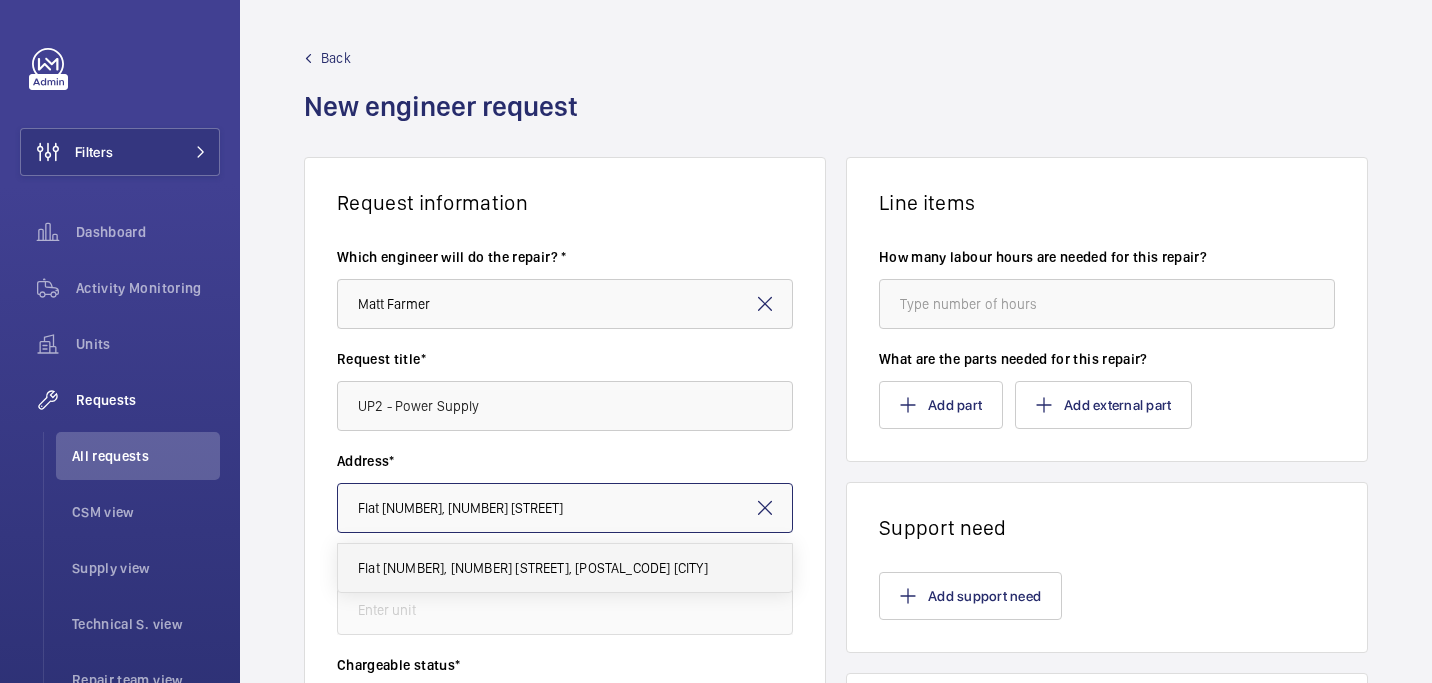 type on "Flat 19, 94 Victoria Road Flat 19, 94 Victoria Road, E9 7JL LONDON" 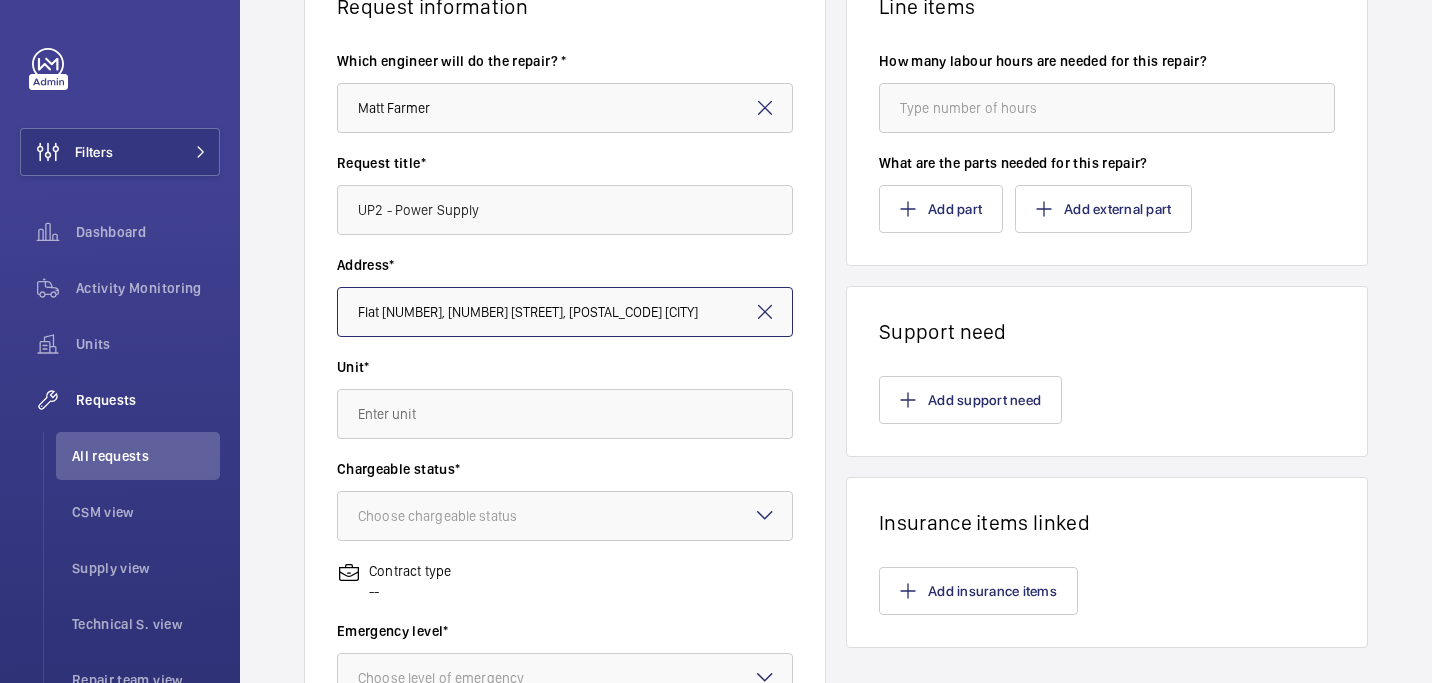 scroll, scrollTop: 220, scrollLeft: 0, axis: vertical 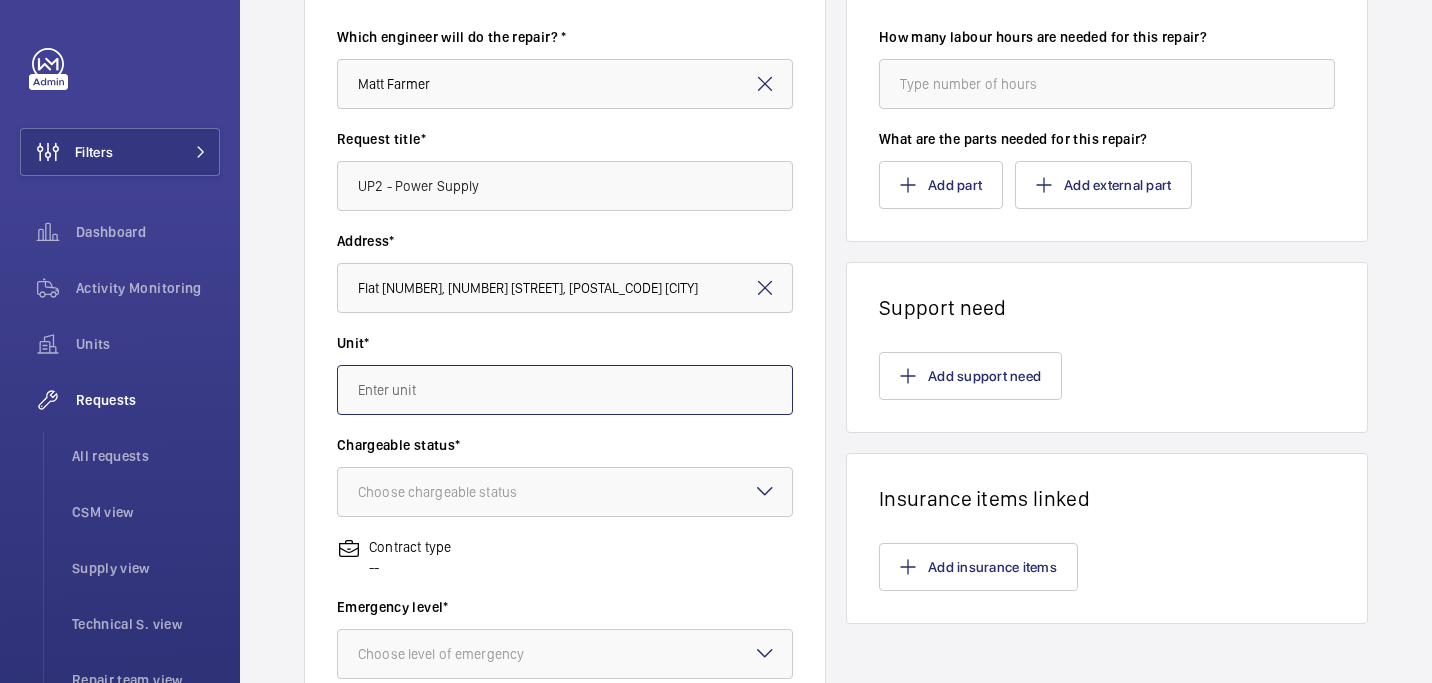 click at bounding box center [565, 390] 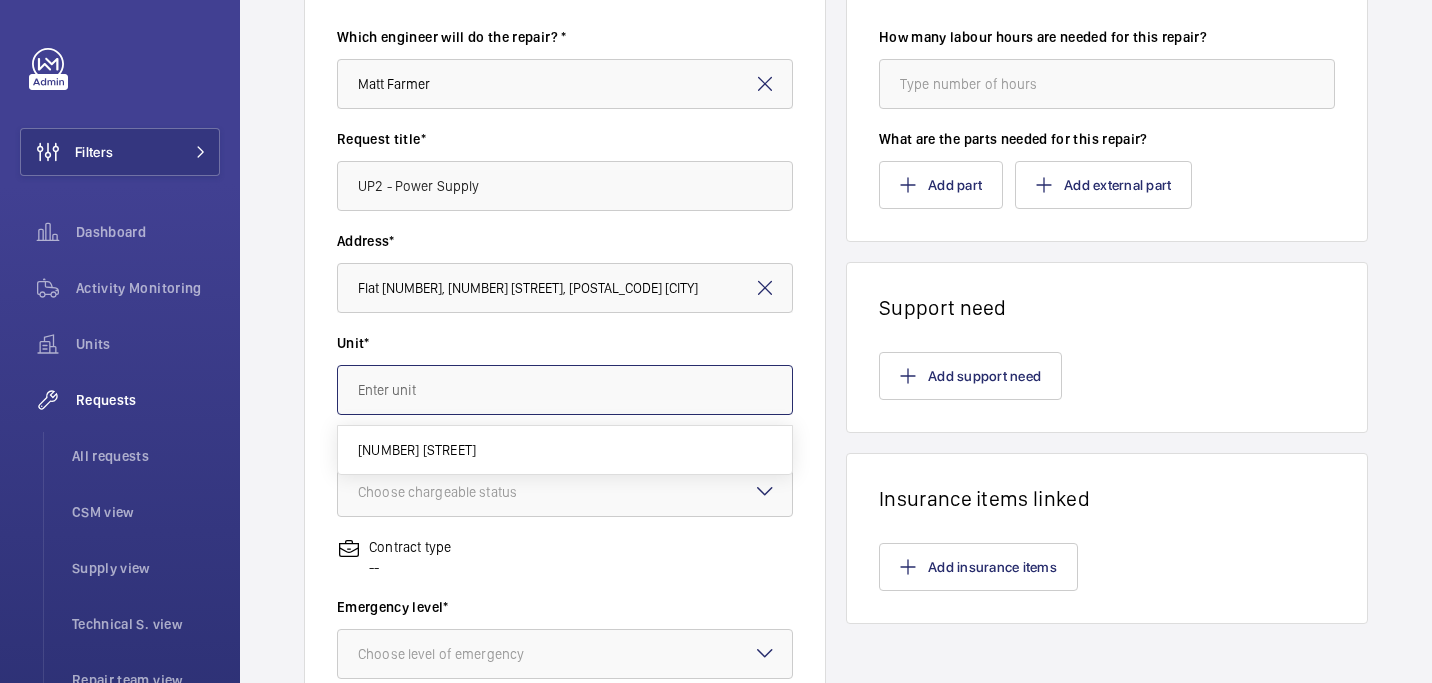 paste on "M56339" 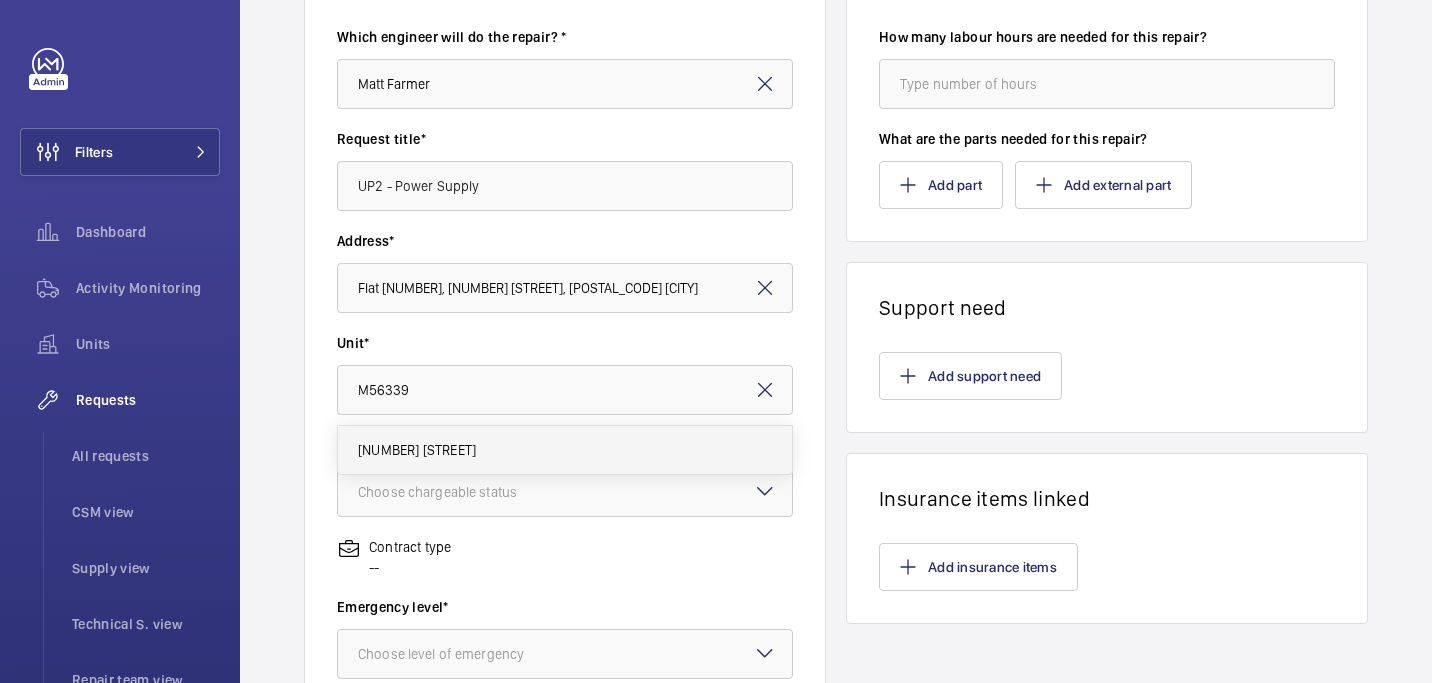 click on "M56339 - 94 Victoria Park Road" at bounding box center (417, 450) 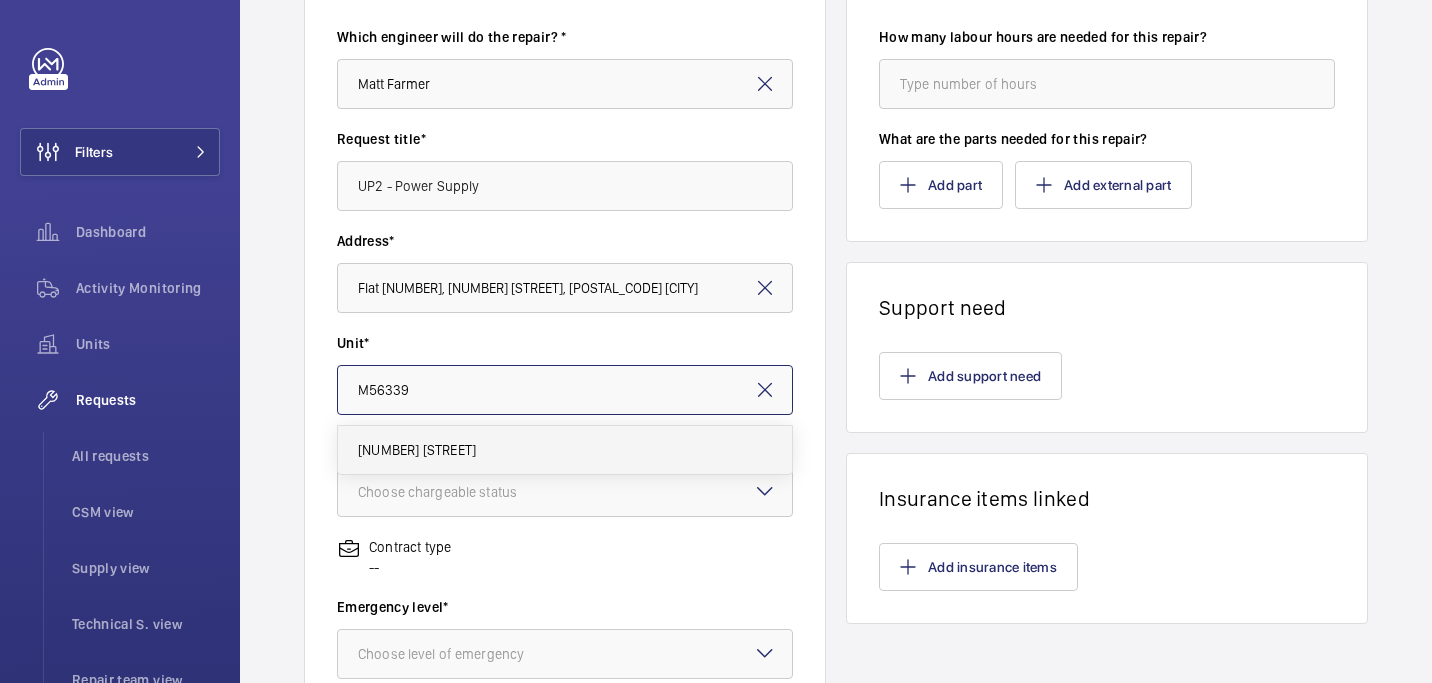 type on "M56339 - 94 Victoria Park Road" 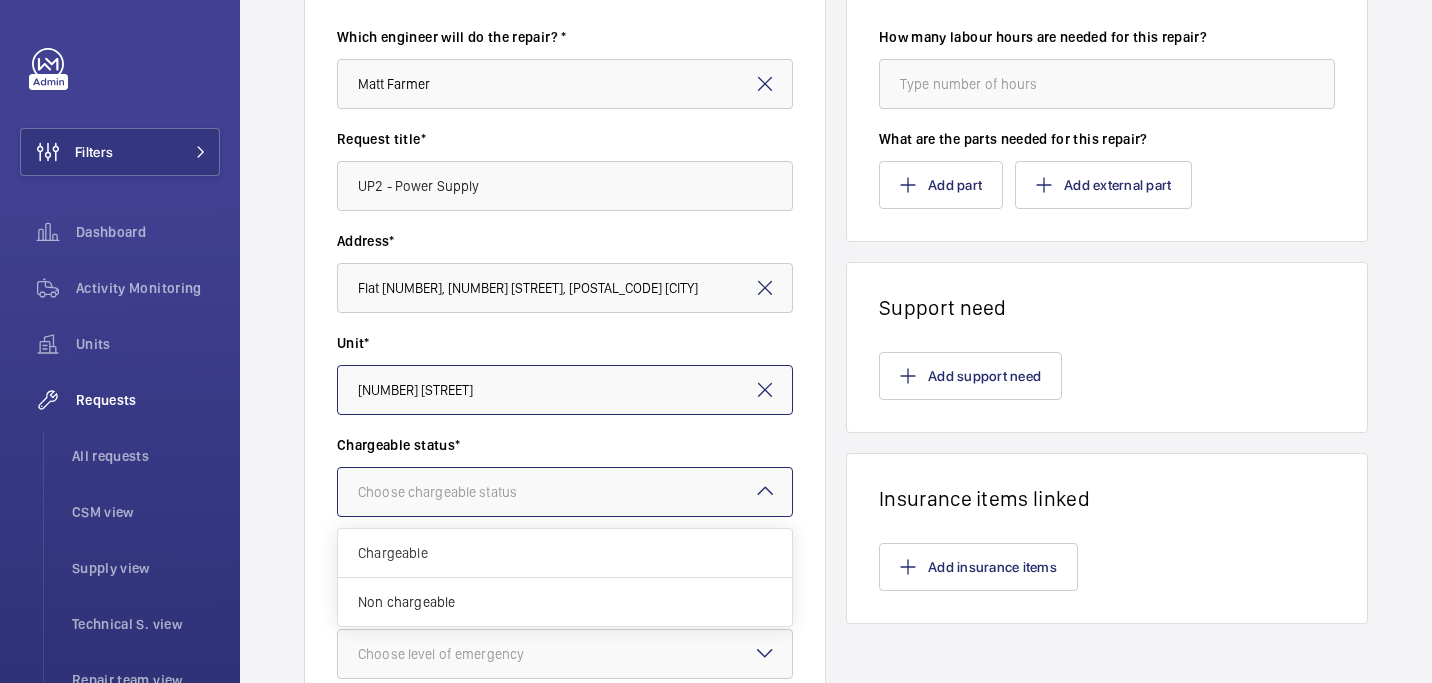 click on "Choose chargeable status" at bounding box center [462, 492] 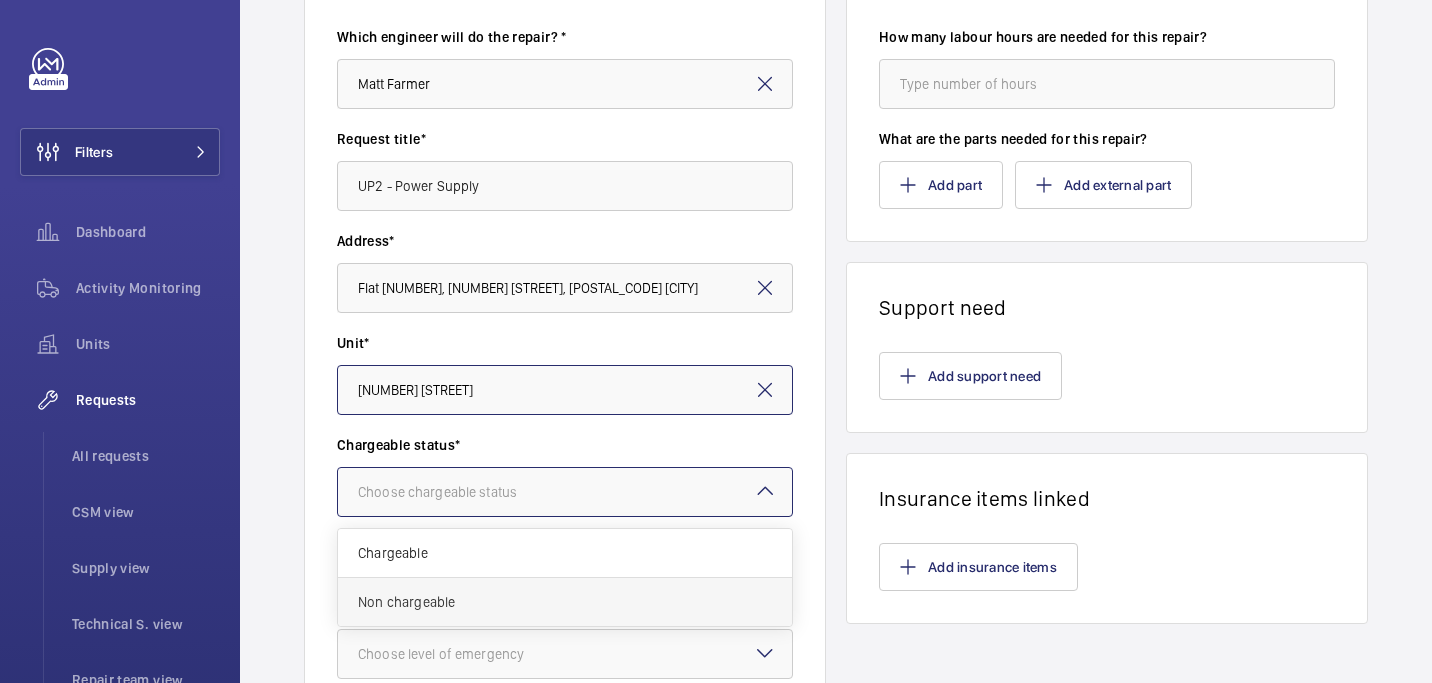 click on "Non chargeable" at bounding box center [565, 602] 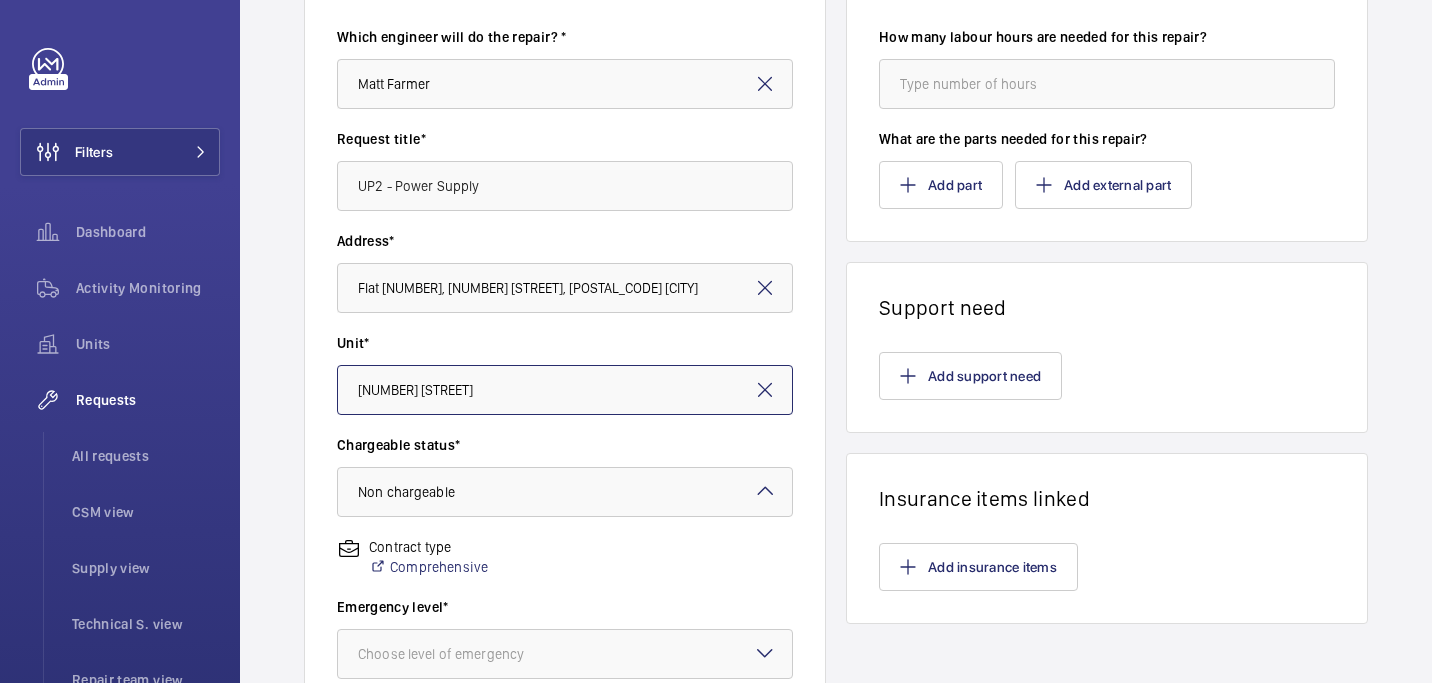 scroll, scrollTop: 358, scrollLeft: 0, axis: vertical 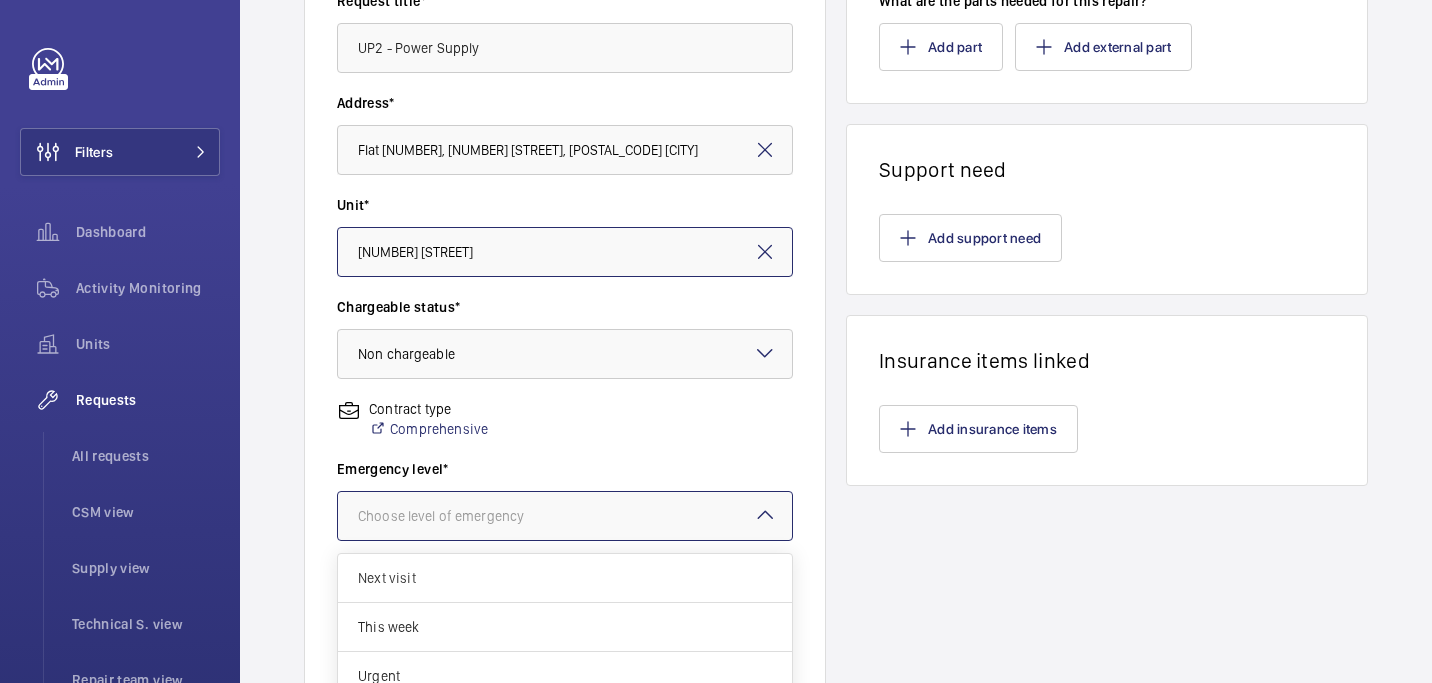 click at bounding box center [565, 516] 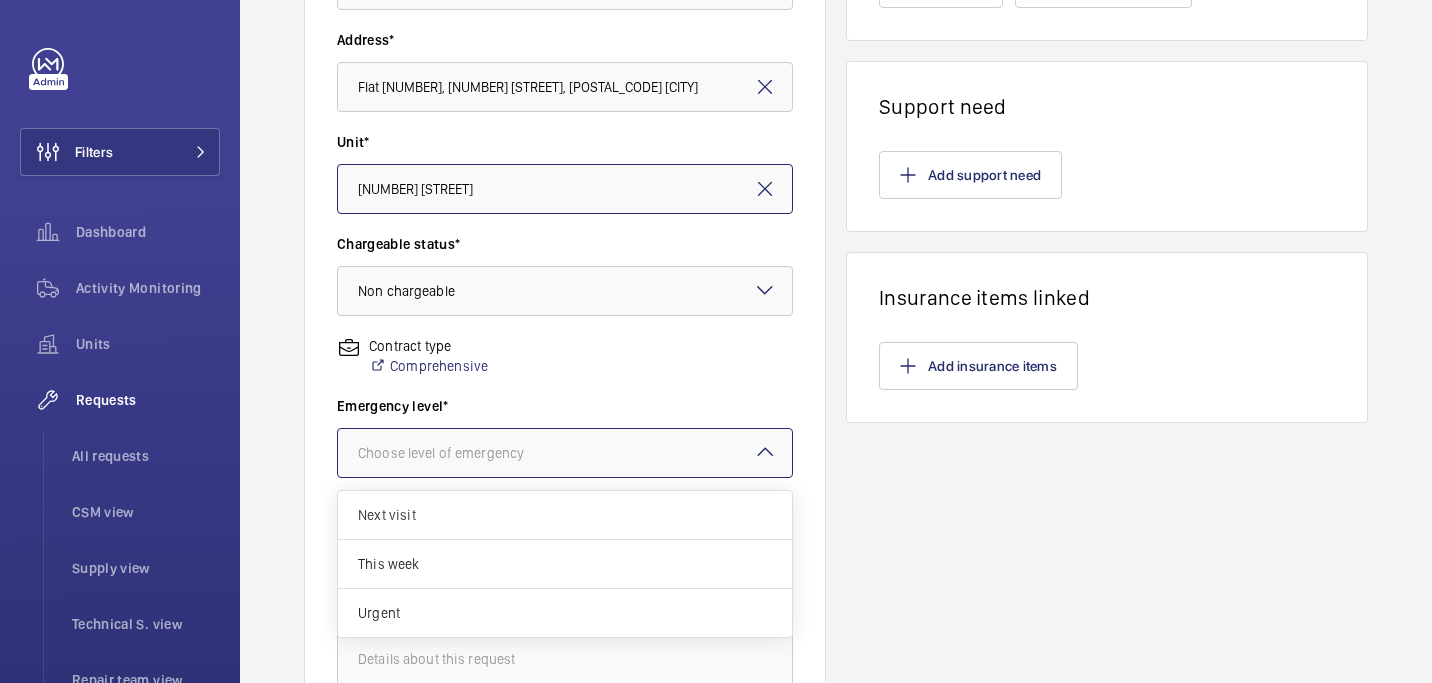 scroll, scrollTop: 426, scrollLeft: 0, axis: vertical 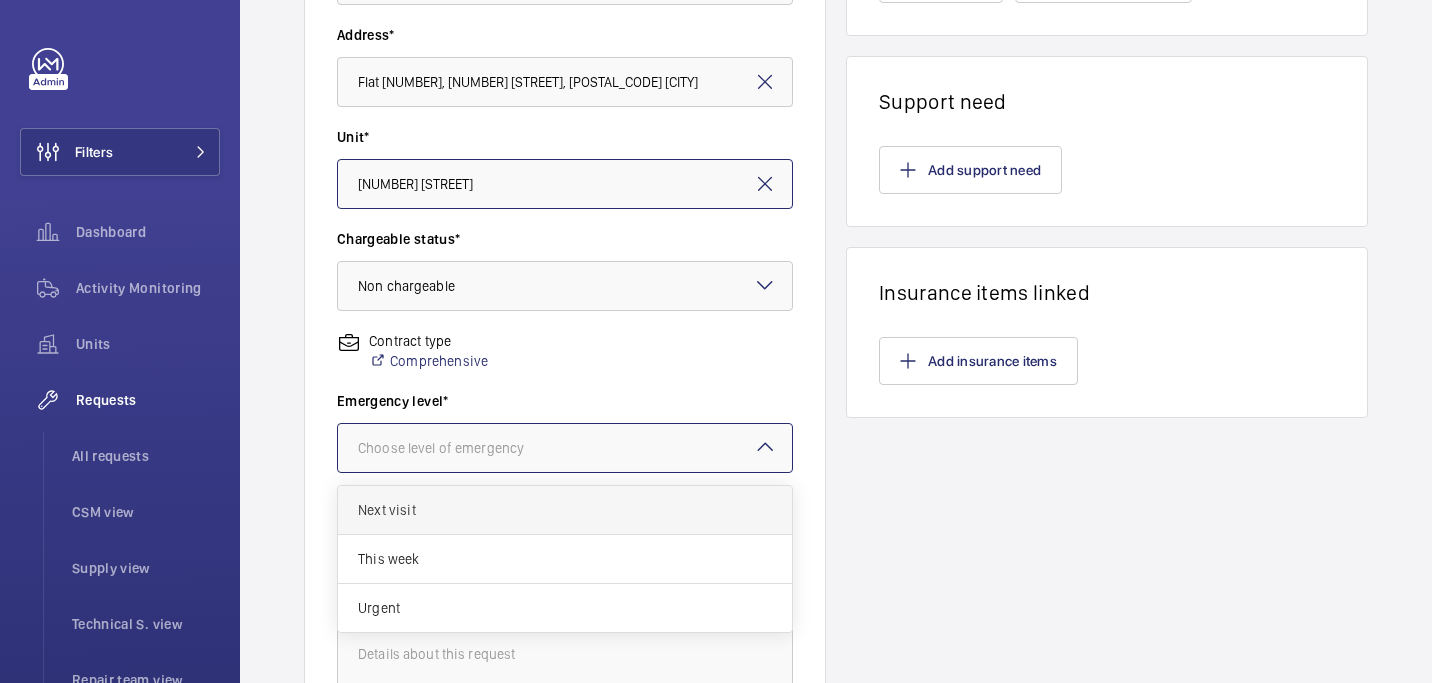 click on "Next visit" at bounding box center [565, 510] 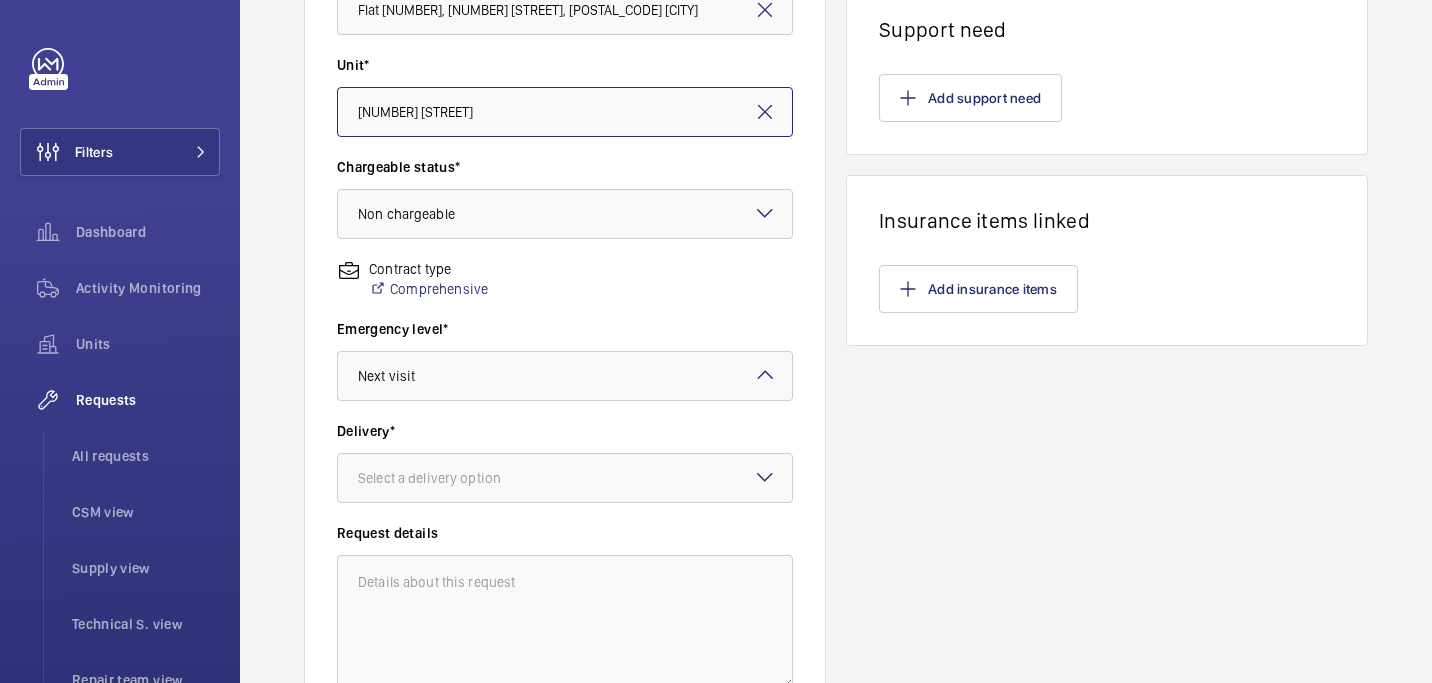 scroll, scrollTop: 525, scrollLeft: 0, axis: vertical 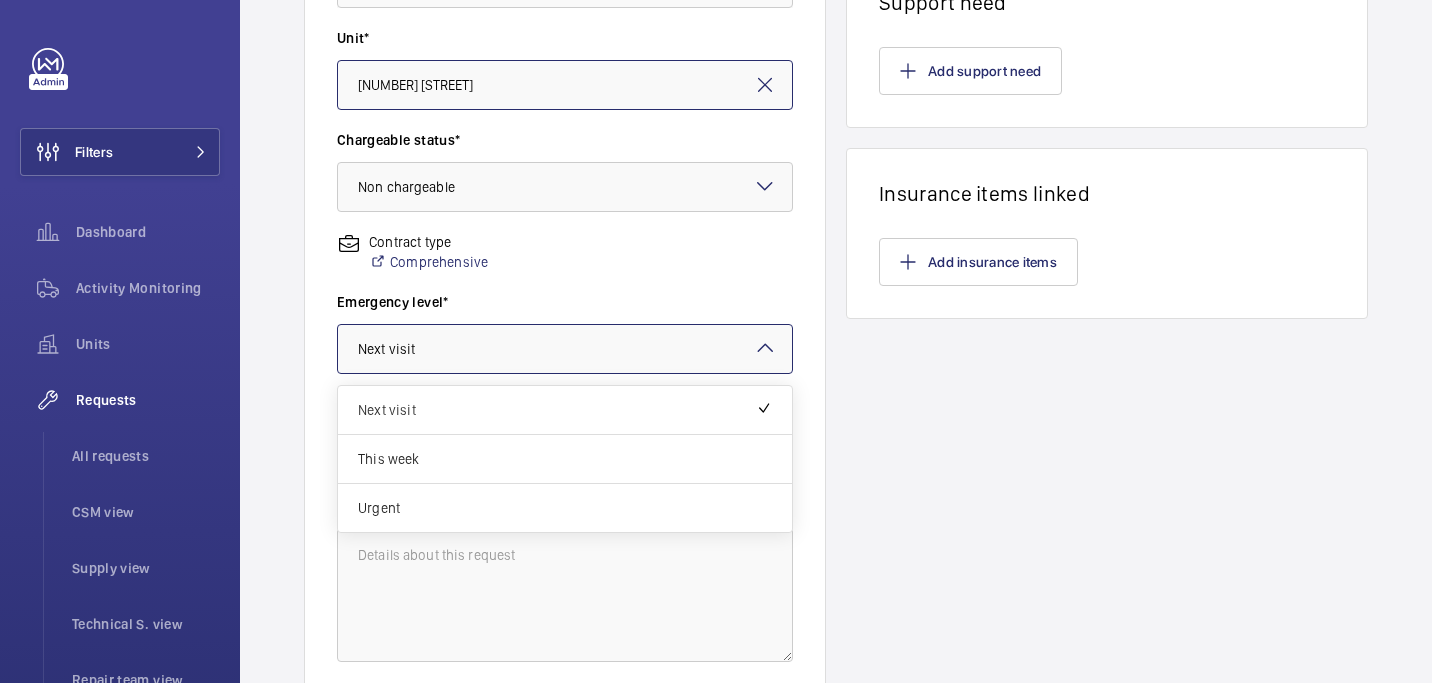 click at bounding box center [565, 349] 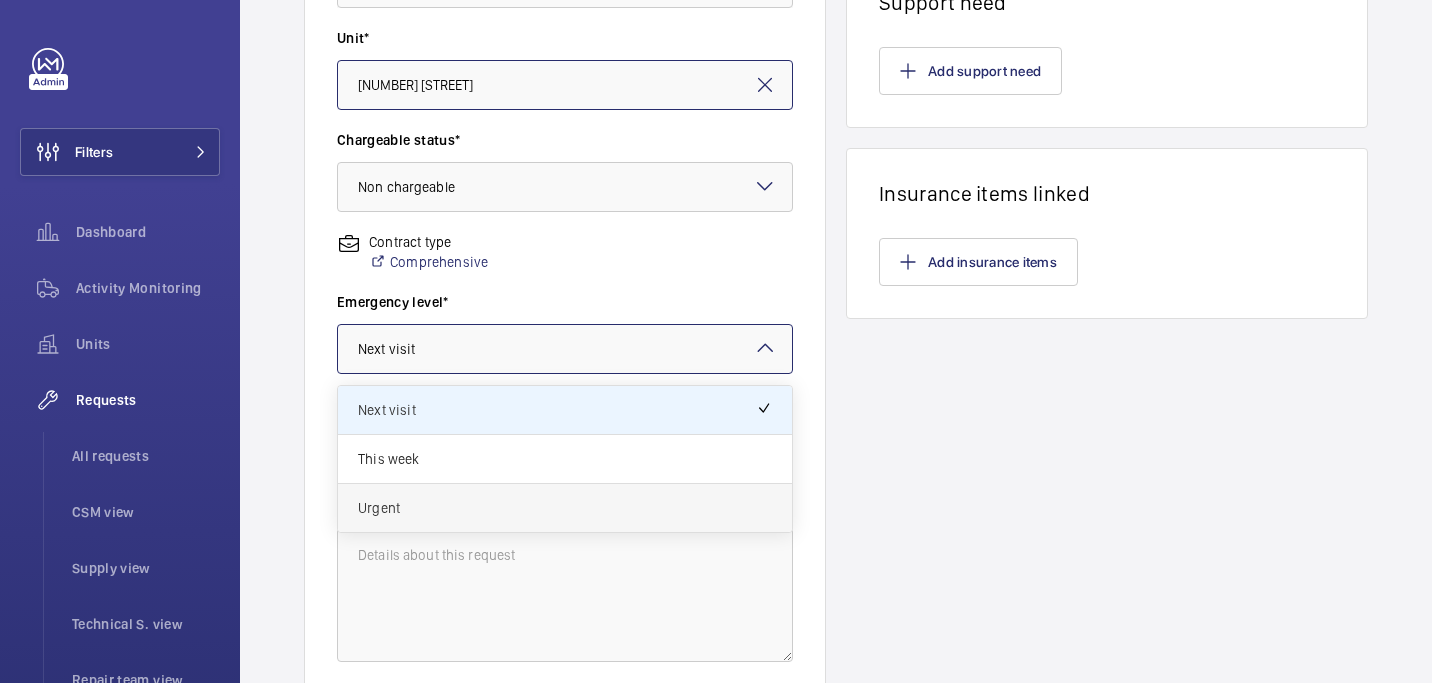 click on "Urgent" at bounding box center [565, 508] 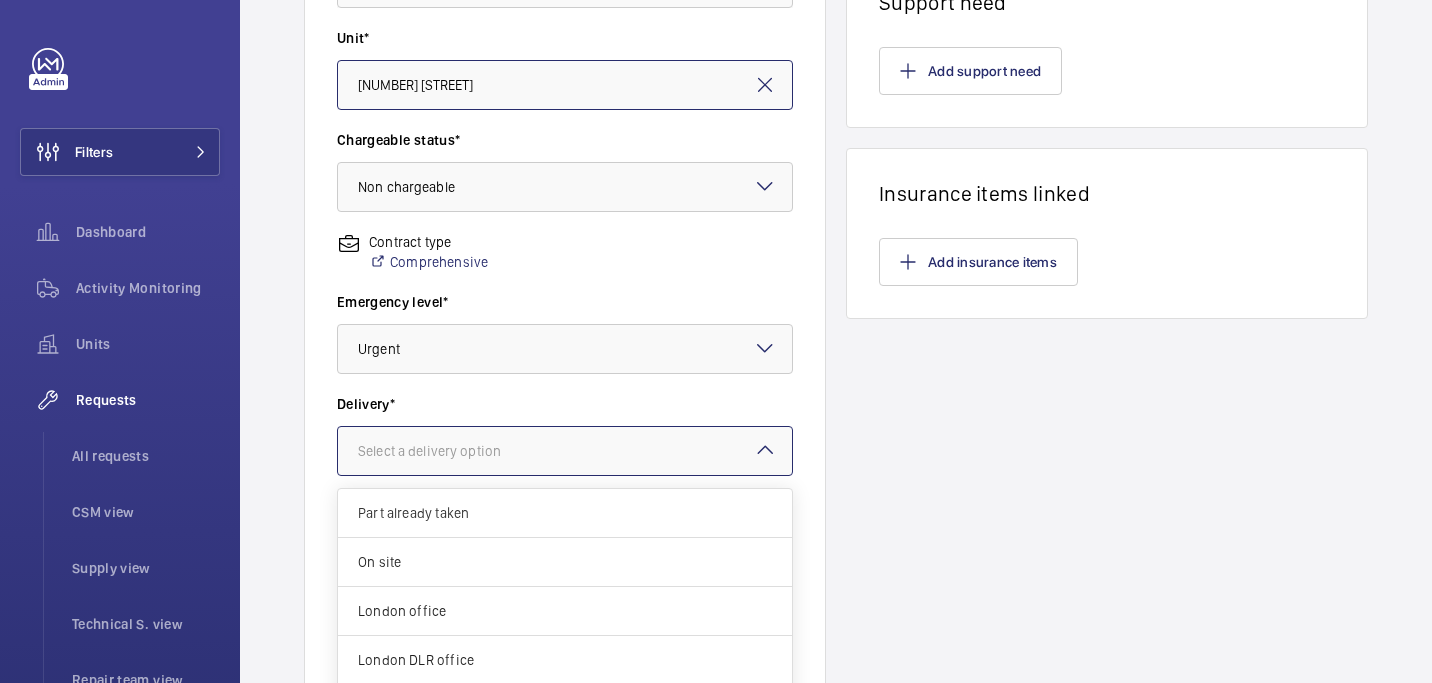 click at bounding box center (565, 451) 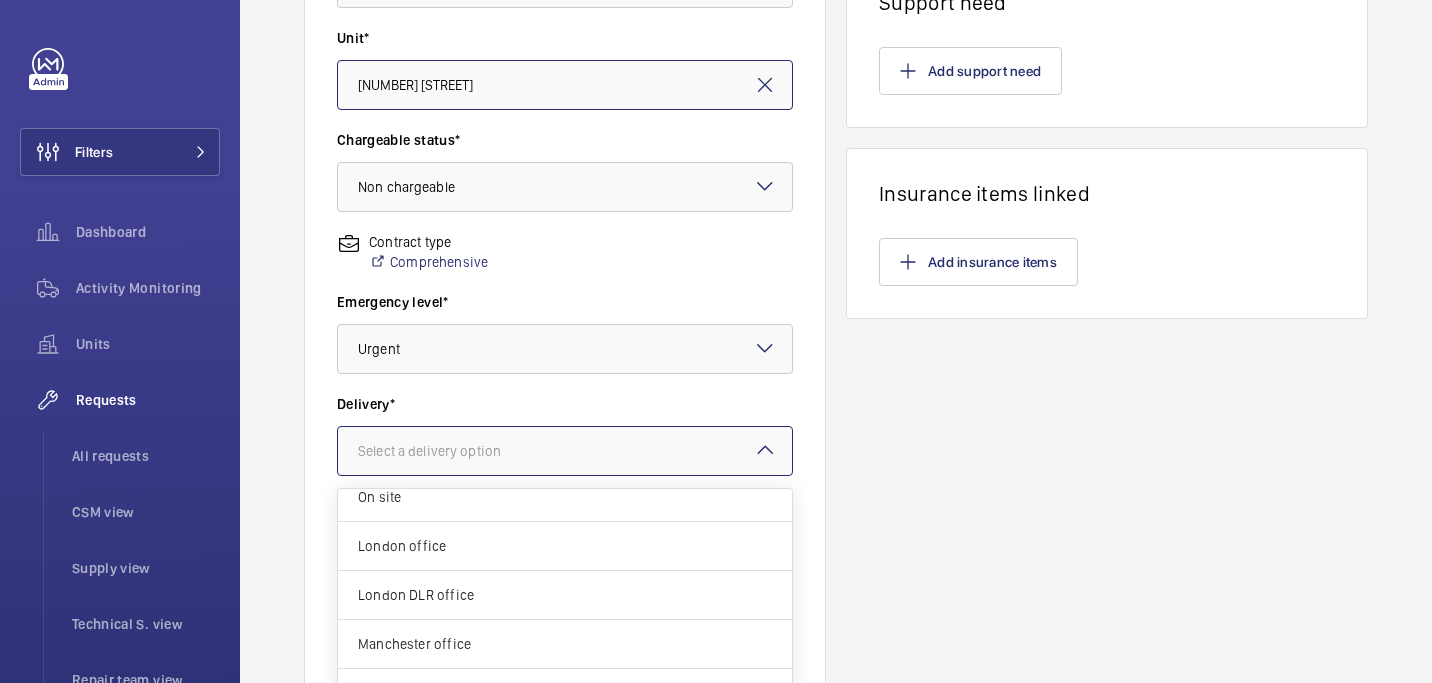 scroll, scrollTop: 73, scrollLeft: 0, axis: vertical 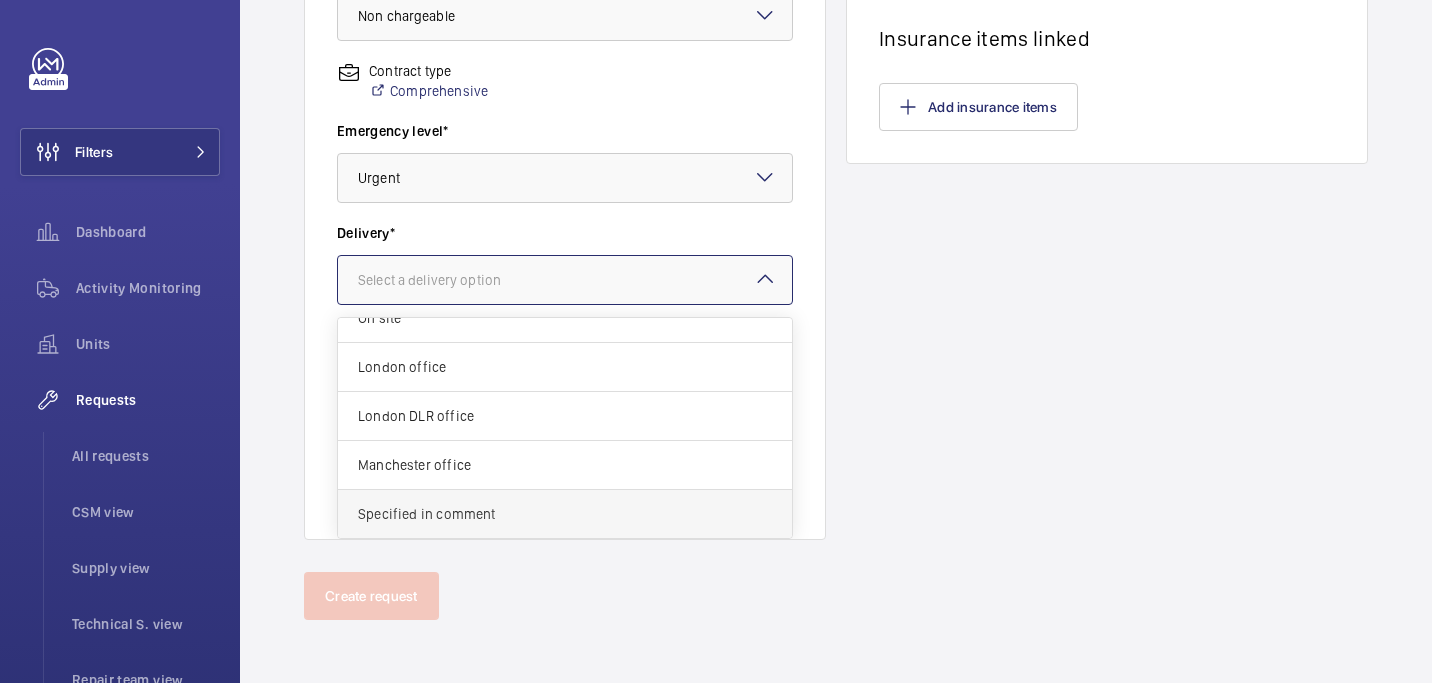 click on "Specified in comment" at bounding box center (565, 514) 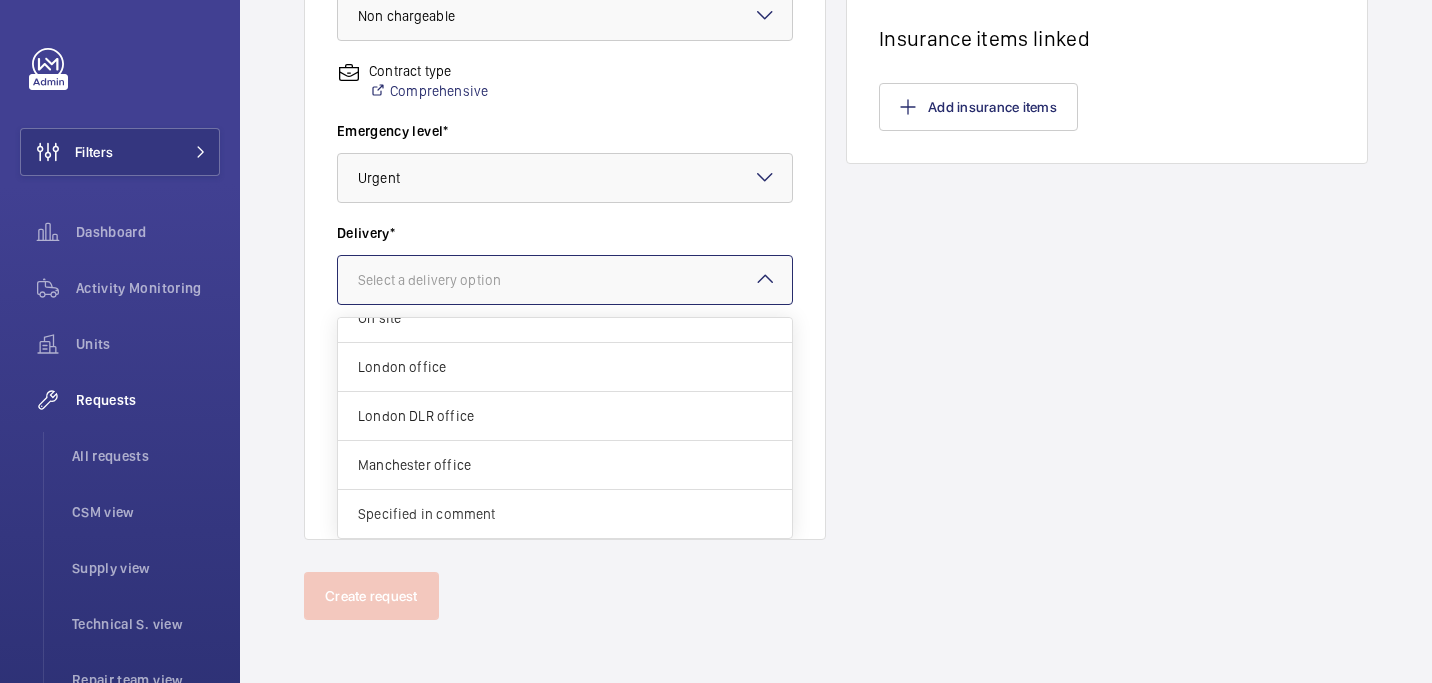 scroll, scrollTop: 0, scrollLeft: 0, axis: both 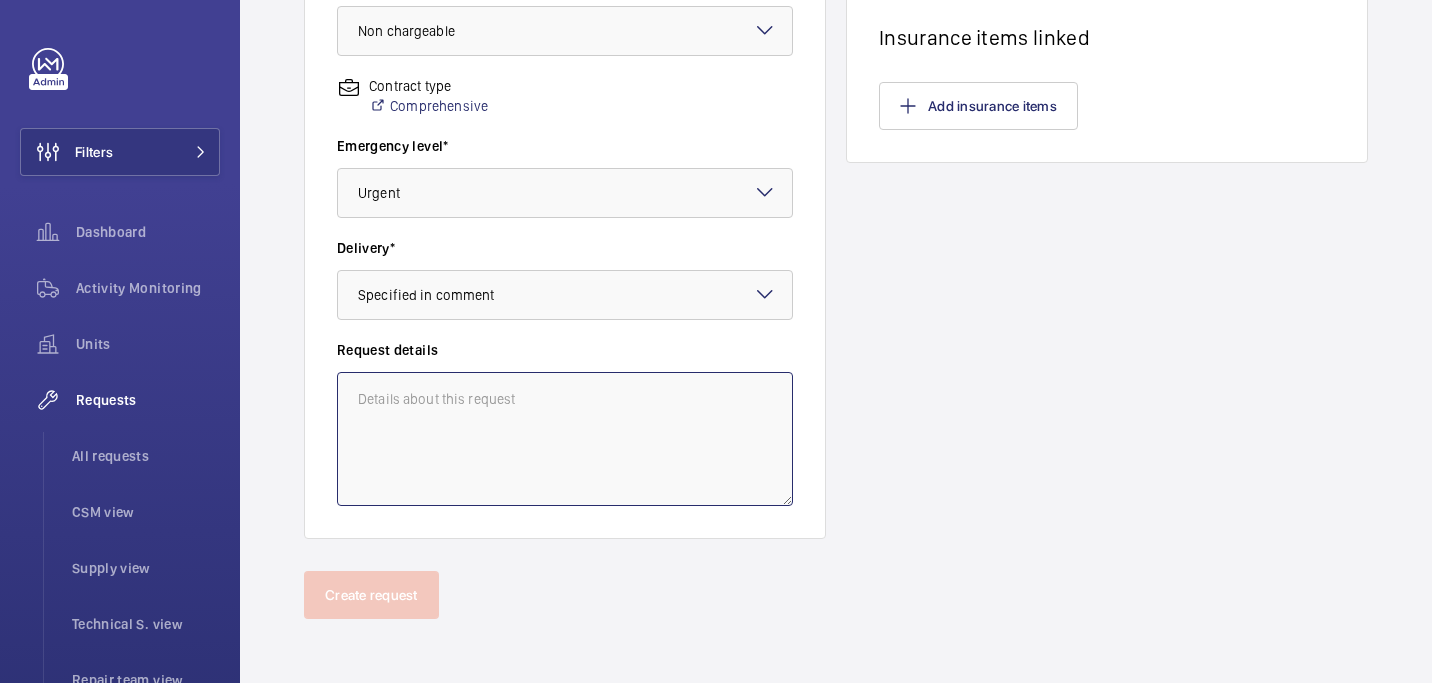 click at bounding box center [565, 439] 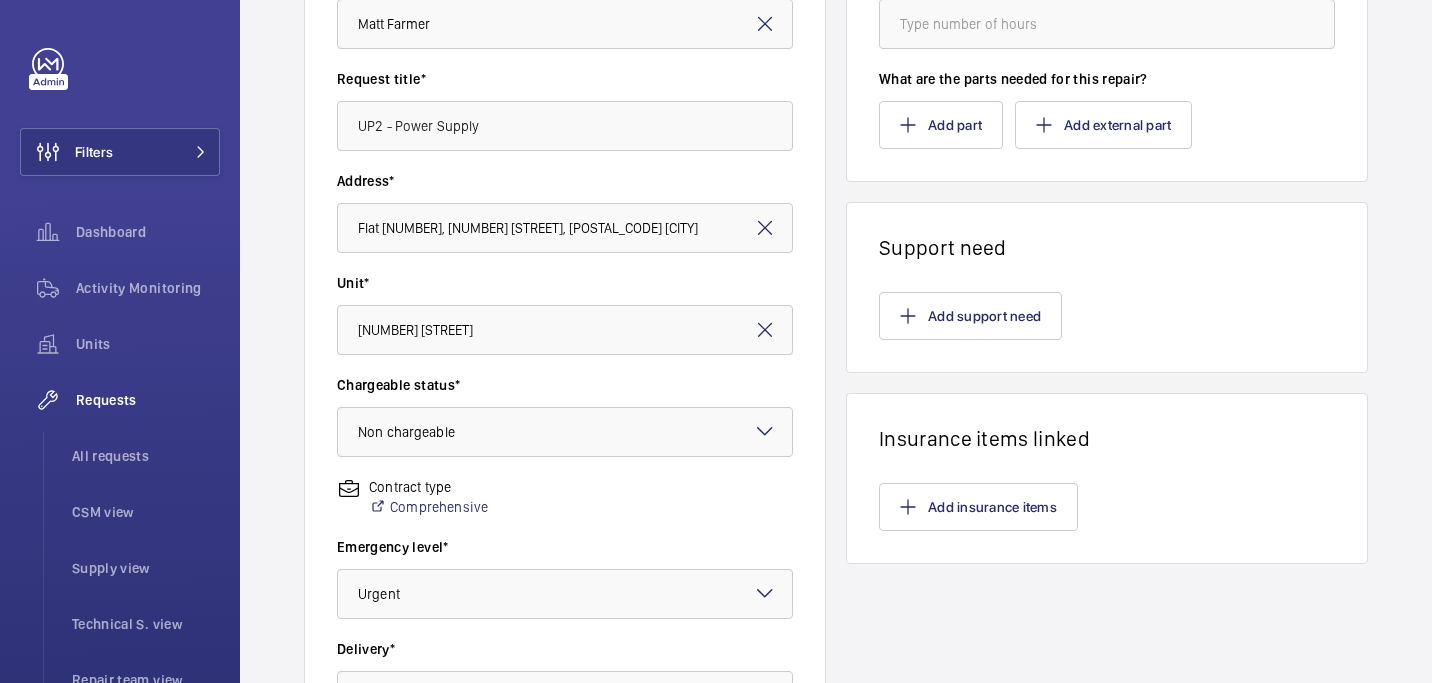 scroll, scrollTop: 0, scrollLeft: 0, axis: both 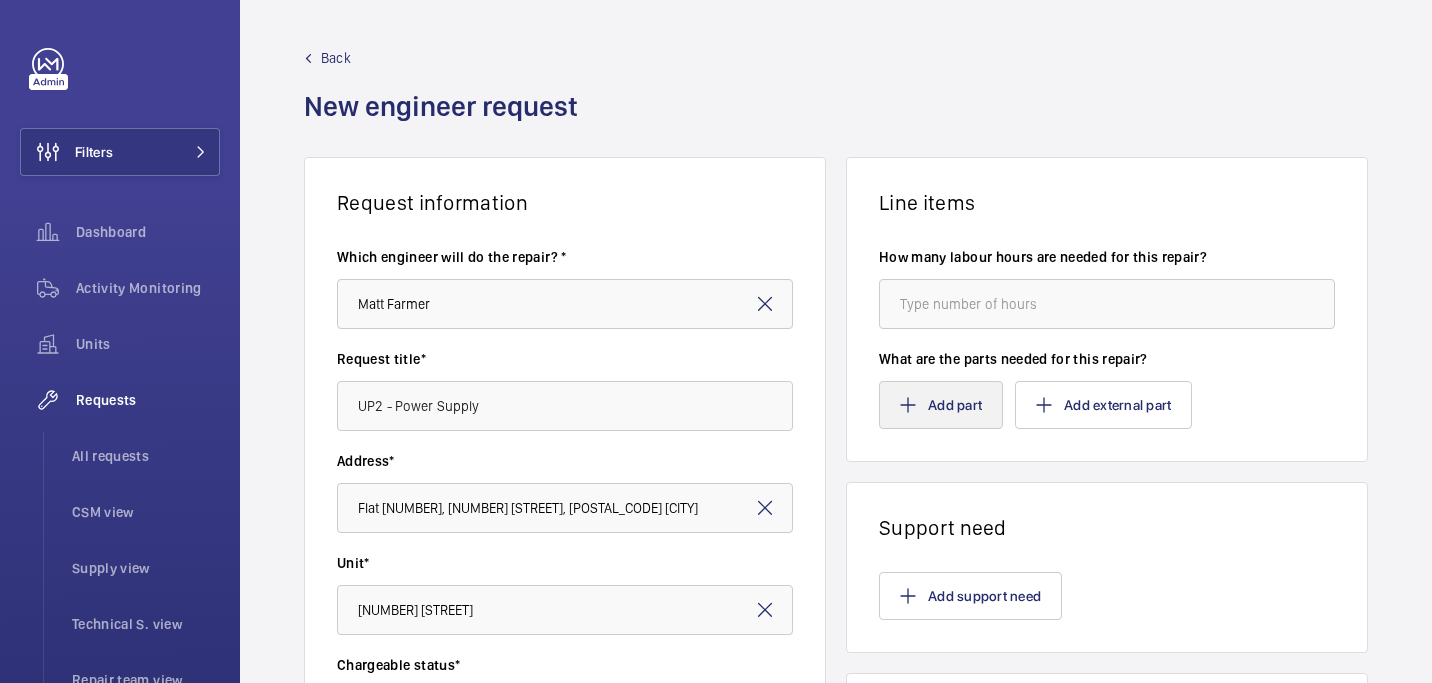 type on "Collection for today (05/08)" 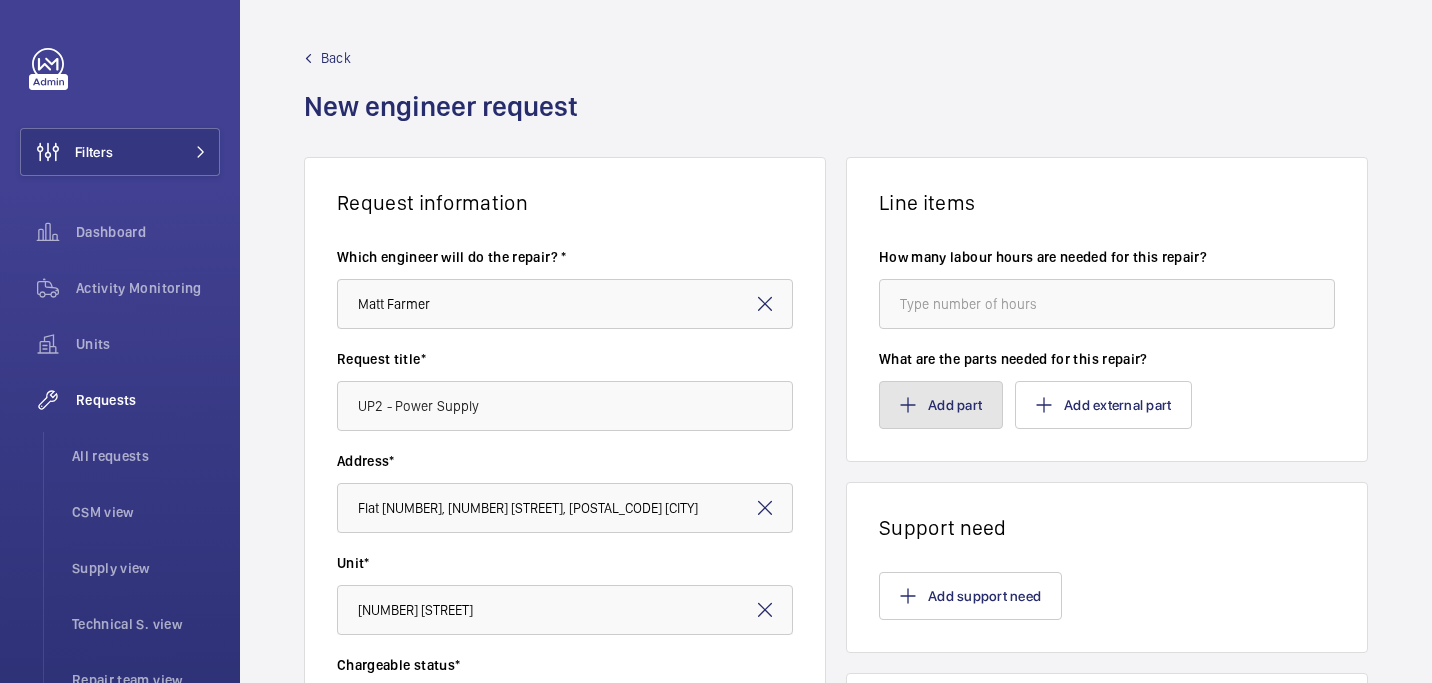 click 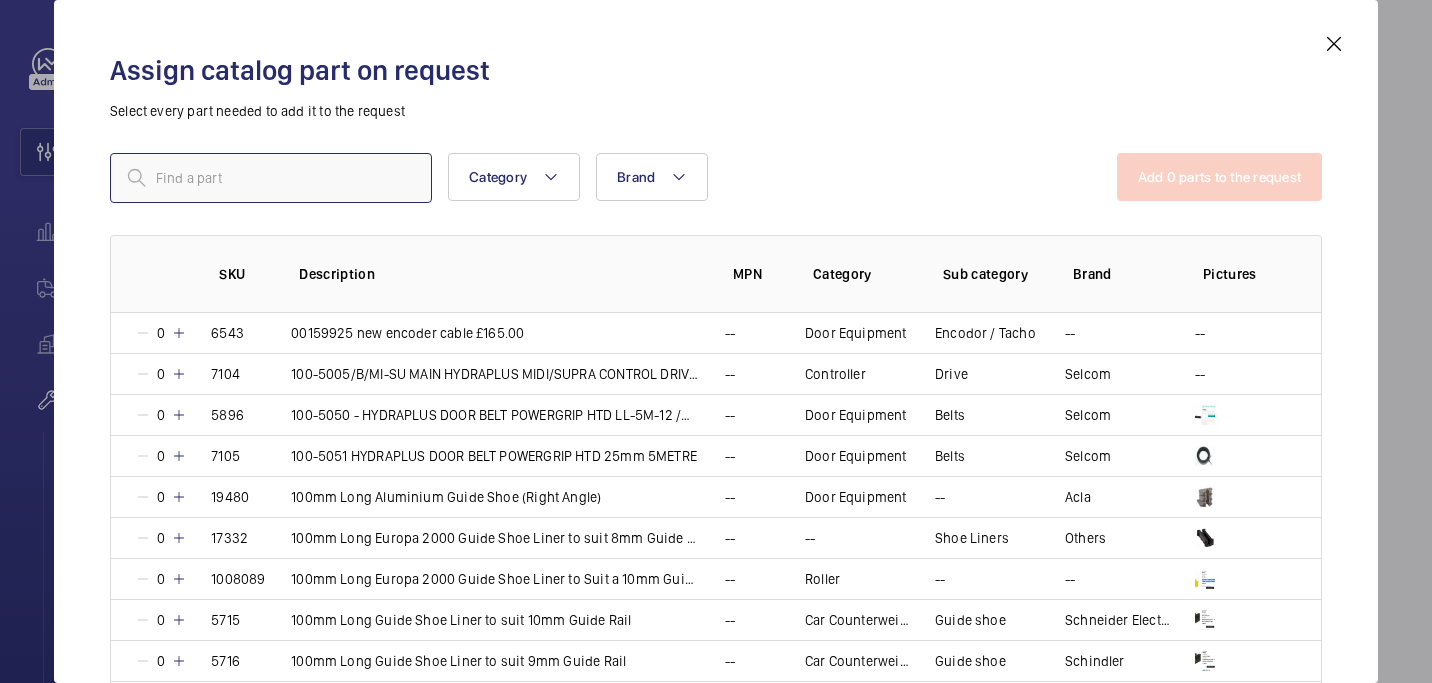 click at bounding box center (271, 178) 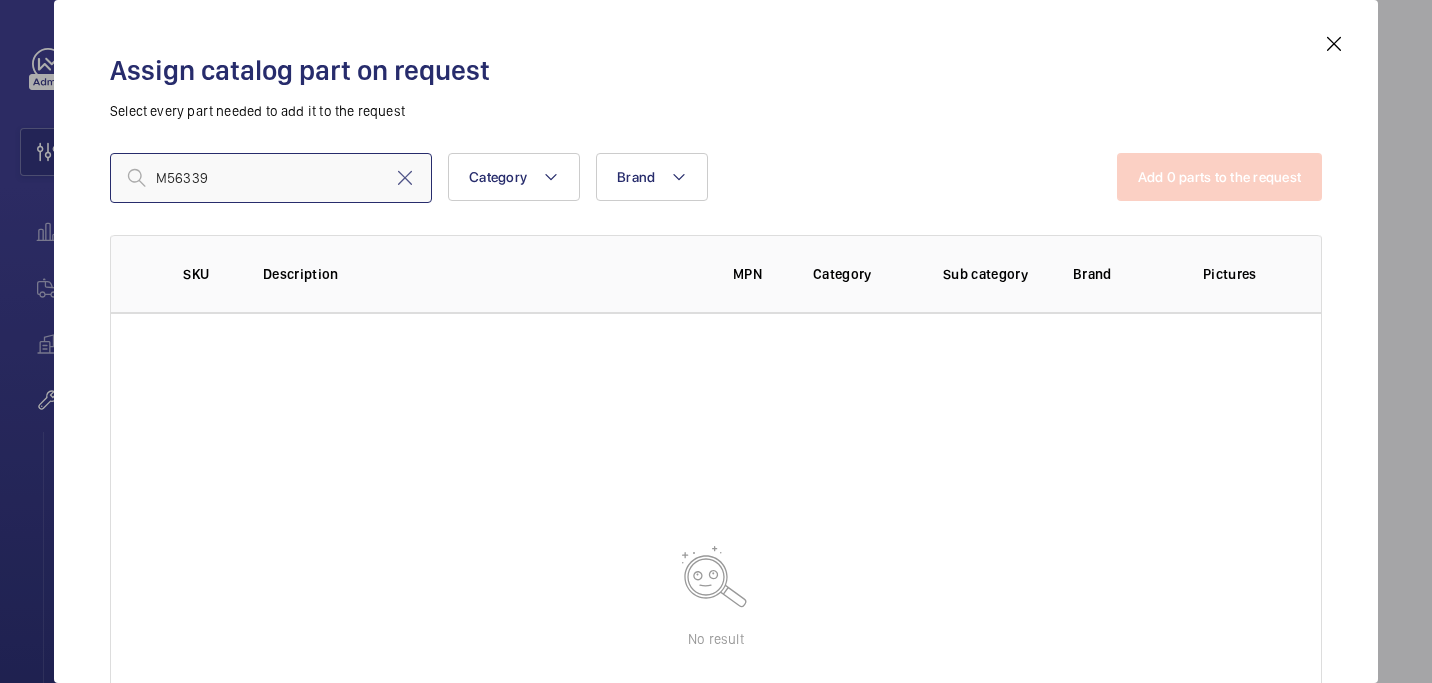 click on "M56339" at bounding box center (271, 178) 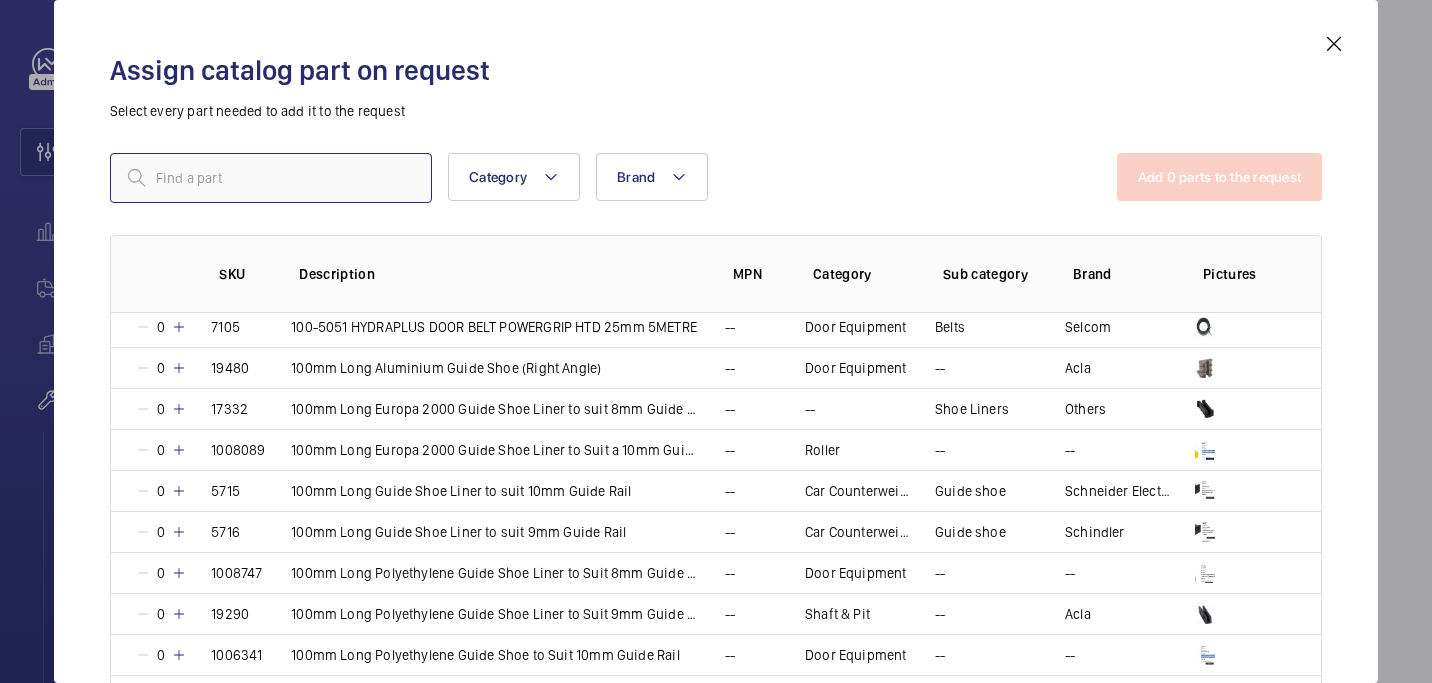 scroll, scrollTop: 144, scrollLeft: 0, axis: vertical 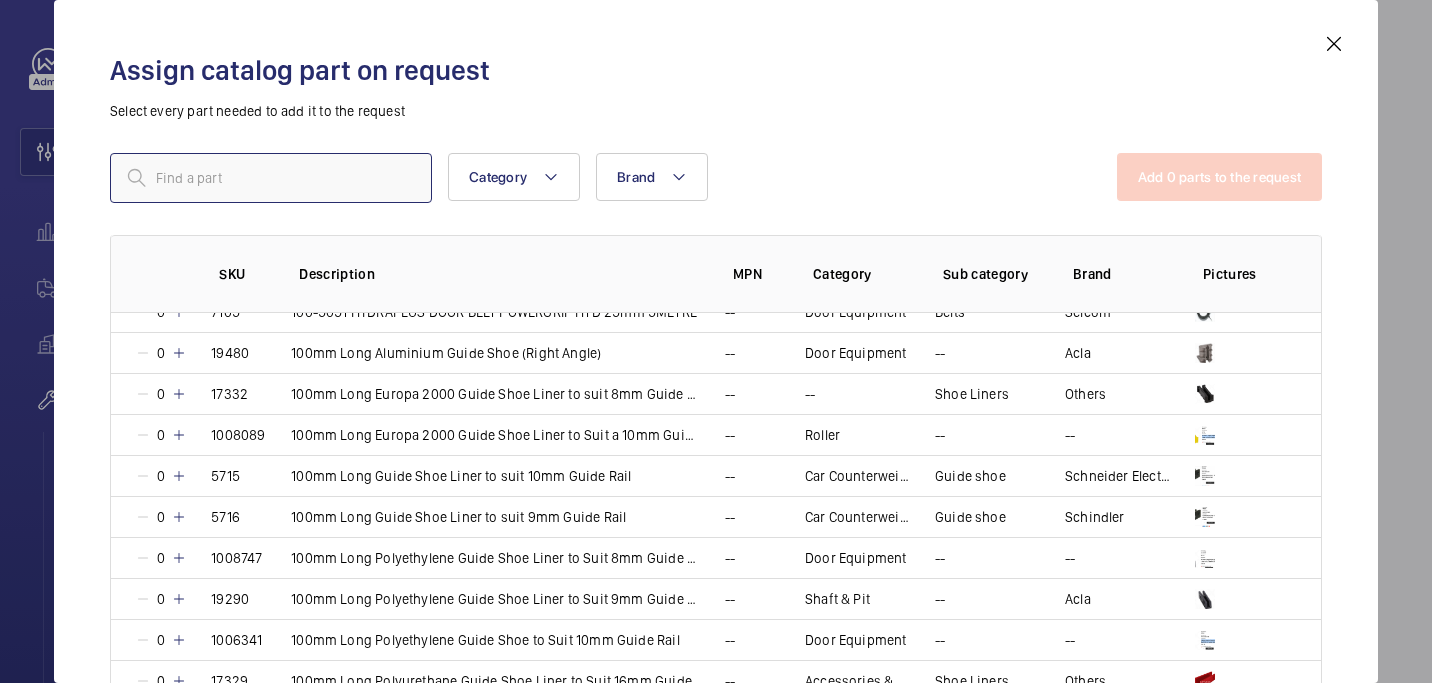 paste on "1009896" 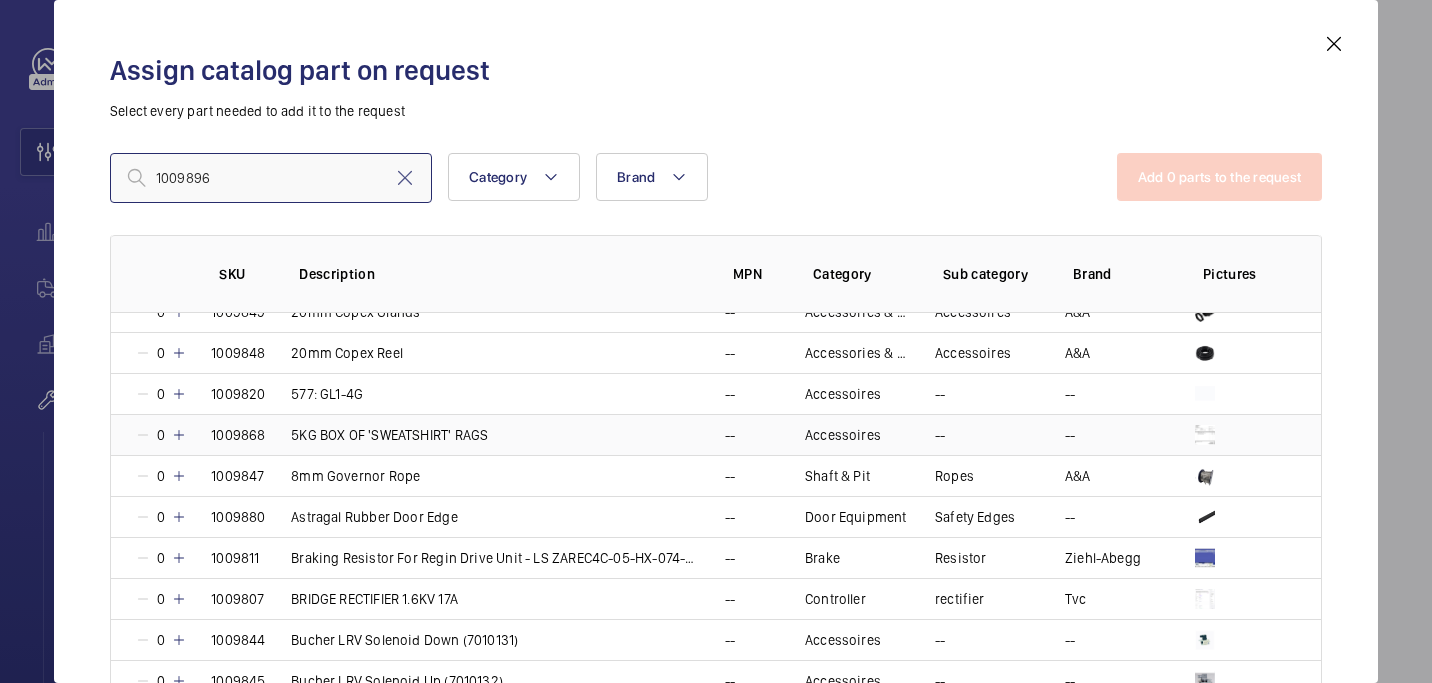 scroll, scrollTop: 0, scrollLeft: 0, axis: both 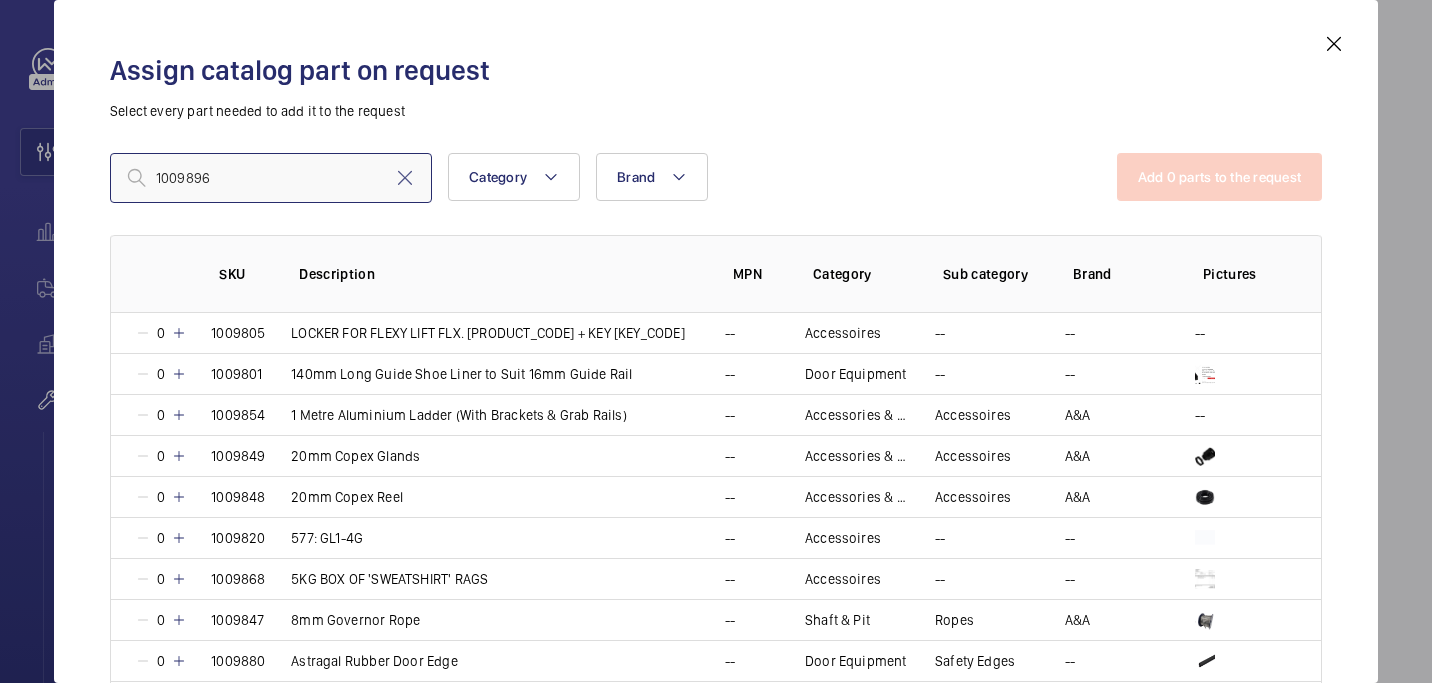 click on "1009896" at bounding box center [271, 178] 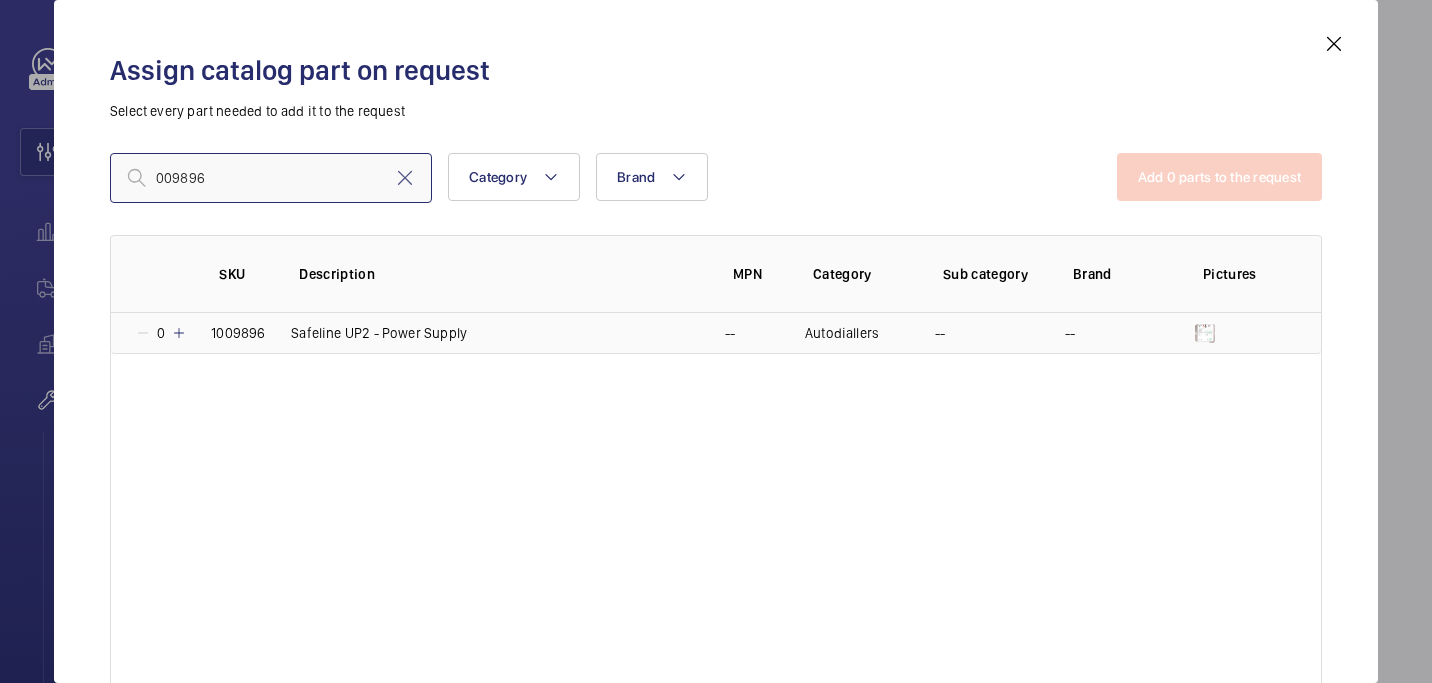 type on "009896" 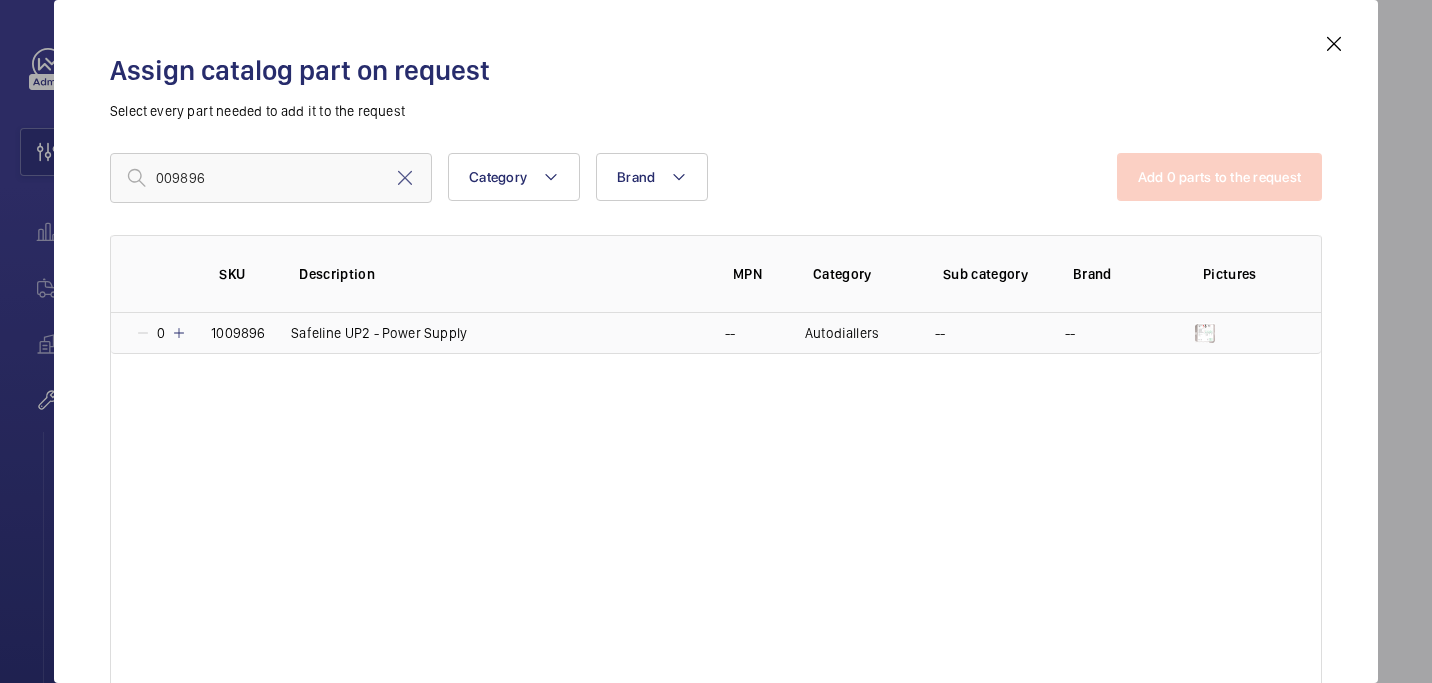 click on "1009896" at bounding box center (227, 333) 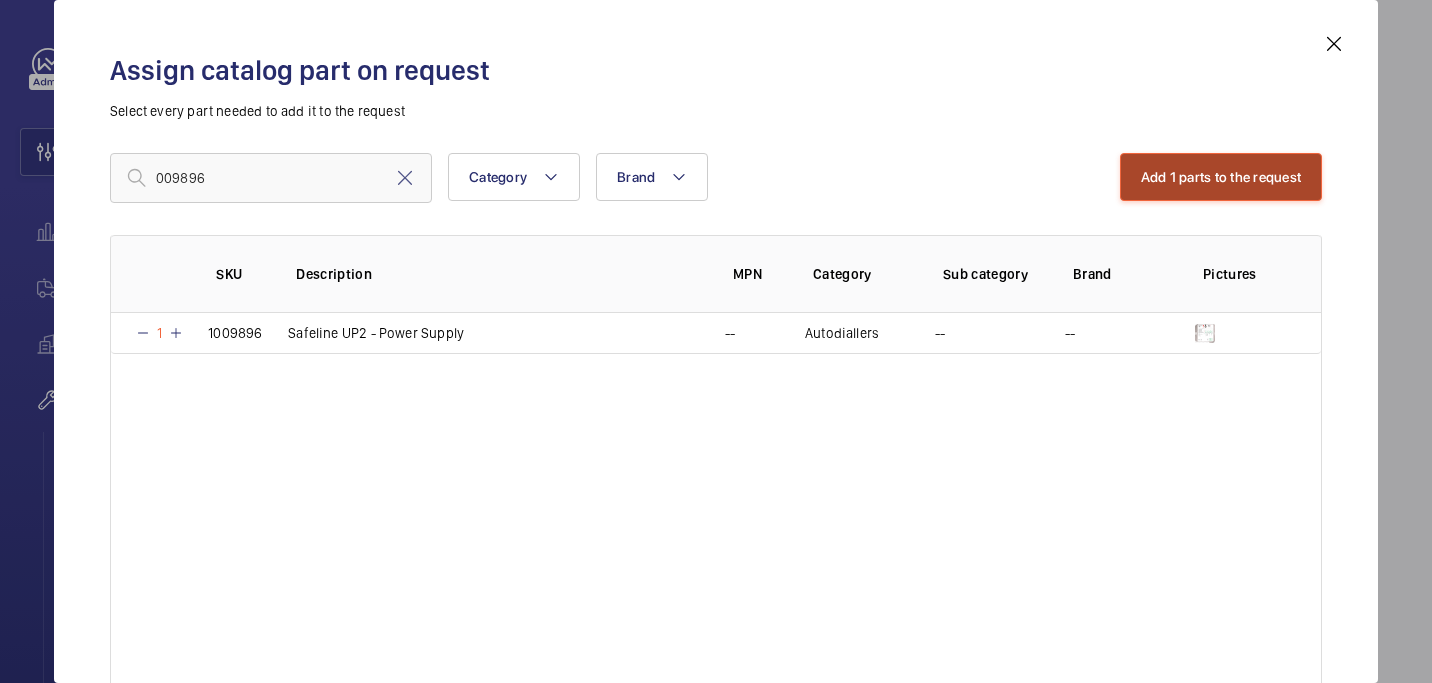 click on "Add 1 parts to the request" at bounding box center [1221, 177] 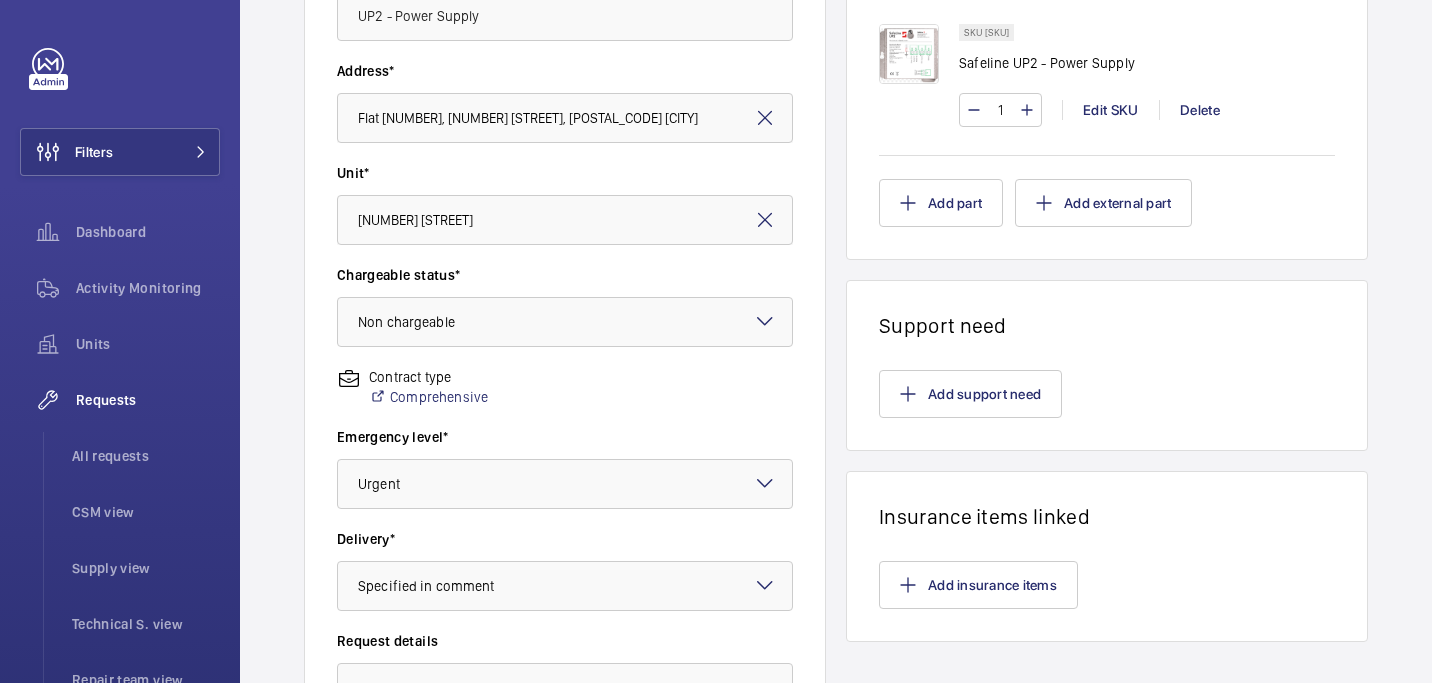 scroll, scrollTop: 681, scrollLeft: 0, axis: vertical 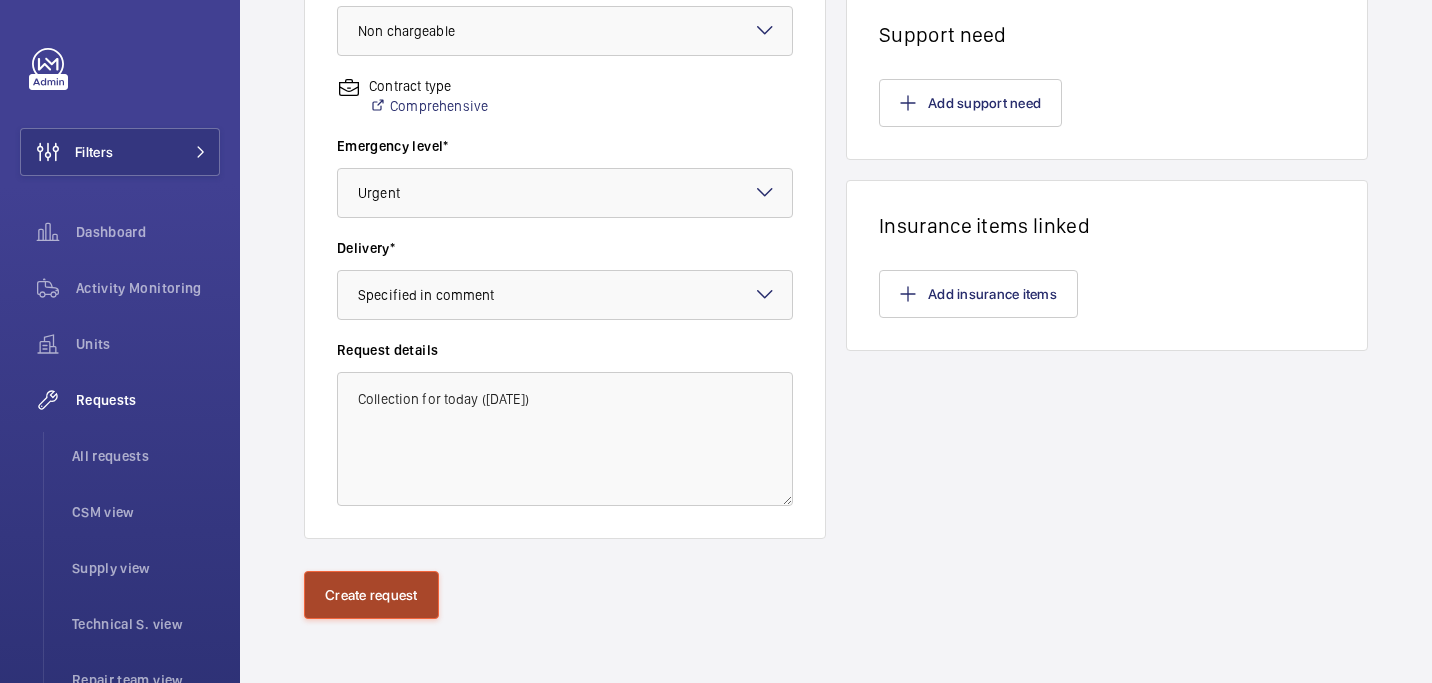 click on "Create request" 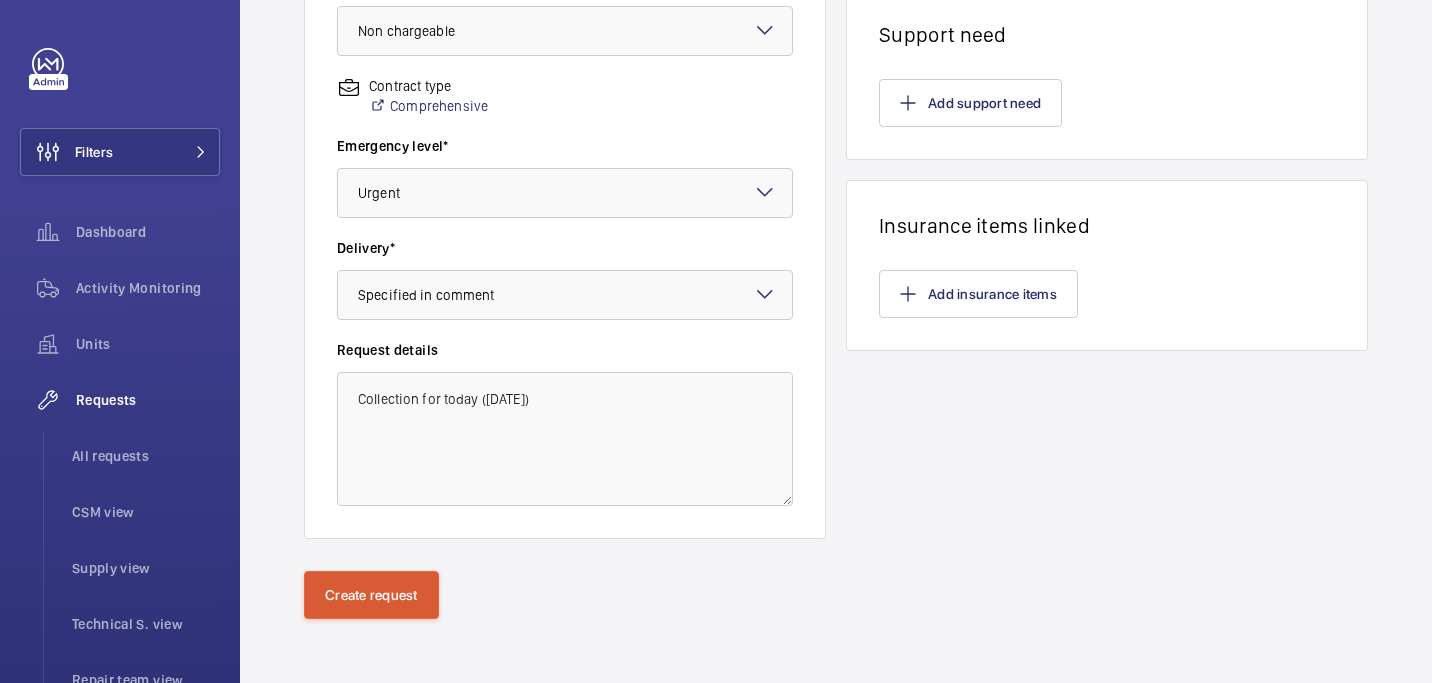 scroll, scrollTop: 0, scrollLeft: 0, axis: both 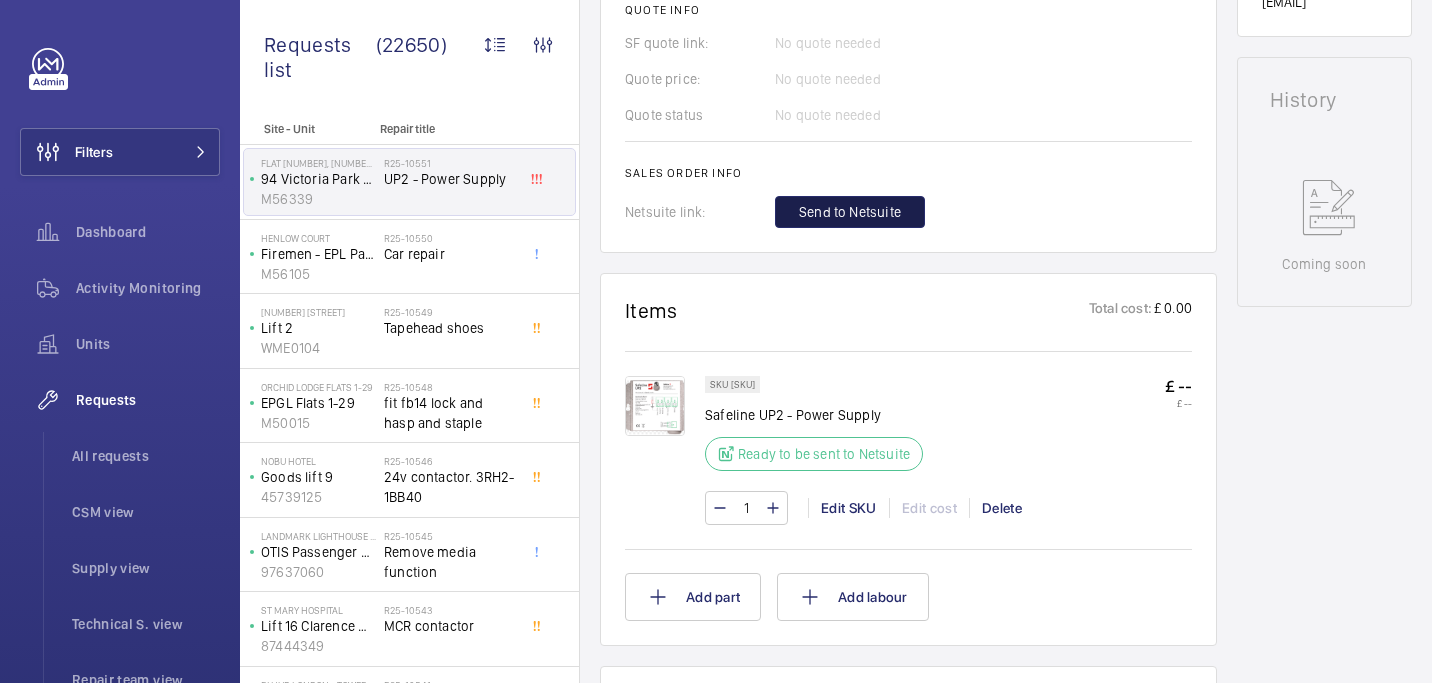 click on "Send to Netsuite" 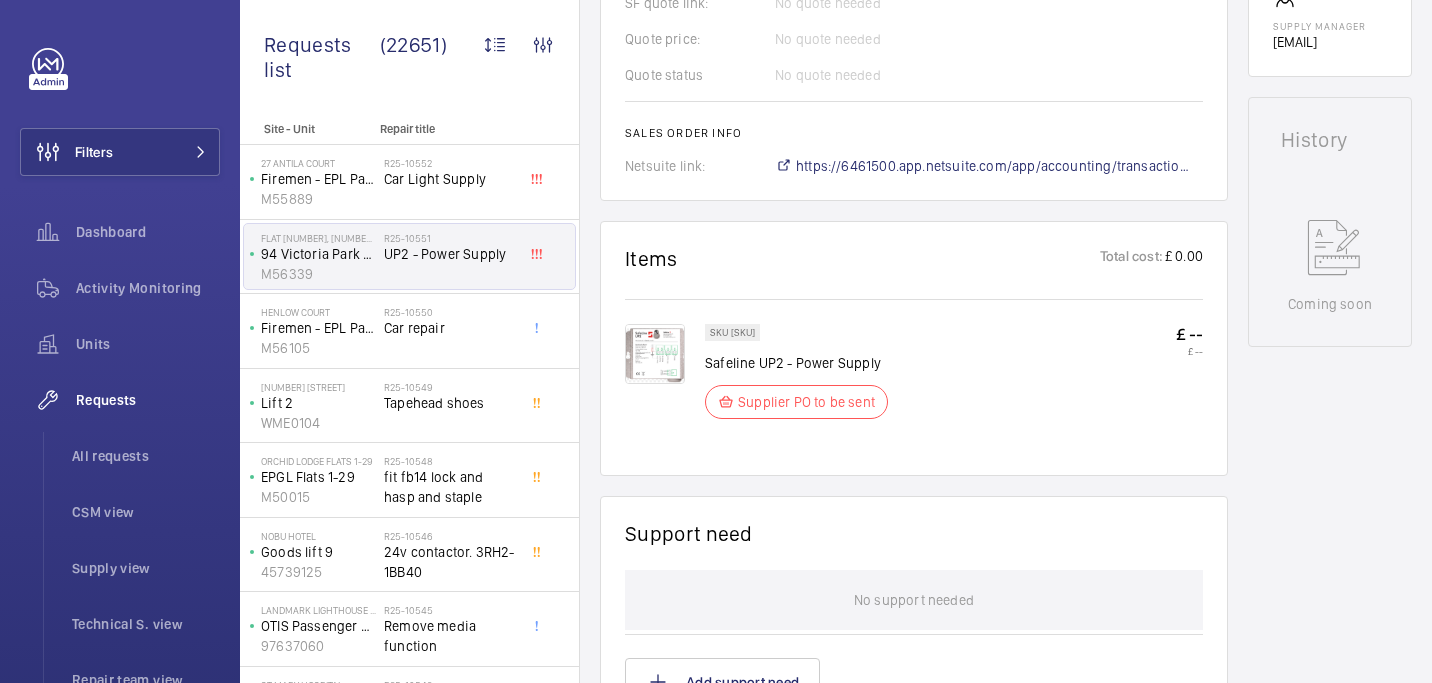 scroll, scrollTop: 915, scrollLeft: 0, axis: vertical 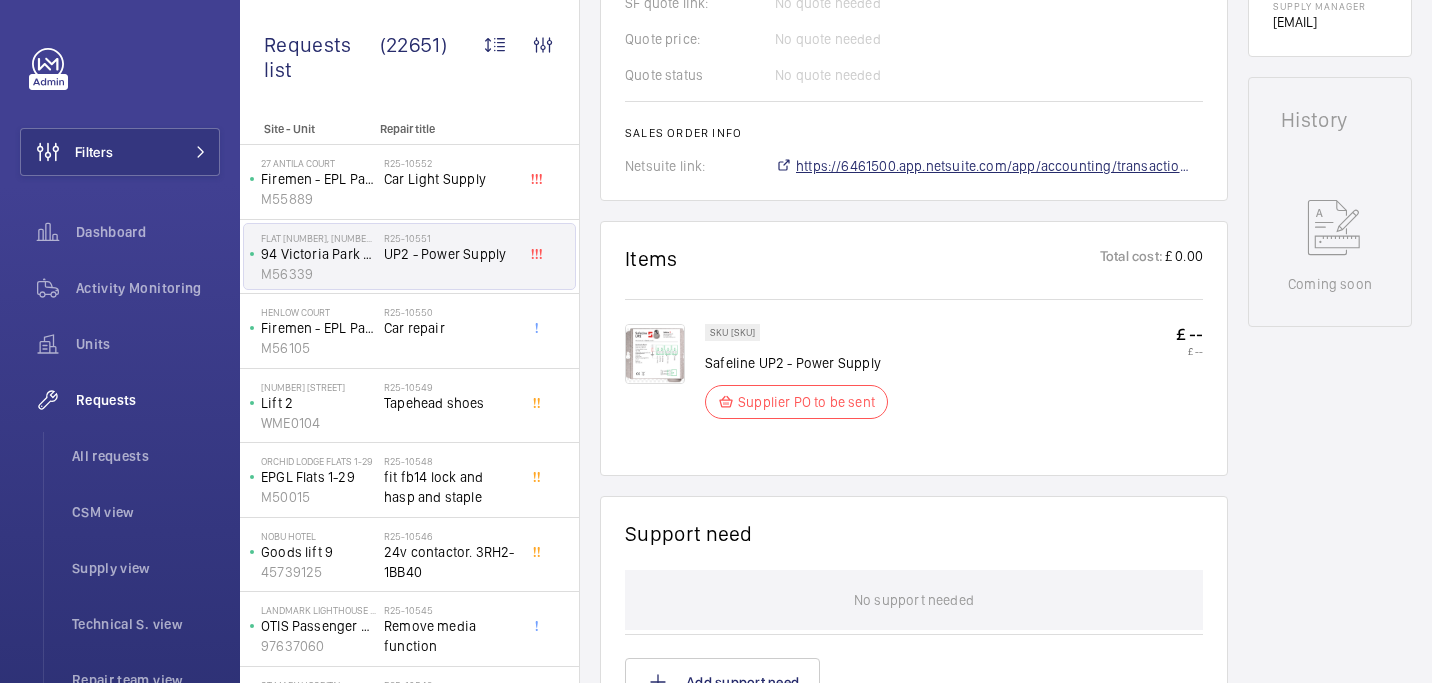 click on "https://6461500.app.netsuite.com/app/accounting/transactions/salesord.nl?id=2878780" 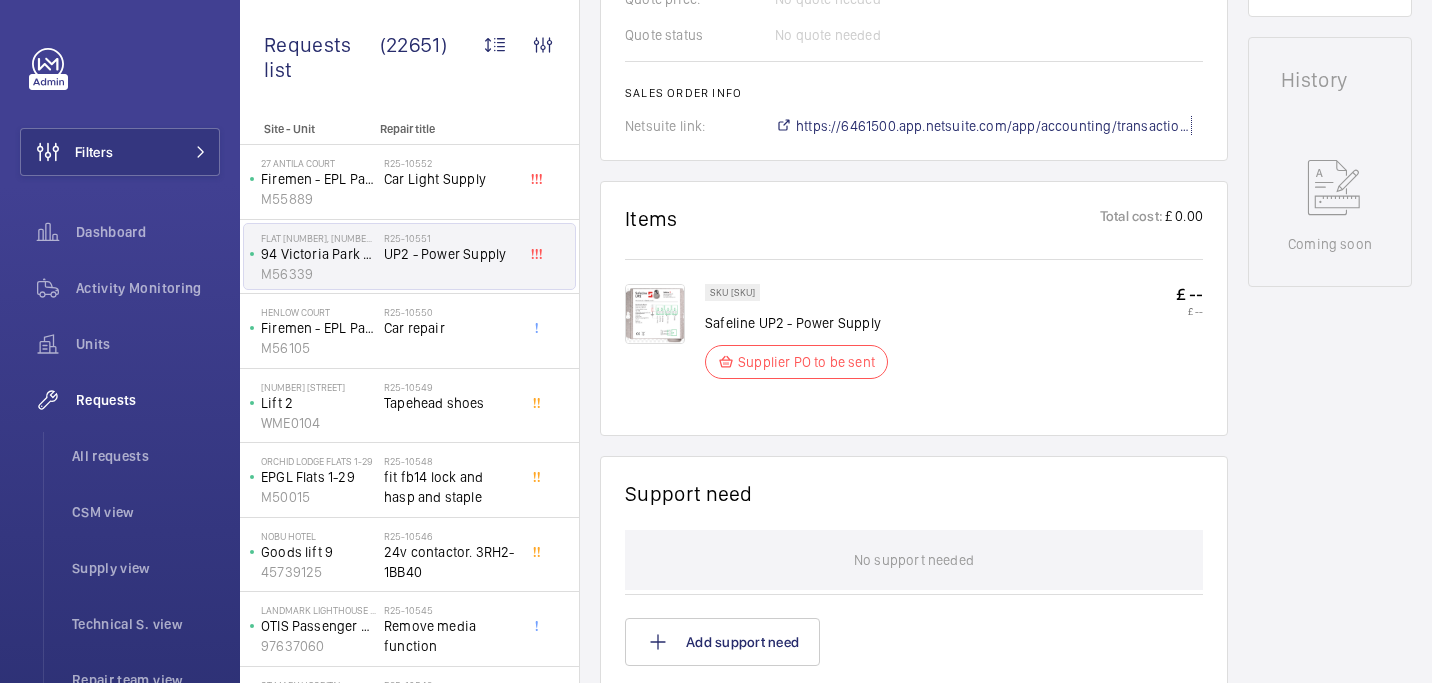 scroll, scrollTop: 966, scrollLeft: 0, axis: vertical 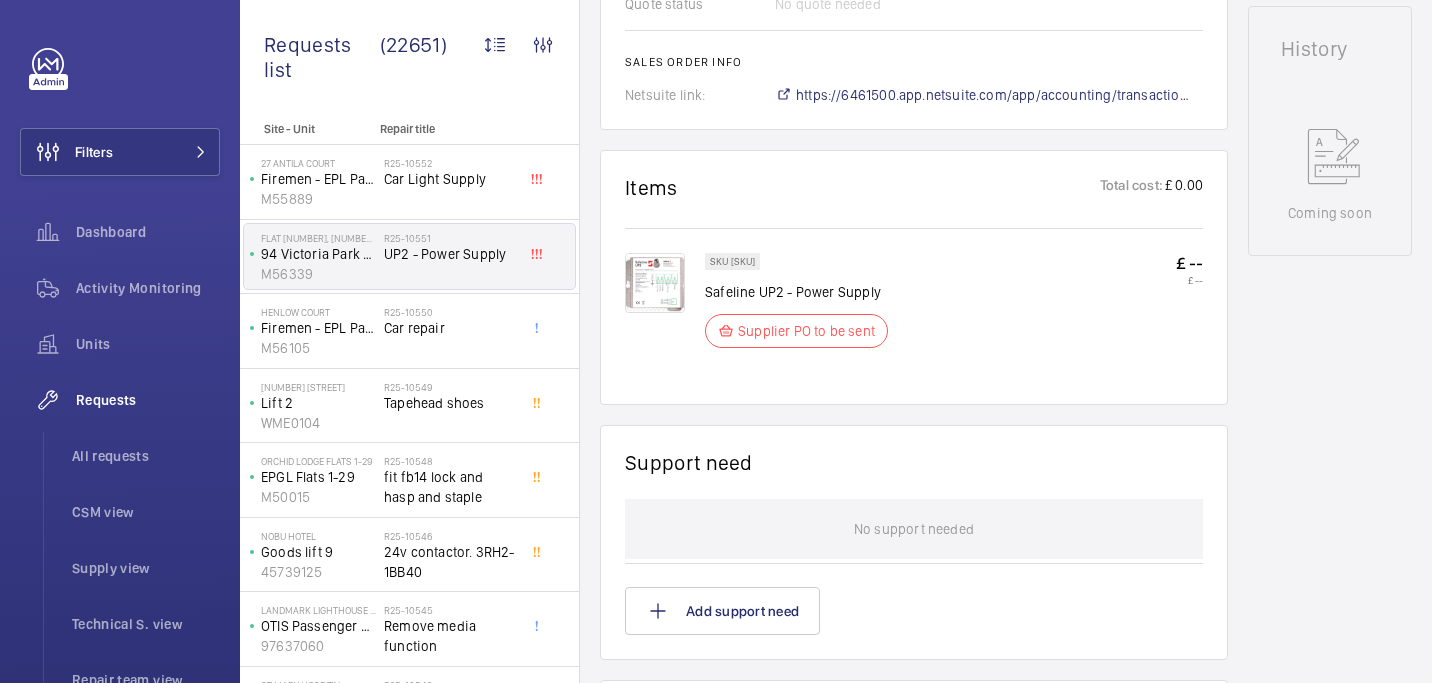 click on "Supplier PO to be sent" 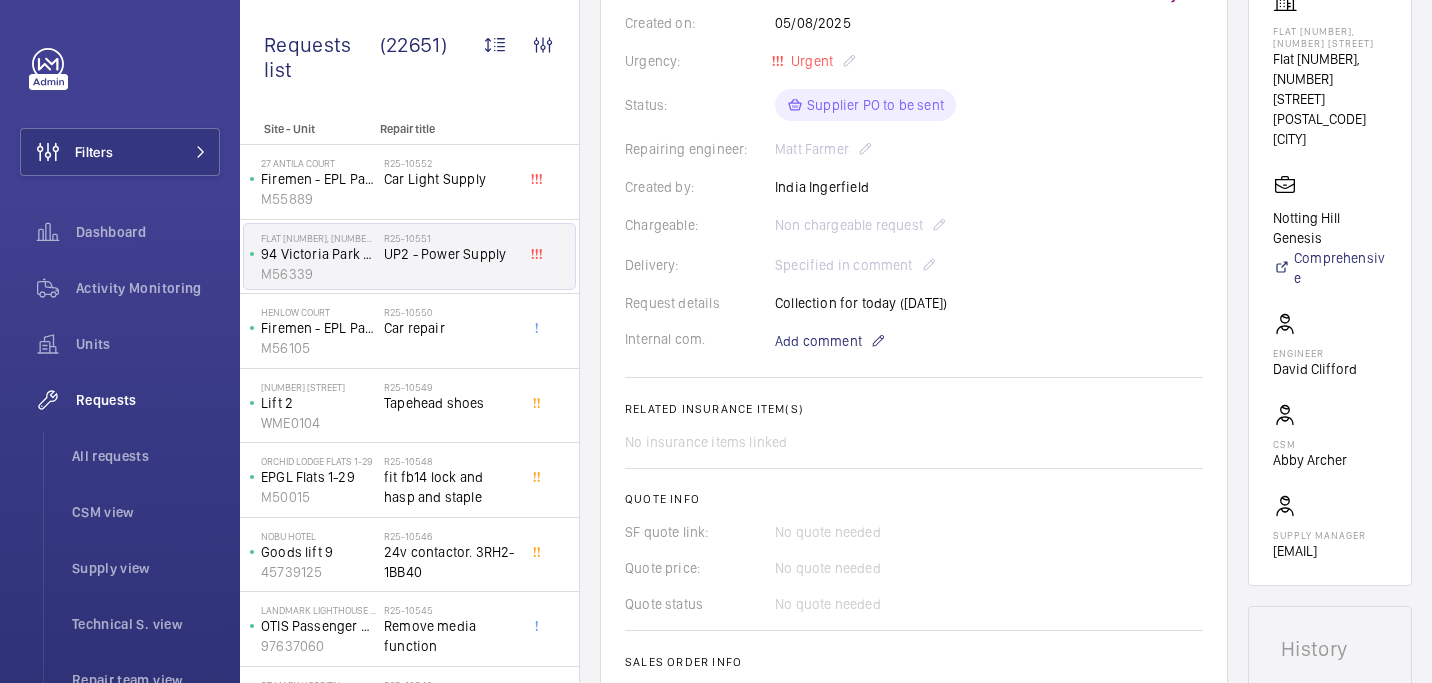 scroll, scrollTop: 0, scrollLeft: 0, axis: both 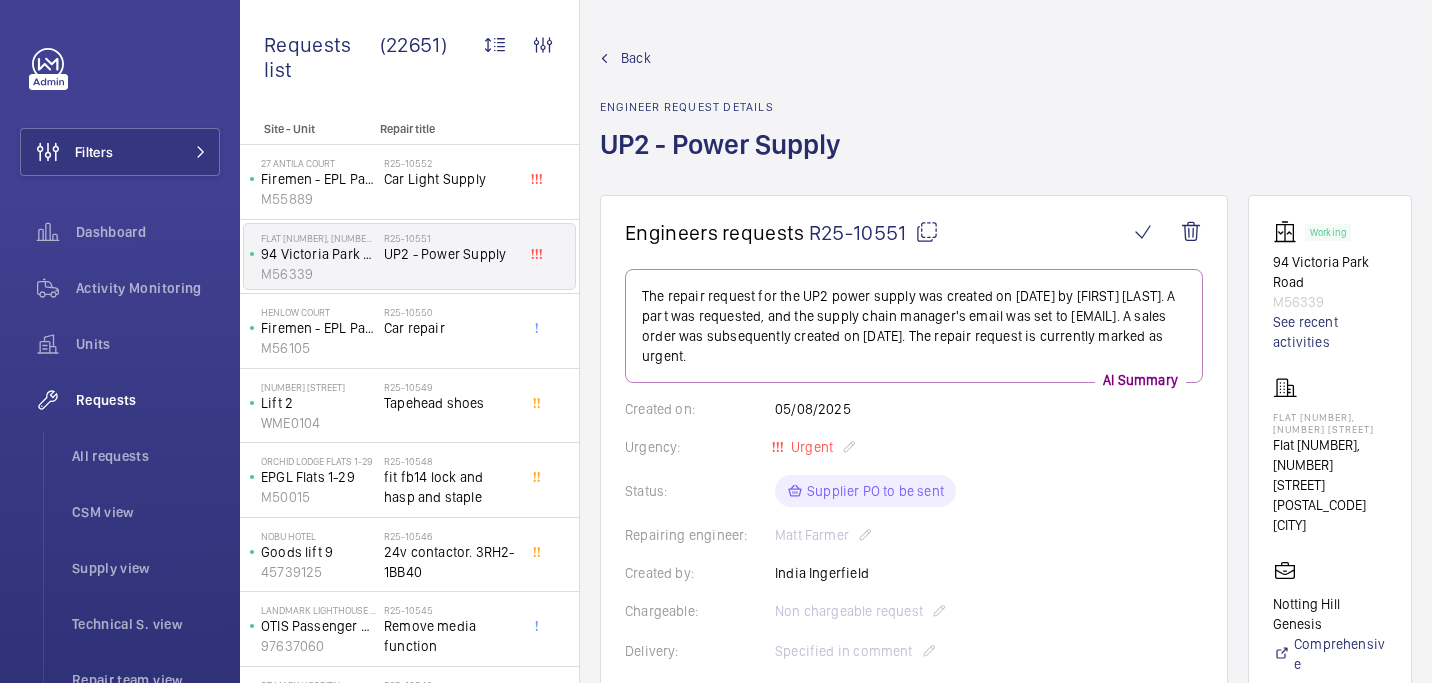 click on "UP2 - Power Supply" 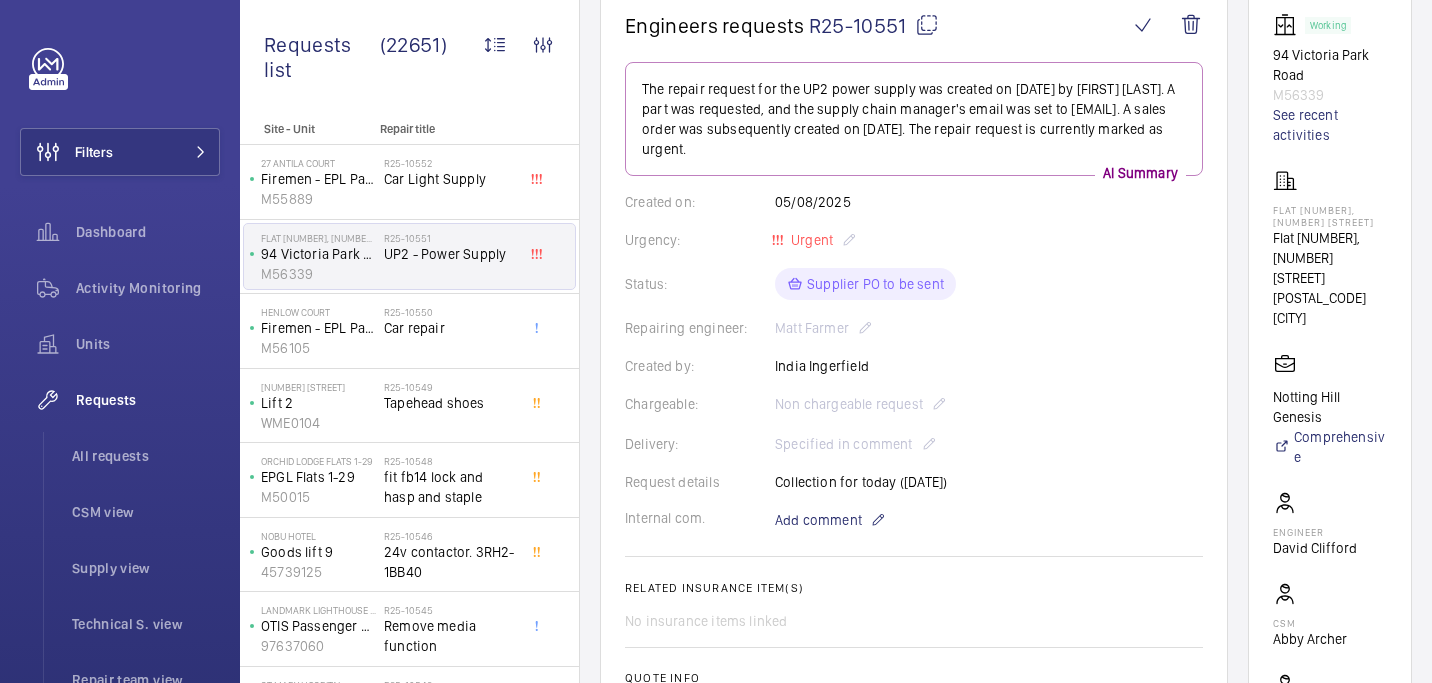 click on "Request details  Collection for today (05/08)" 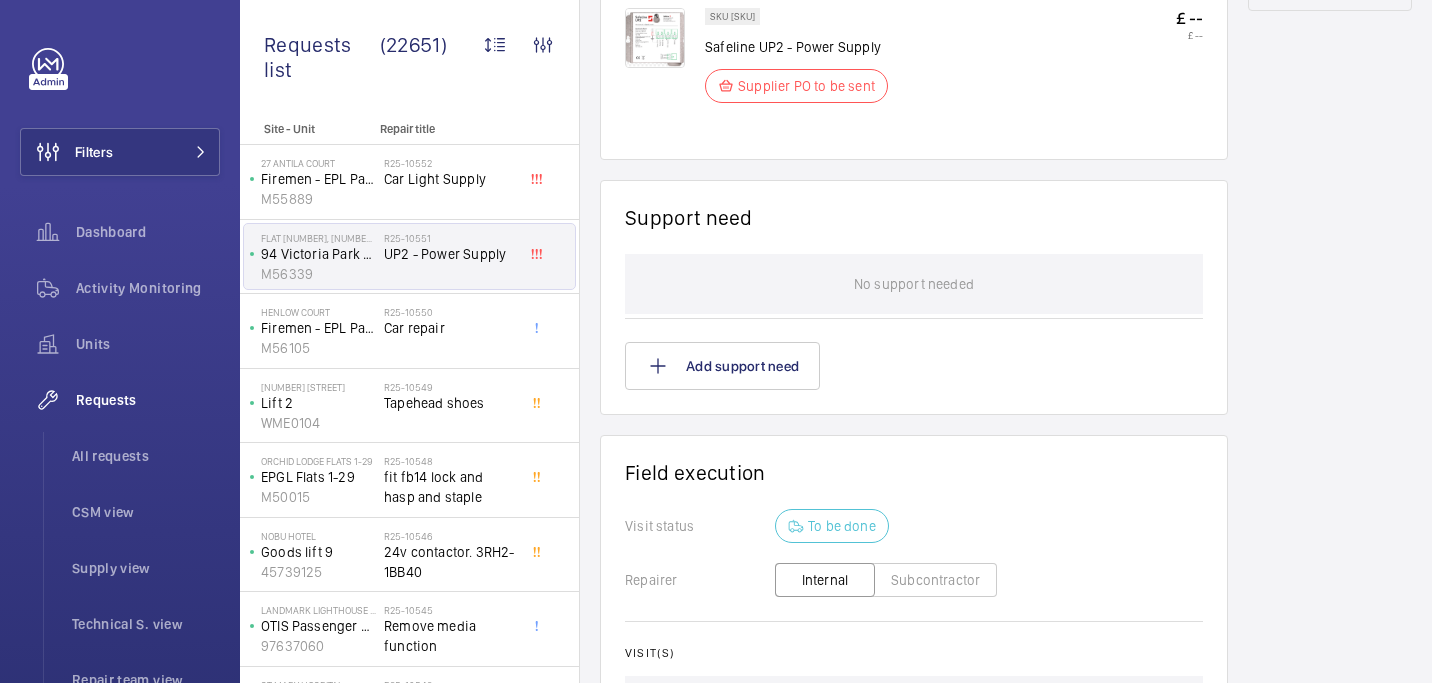 scroll, scrollTop: 1229, scrollLeft: 0, axis: vertical 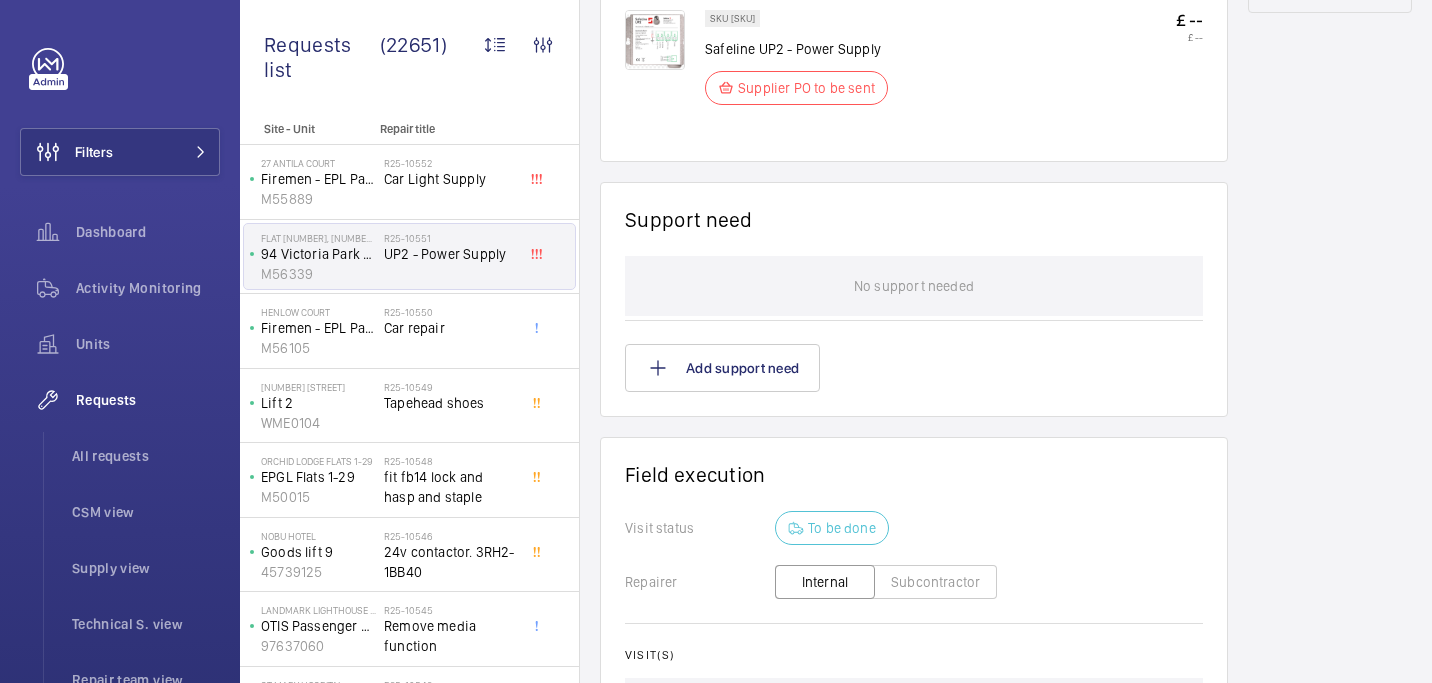 drag, startPoint x: 730, startPoint y: 19, endPoint x: 774, endPoint y: 22, distance: 44.102154 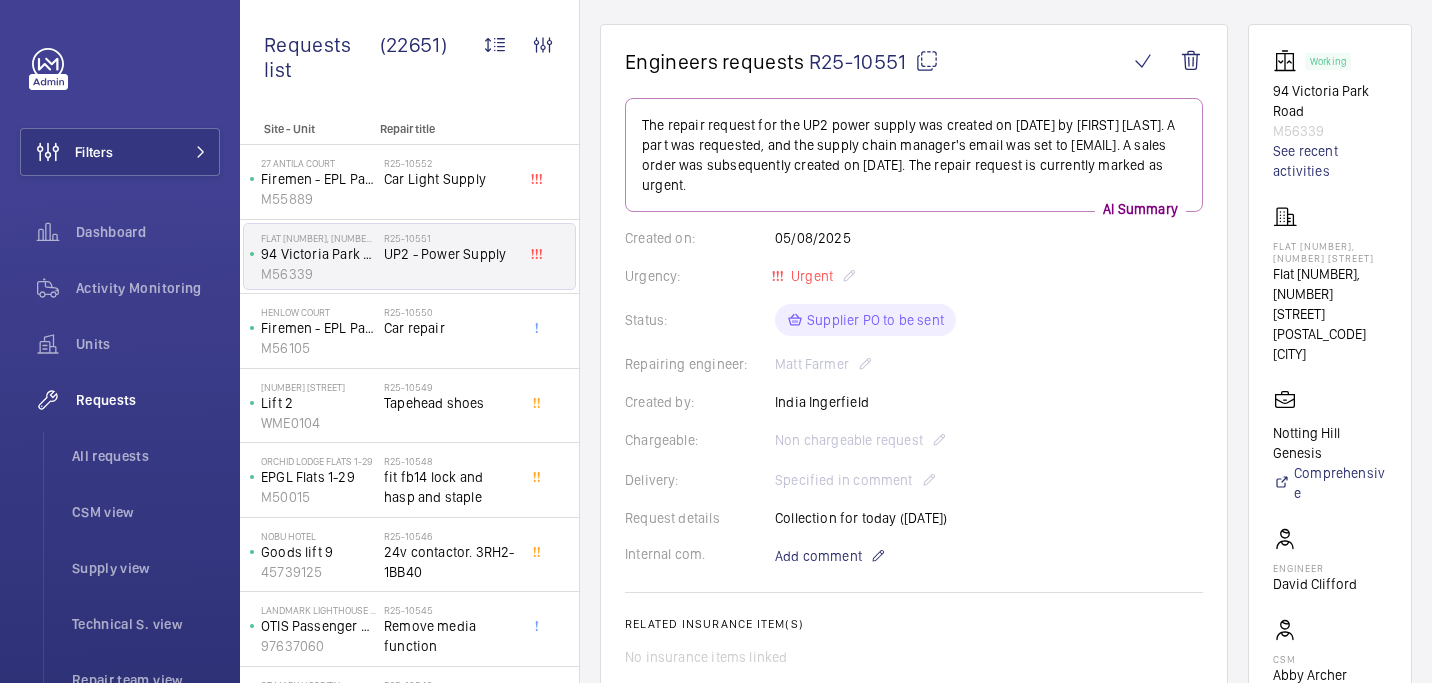 scroll, scrollTop: 0, scrollLeft: 0, axis: both 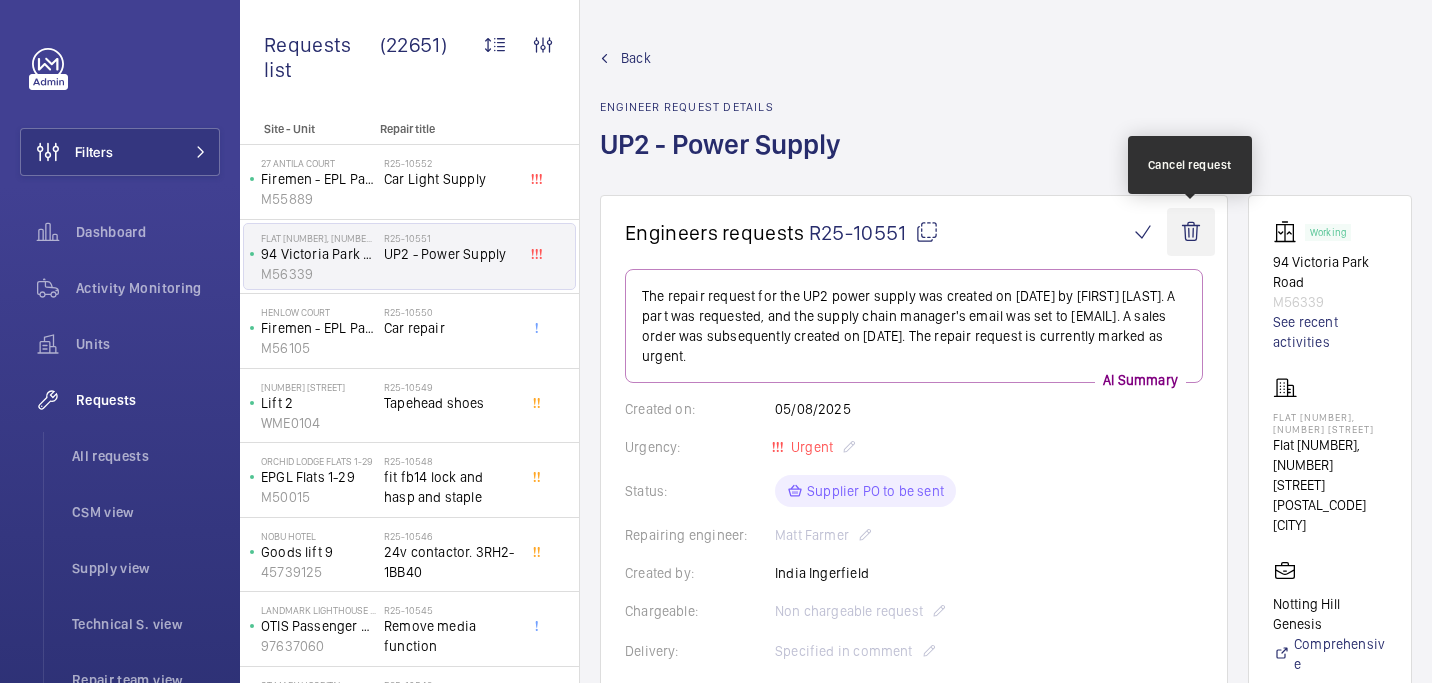 click 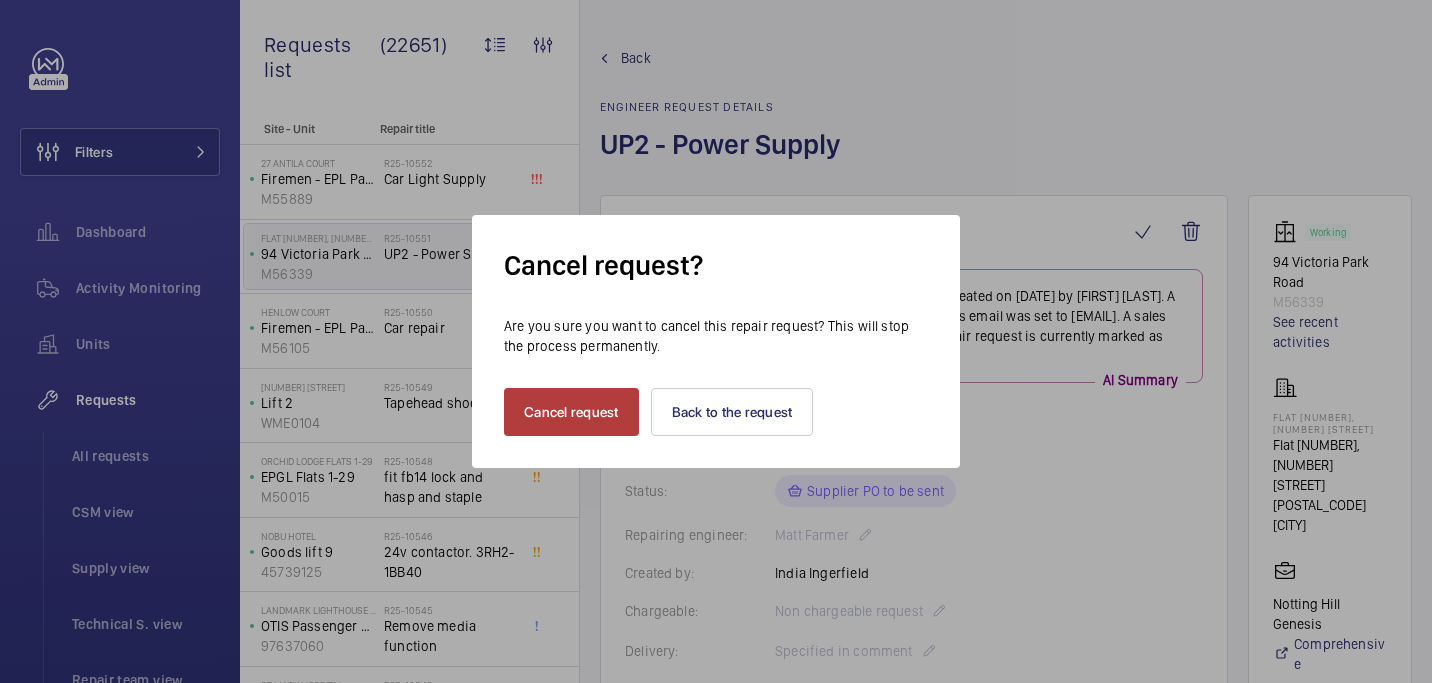 click on "Cancel request" at bounding box center (571, 412) 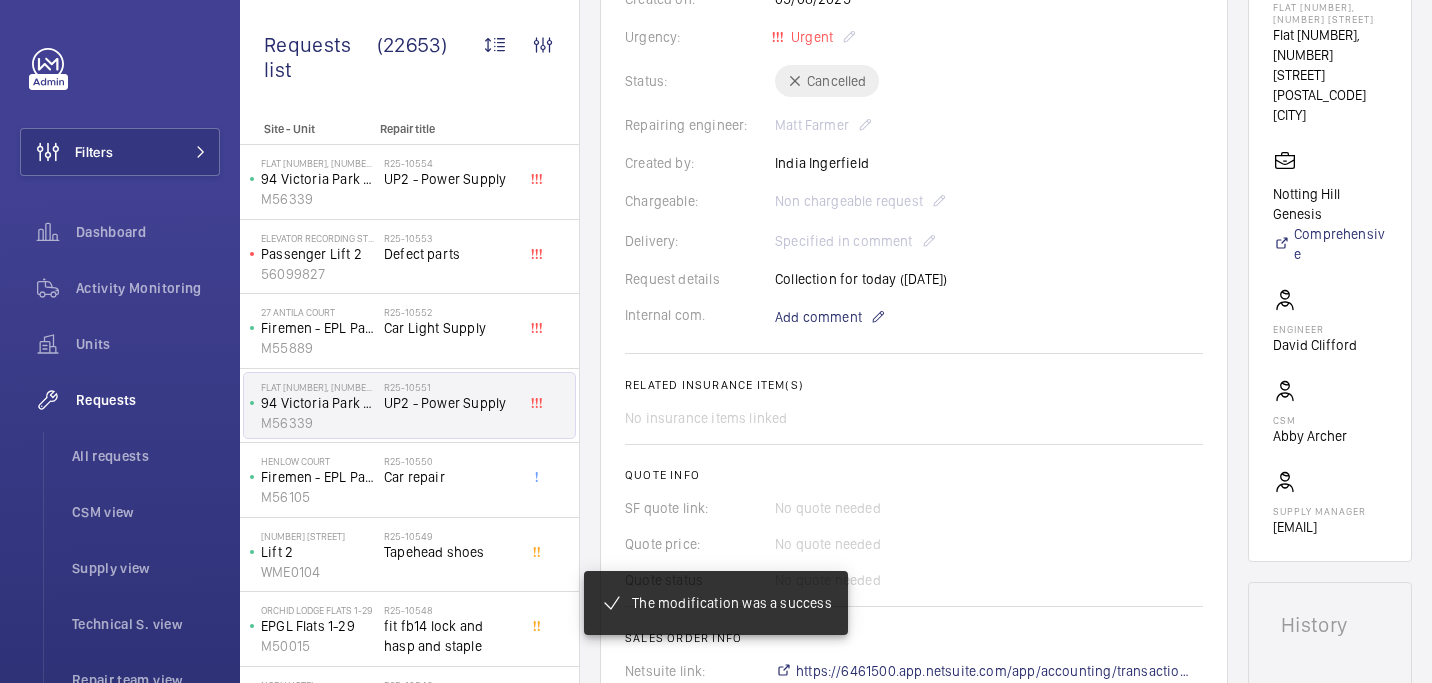 scroll, scrollTop: 0, scrollLeft: 0, axis: both 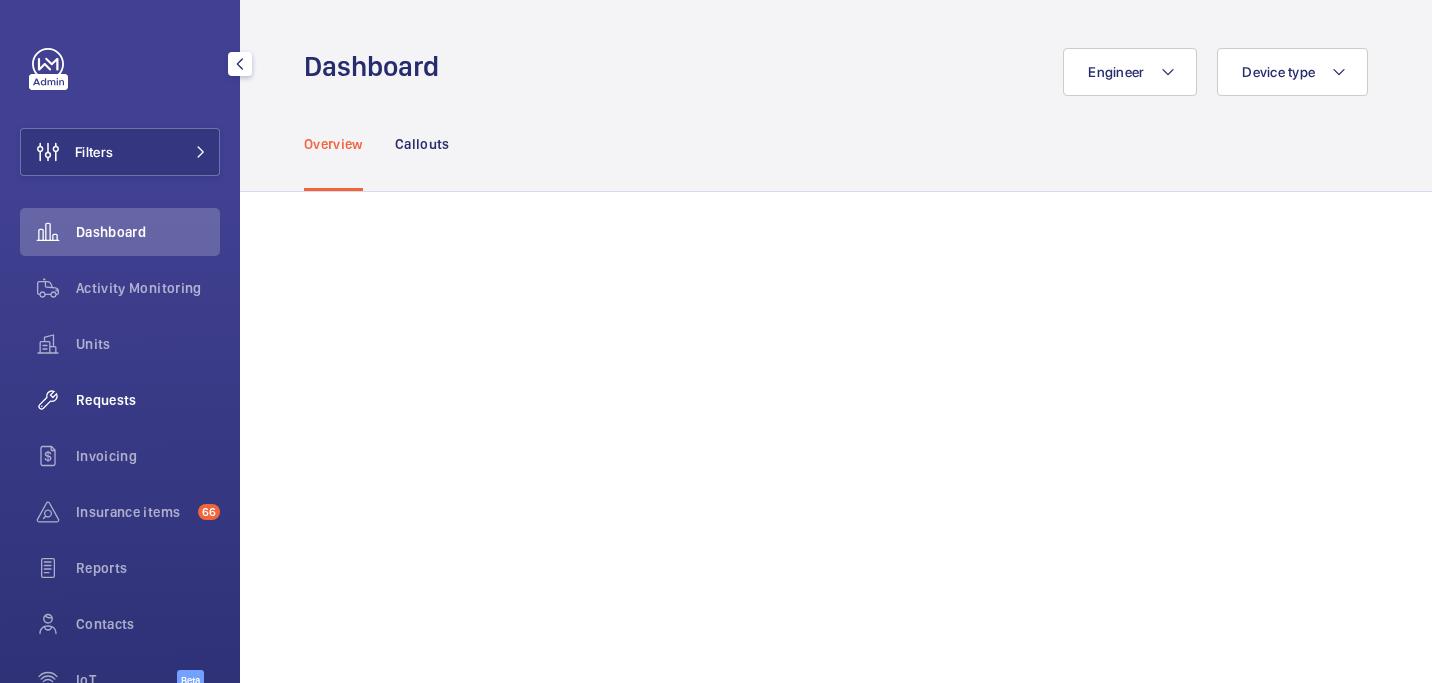 click on "Requests" 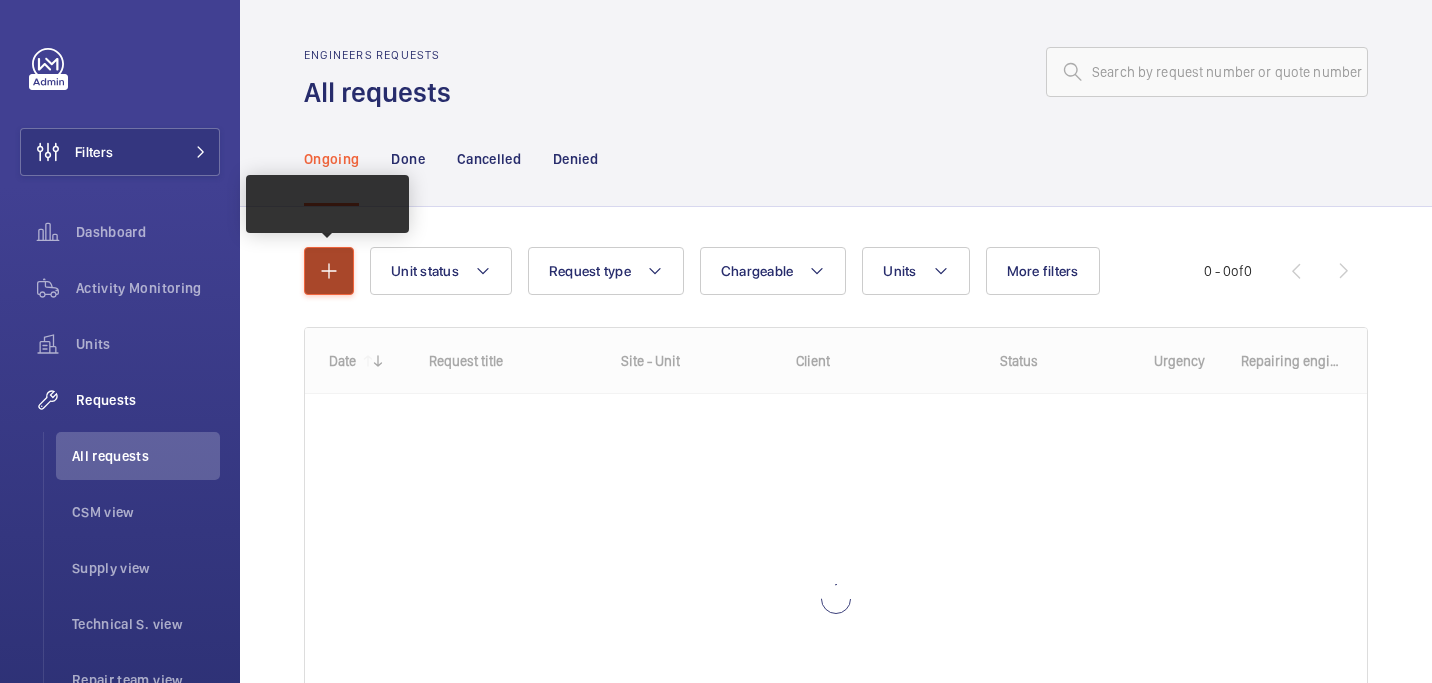 click 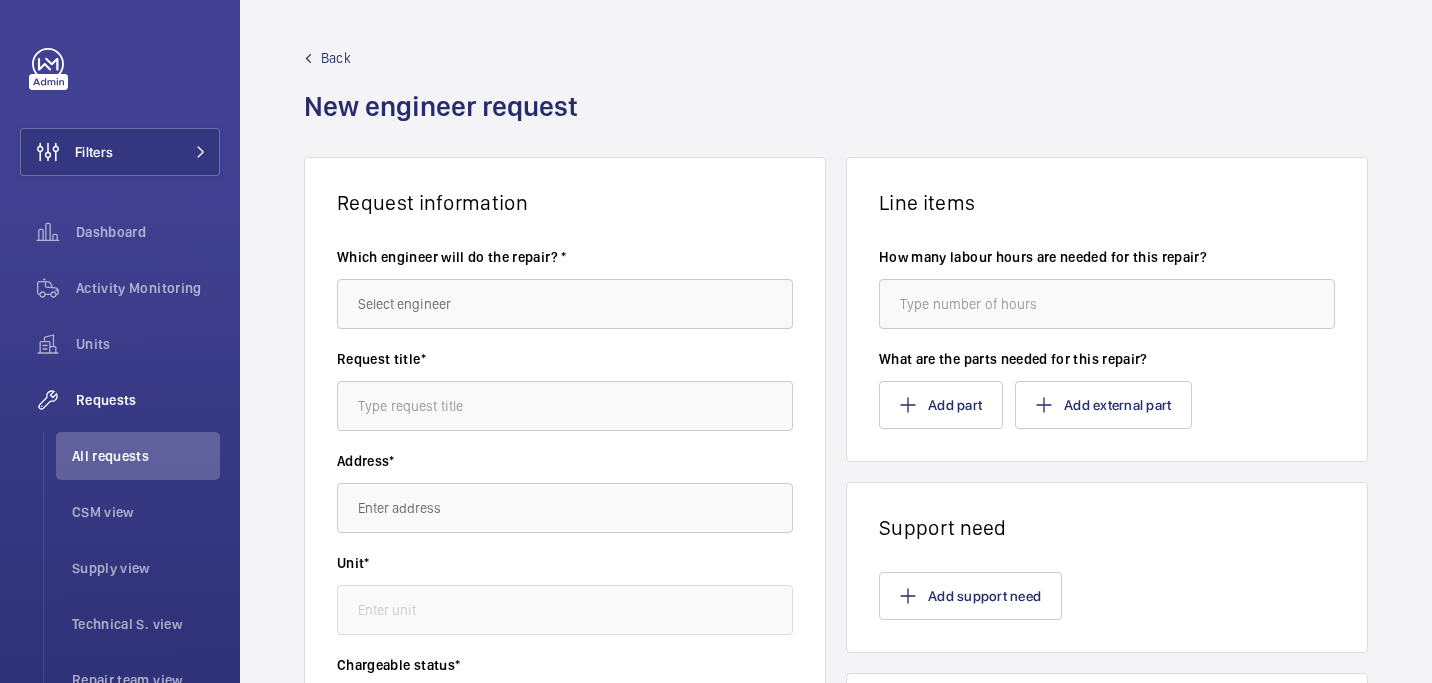 click on "Which engineer will do the repair? *" at bounding box center [565, 288] 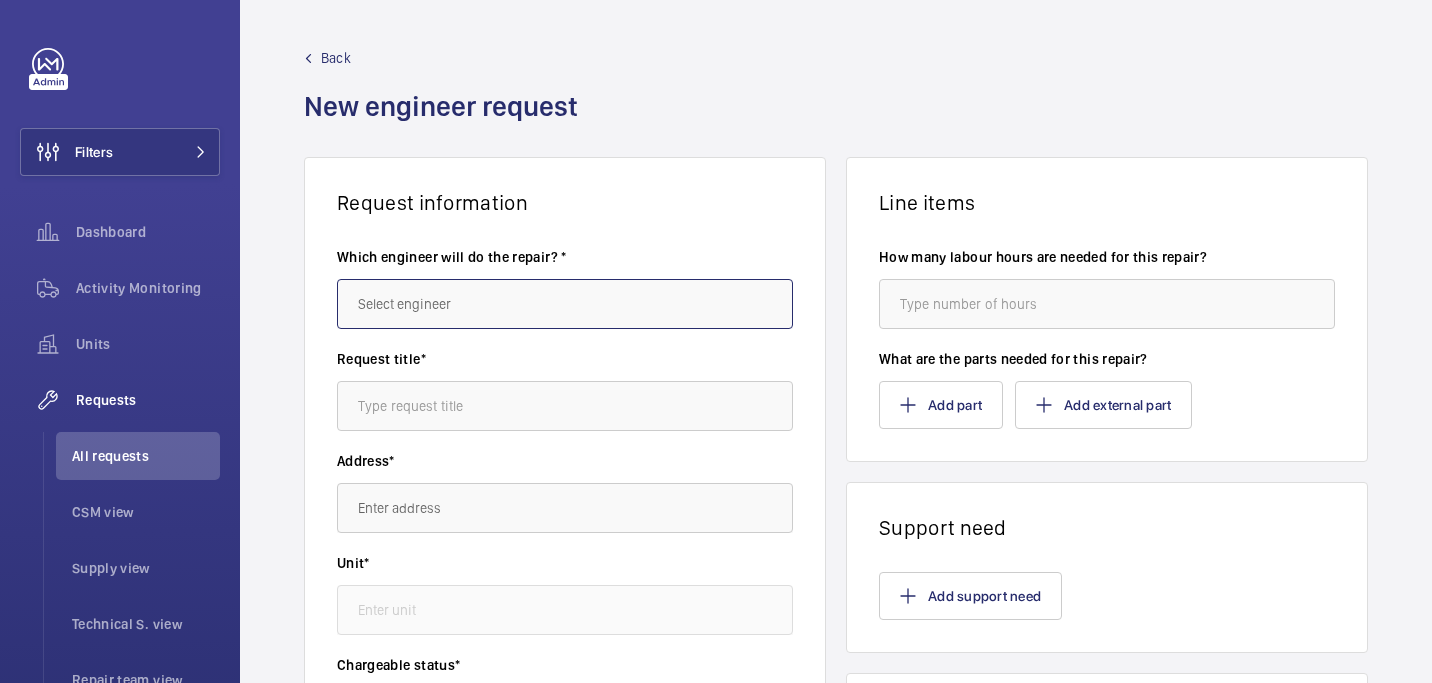 click at bounding box center [565, 304] 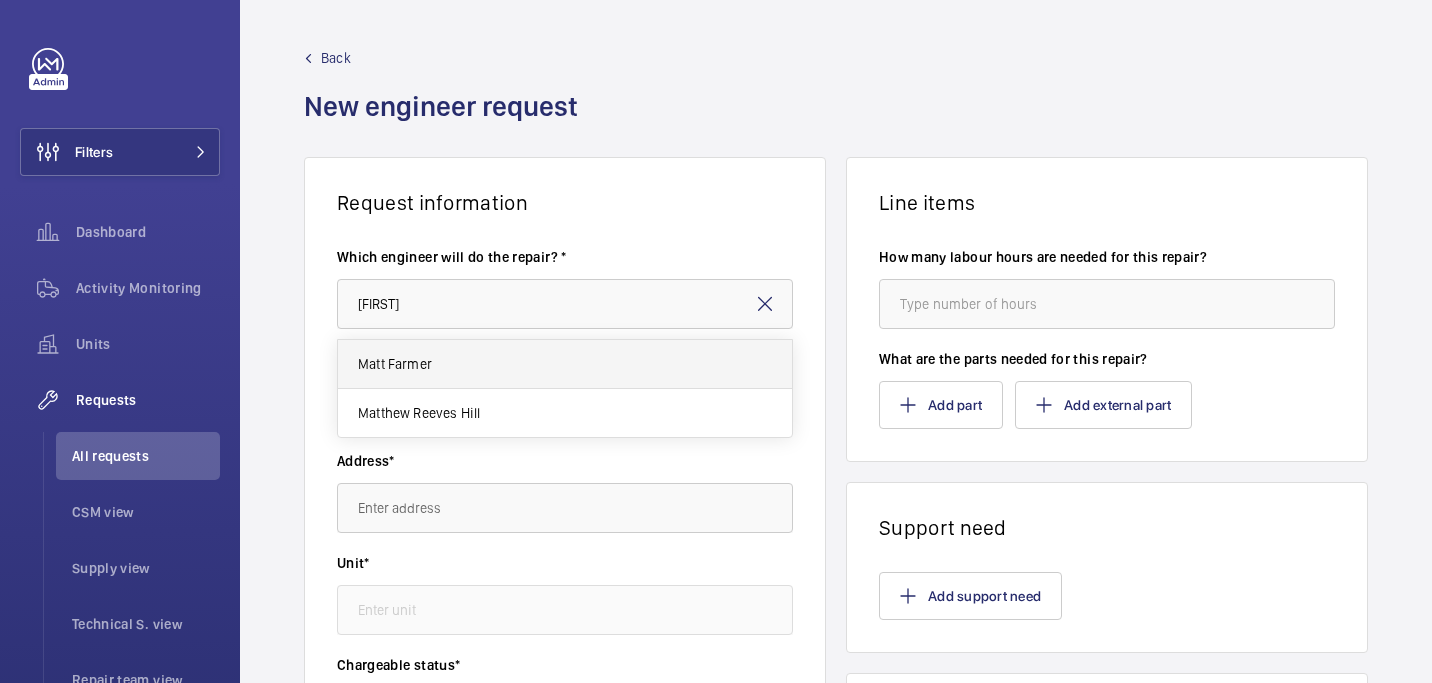 click on "Matt Farmer" at bounding box center (565, 364) 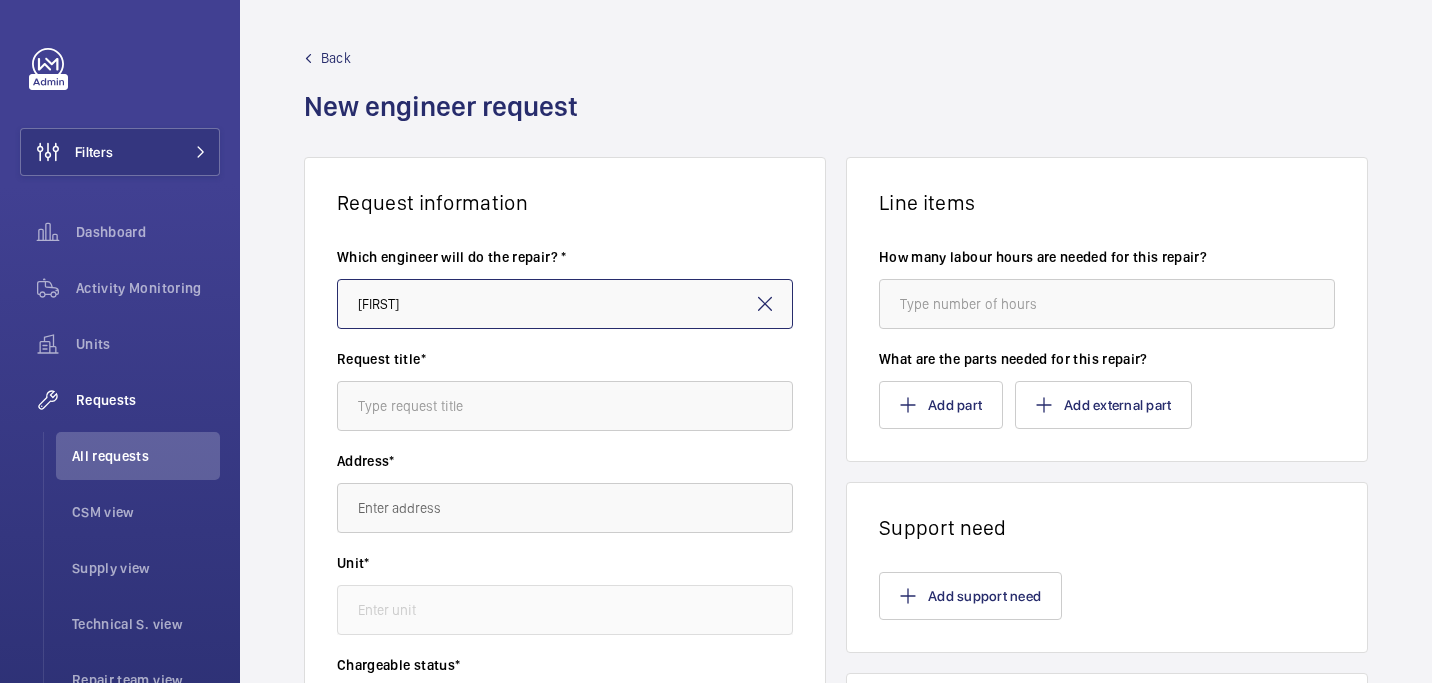 type on "Matt Farmer" 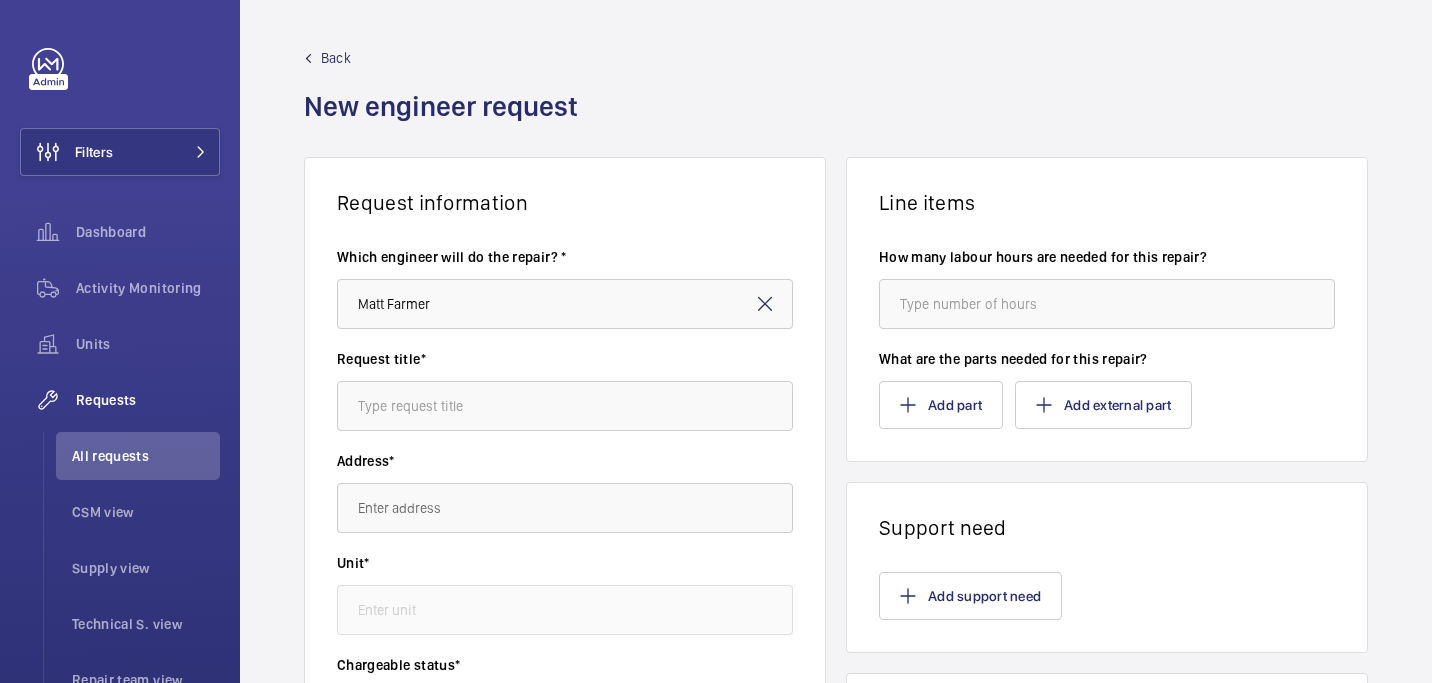 click on "Request title*" 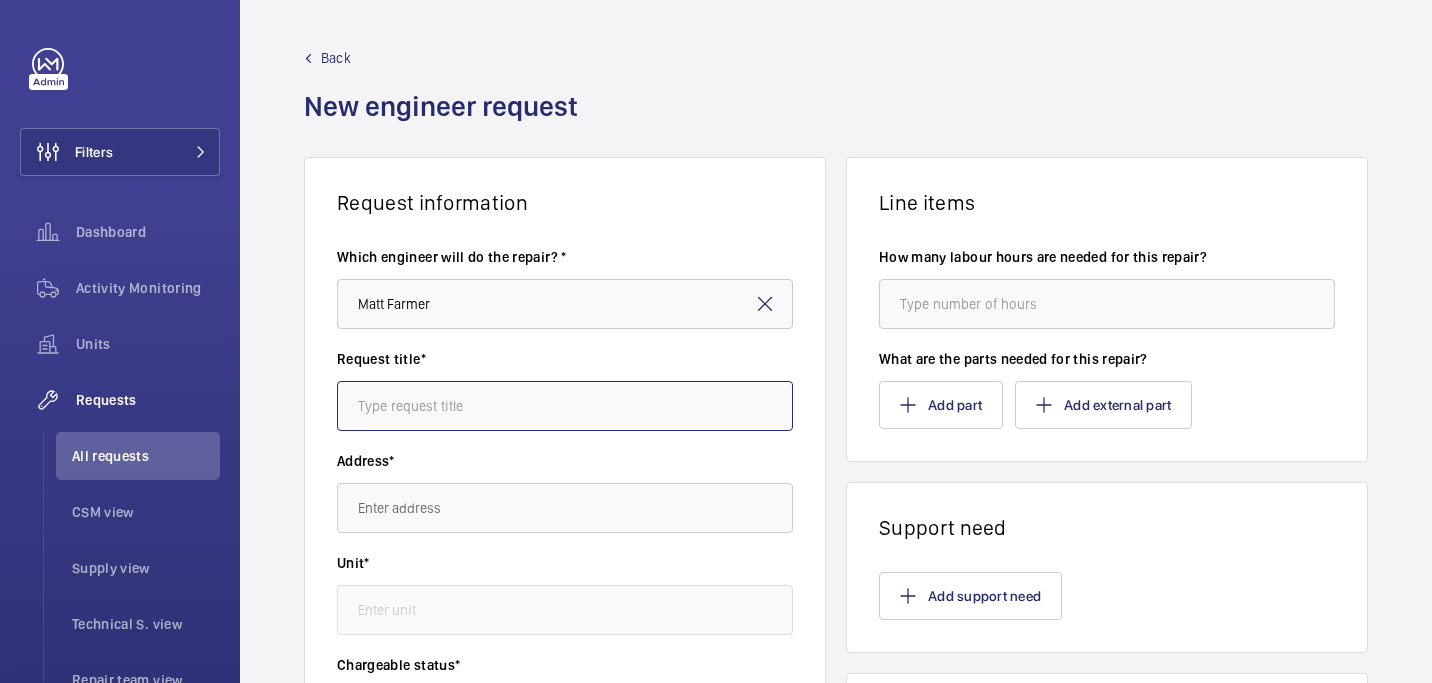 click 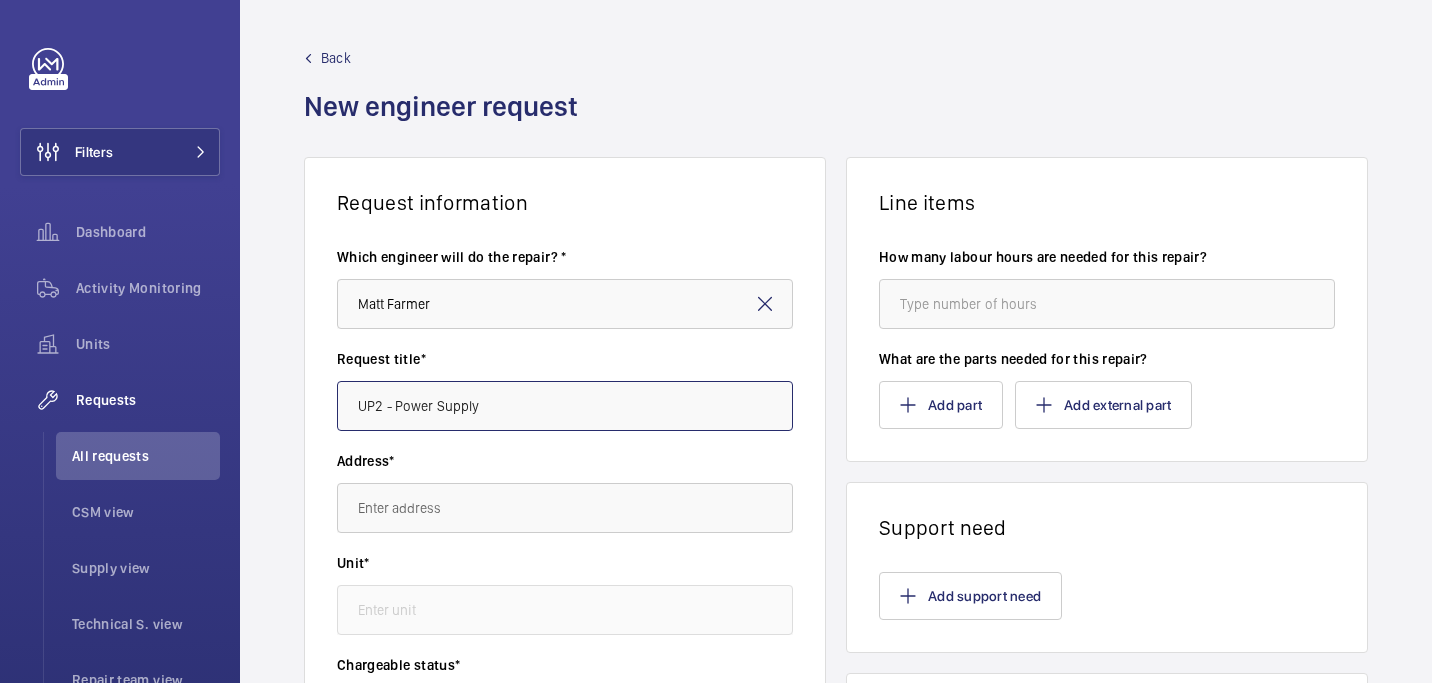 type on "UP2 - Power Supply" 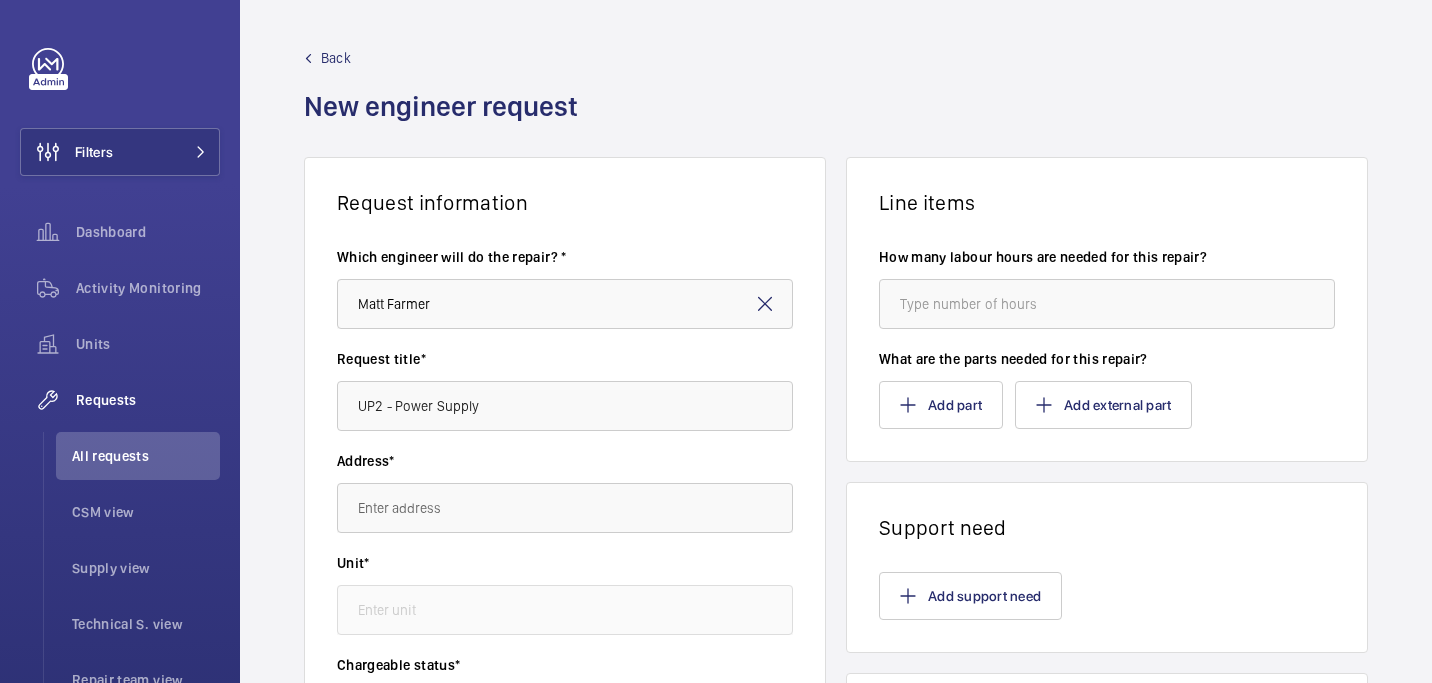 click on "Address*" 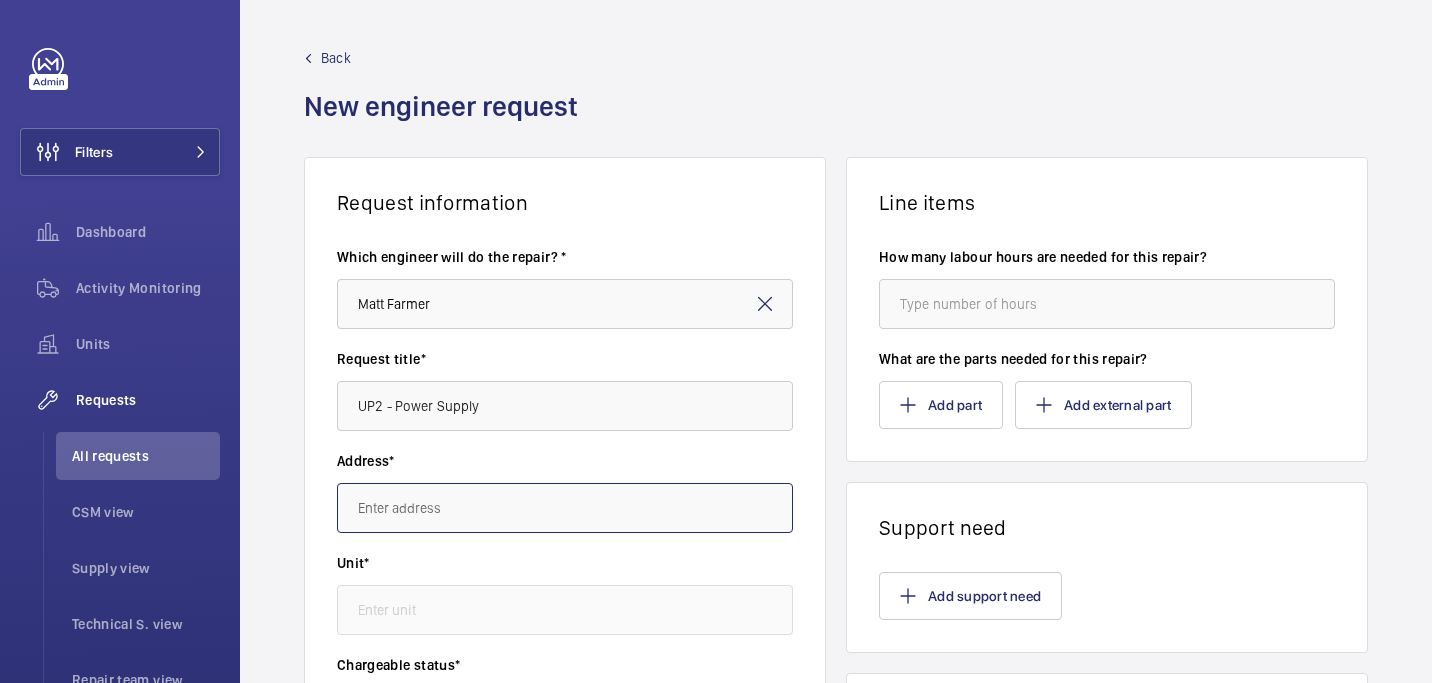 click at bounding box center (565, 508) 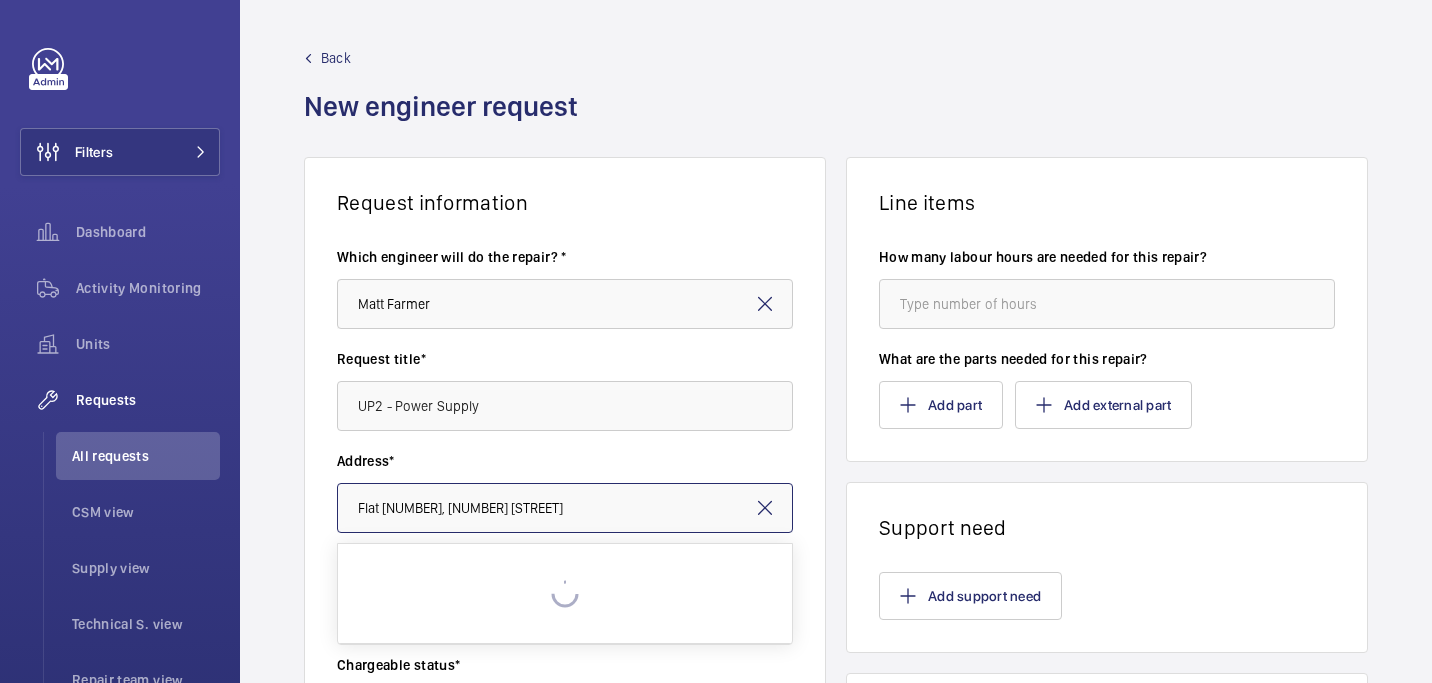 scroll, scrollTop: 28, scrollLeft: 0, axis: vertical 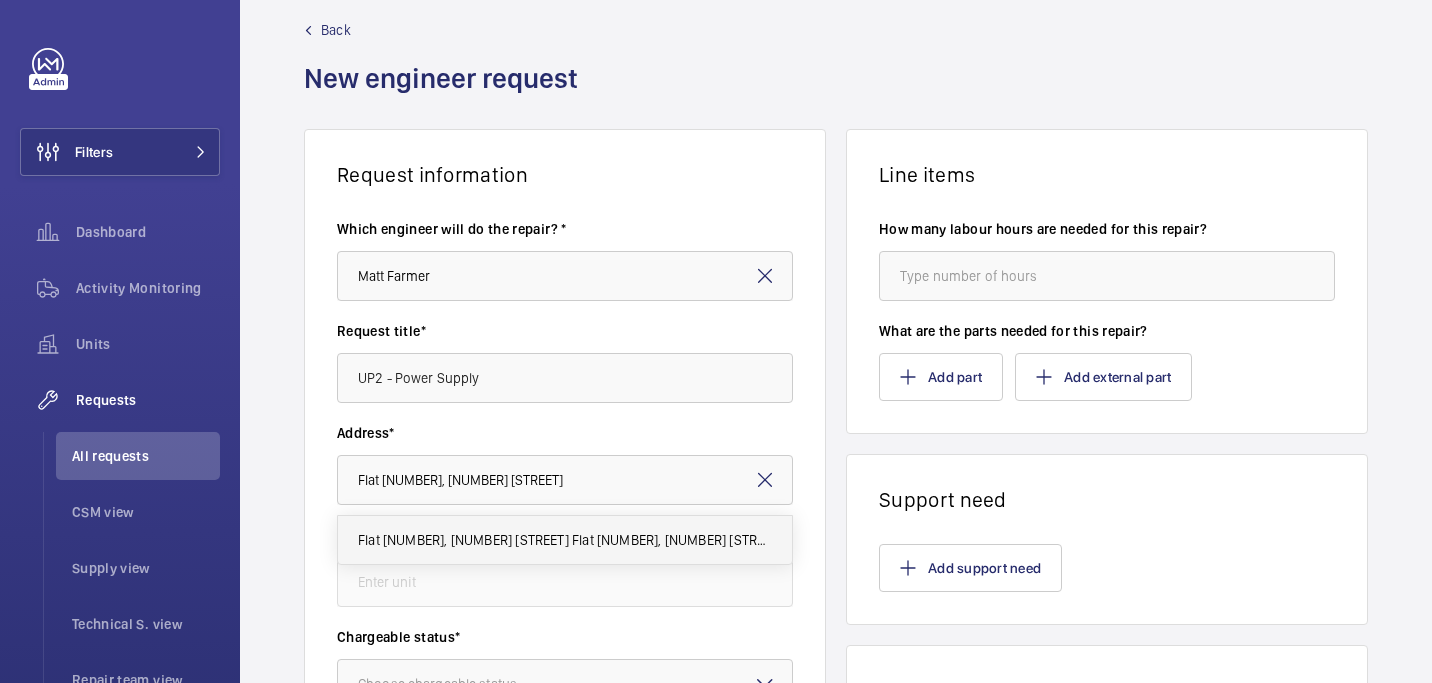 click on "Flat 19, 94 Victoria Road Flat 19, 94 Victoria Road, E9 7JL LONDON" at bounding box center [565, 540] 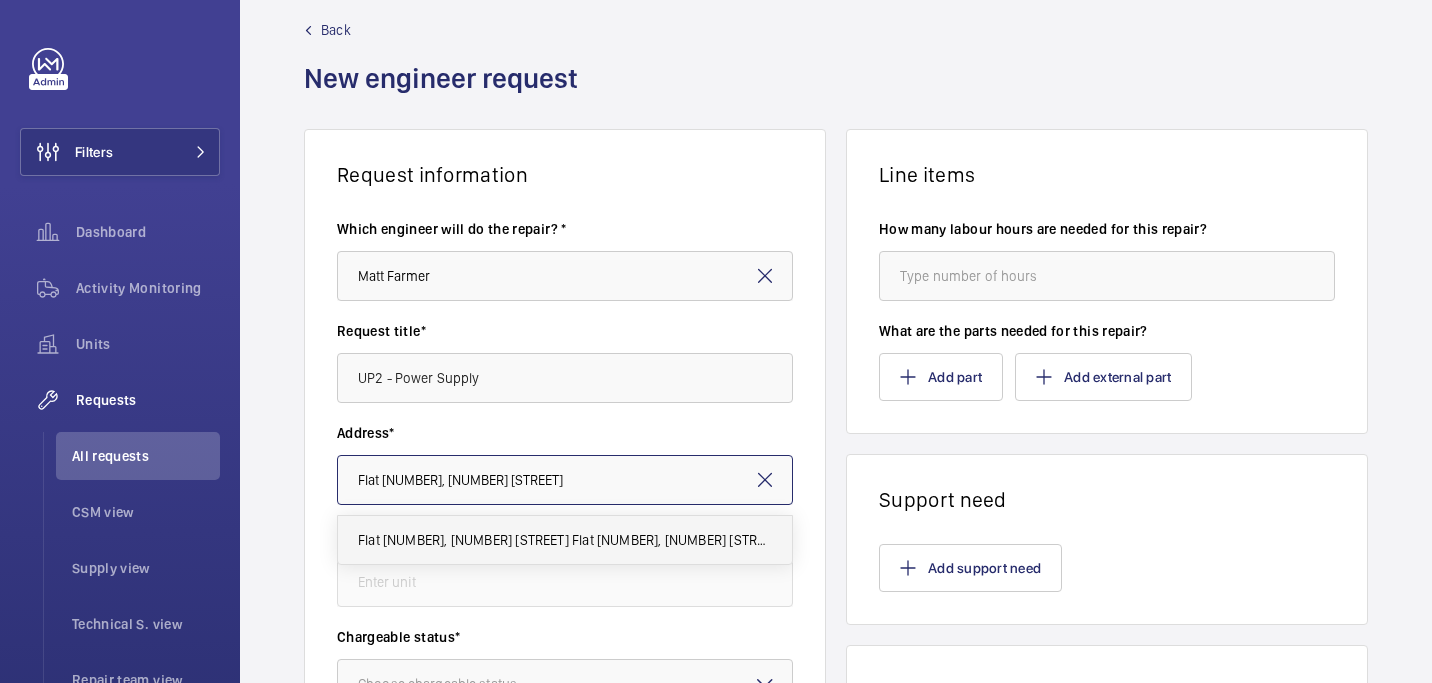 type on "Flat 19, 94 Victoria Road Flat 19, 94 Victoria Road, E9 7JL LONDON" 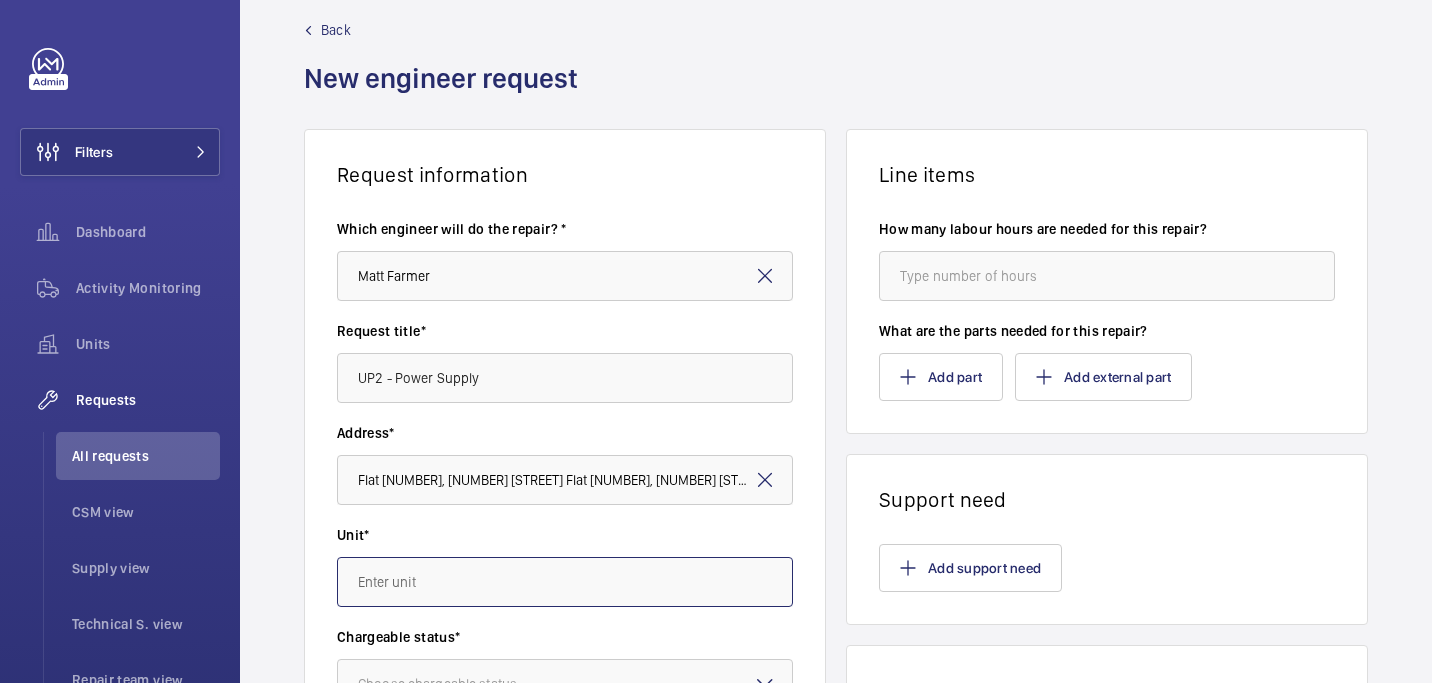 click at bounding box center [565, 582] 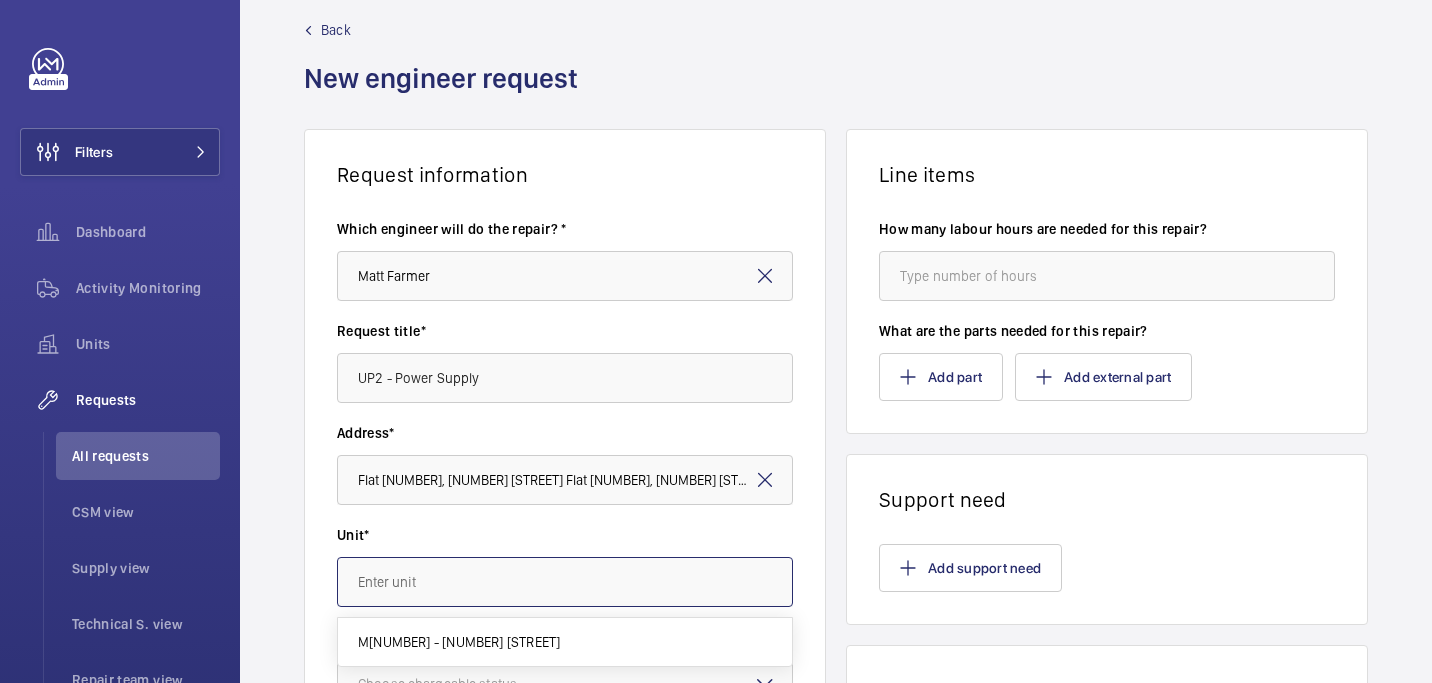 paste on "M56339" 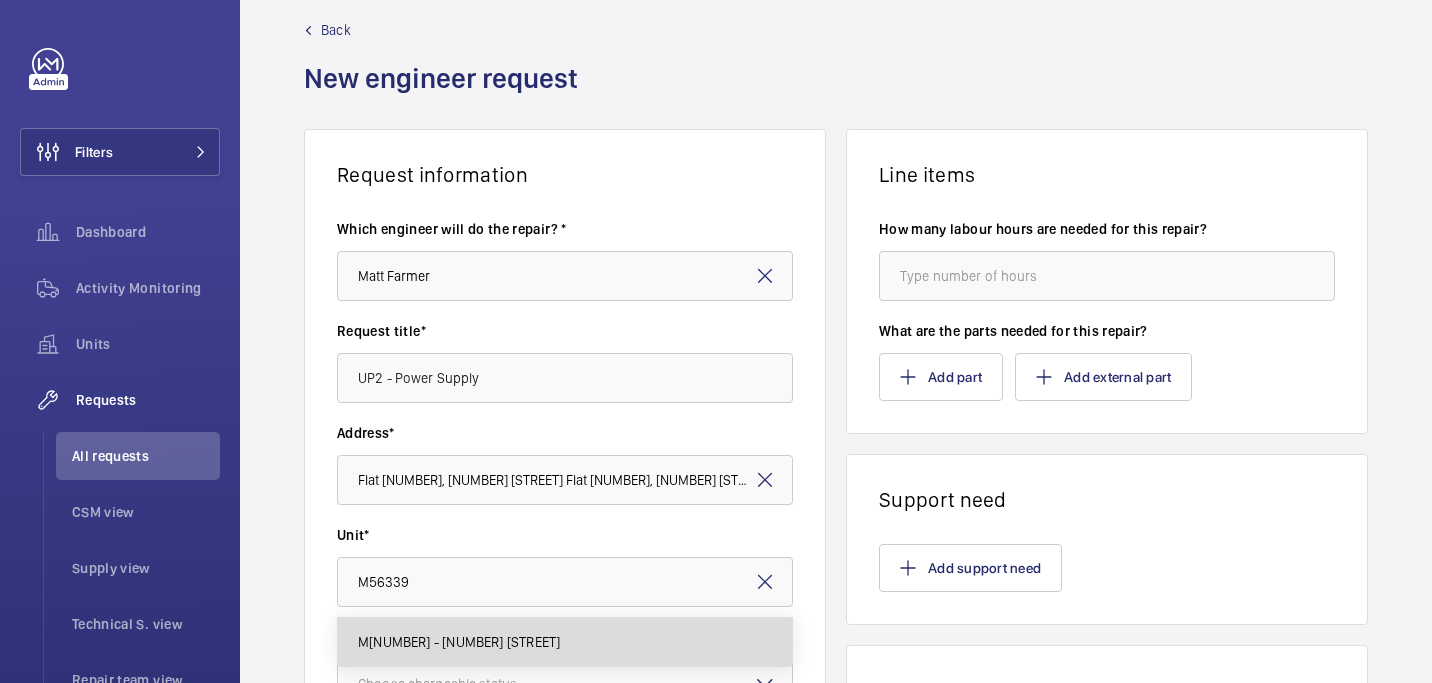 click on "M56339 - 94 Victoria Park Road" at bounding box center [459, 642] 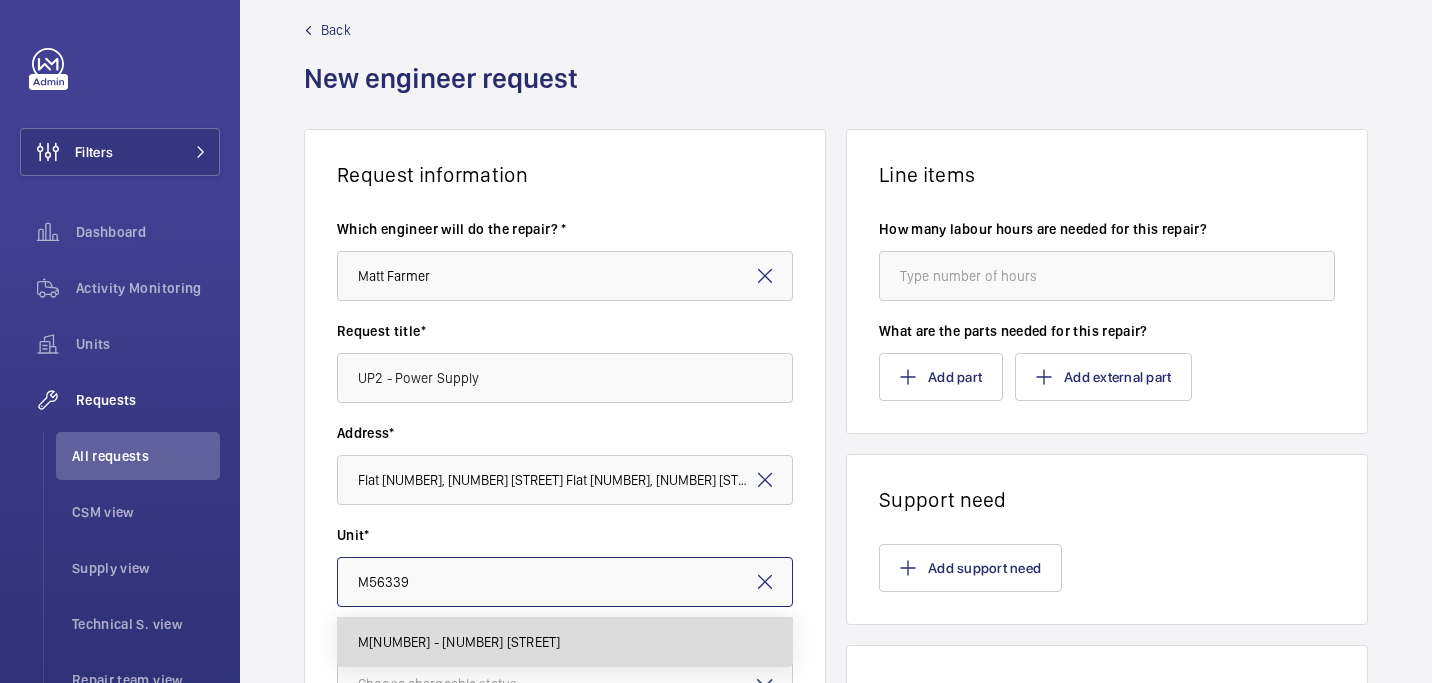 type on "M56339 - 94 Victoria Park Road" 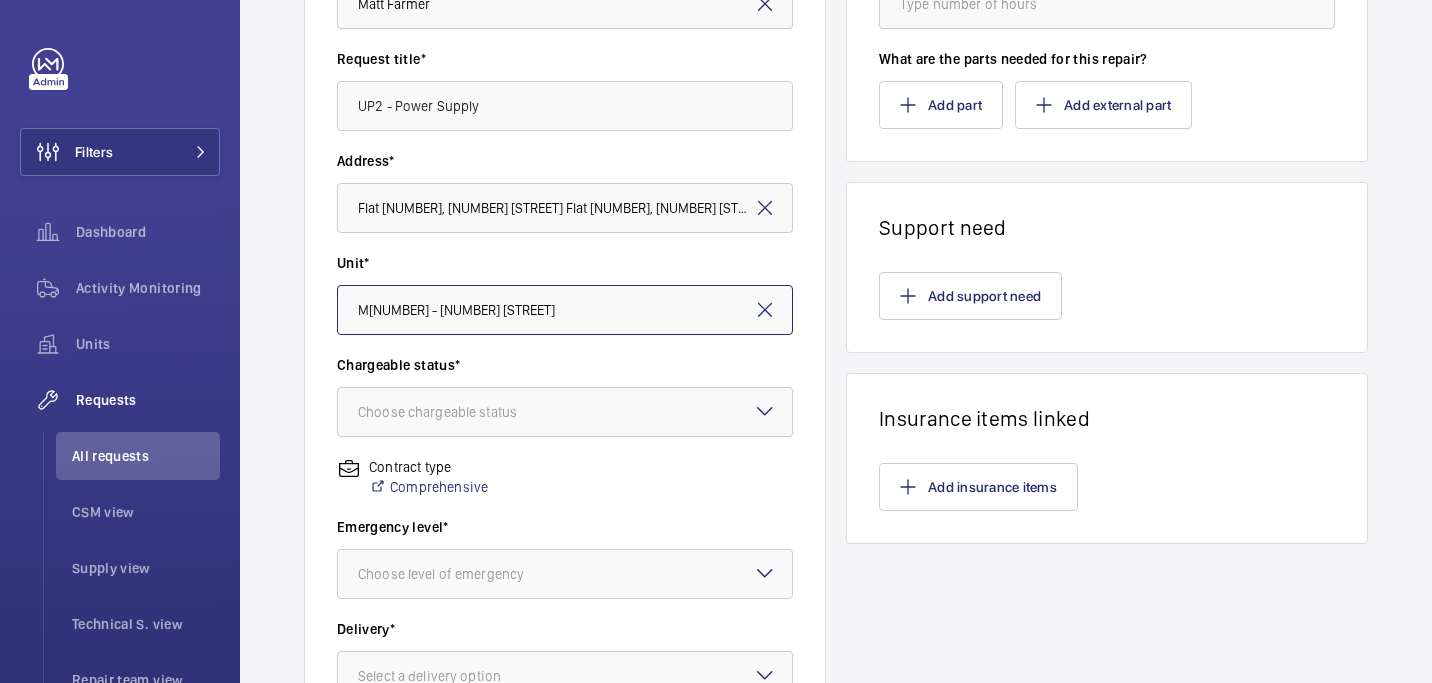scroll, scrollTop: 334, scrollLeft: 0, axis: vertical 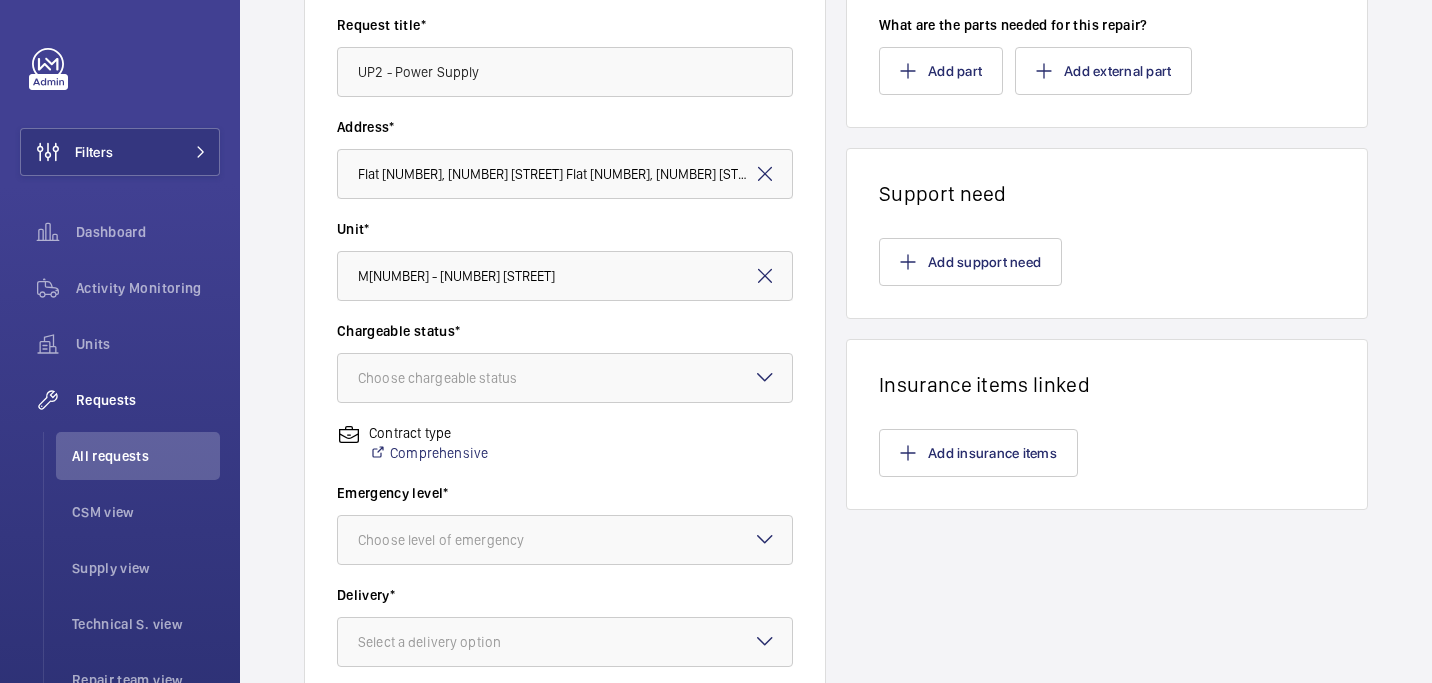 click on "Chargeable status* Choose chargeable status" at bounding box center [565, 362] 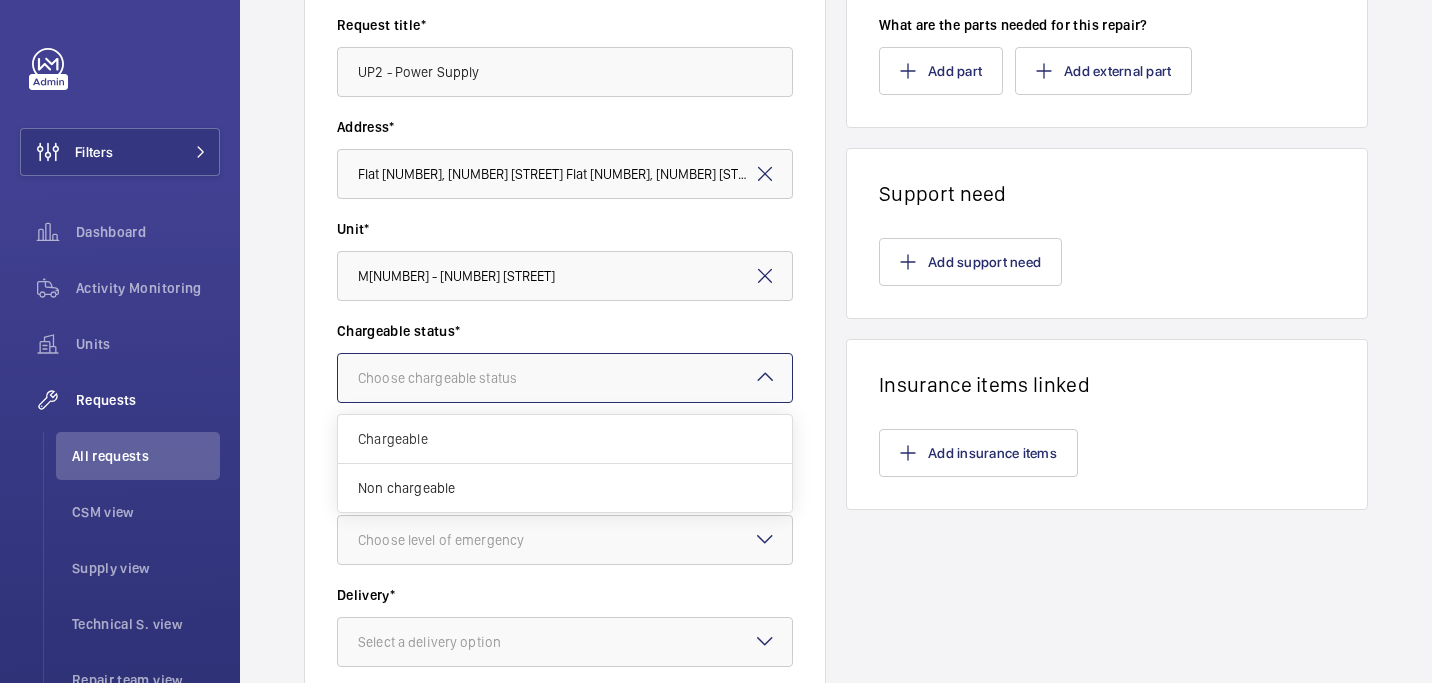 click on "Choose chargeable status" at bounding box center (462, 378) 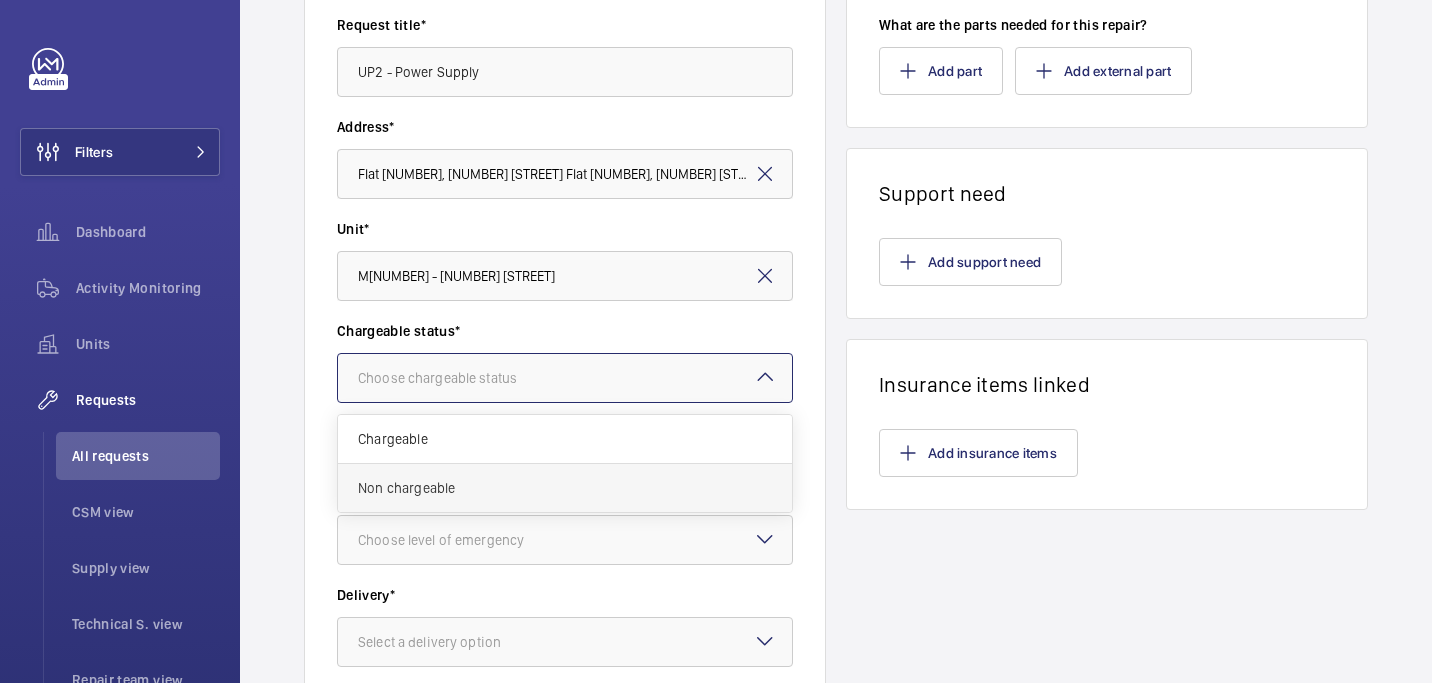 click on "Non chargeable" at bounding box center [565, 488] 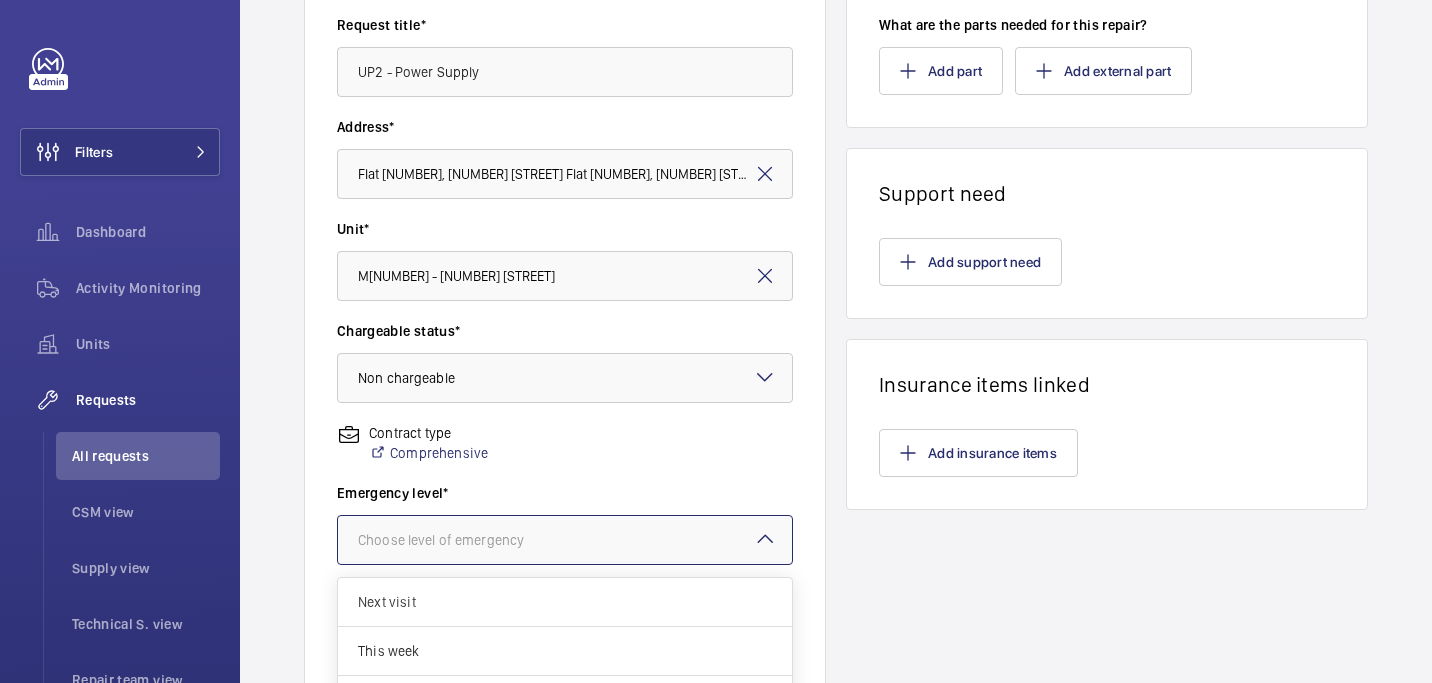 click on "Choose level of emergency" at bounding box center (466, 540) 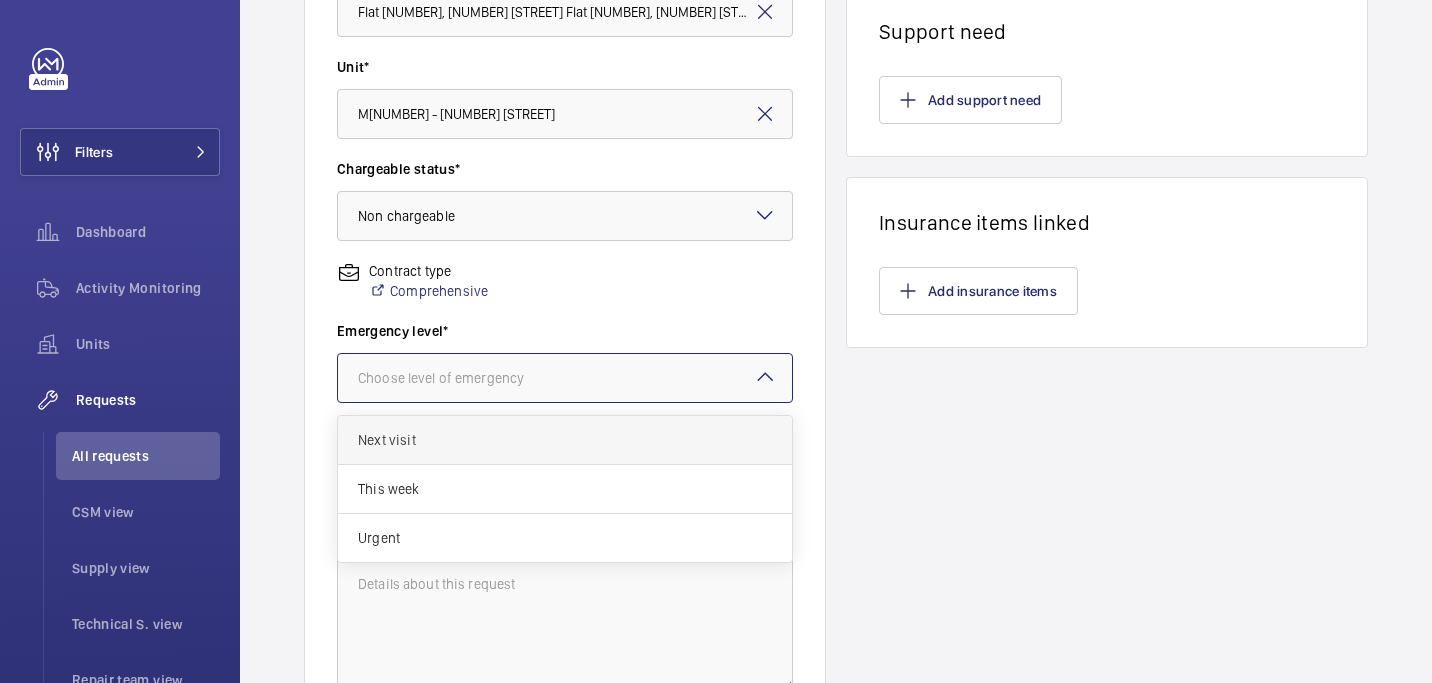 scroll, scrollTop: 525, scrollLeft: 0, axis: vertical 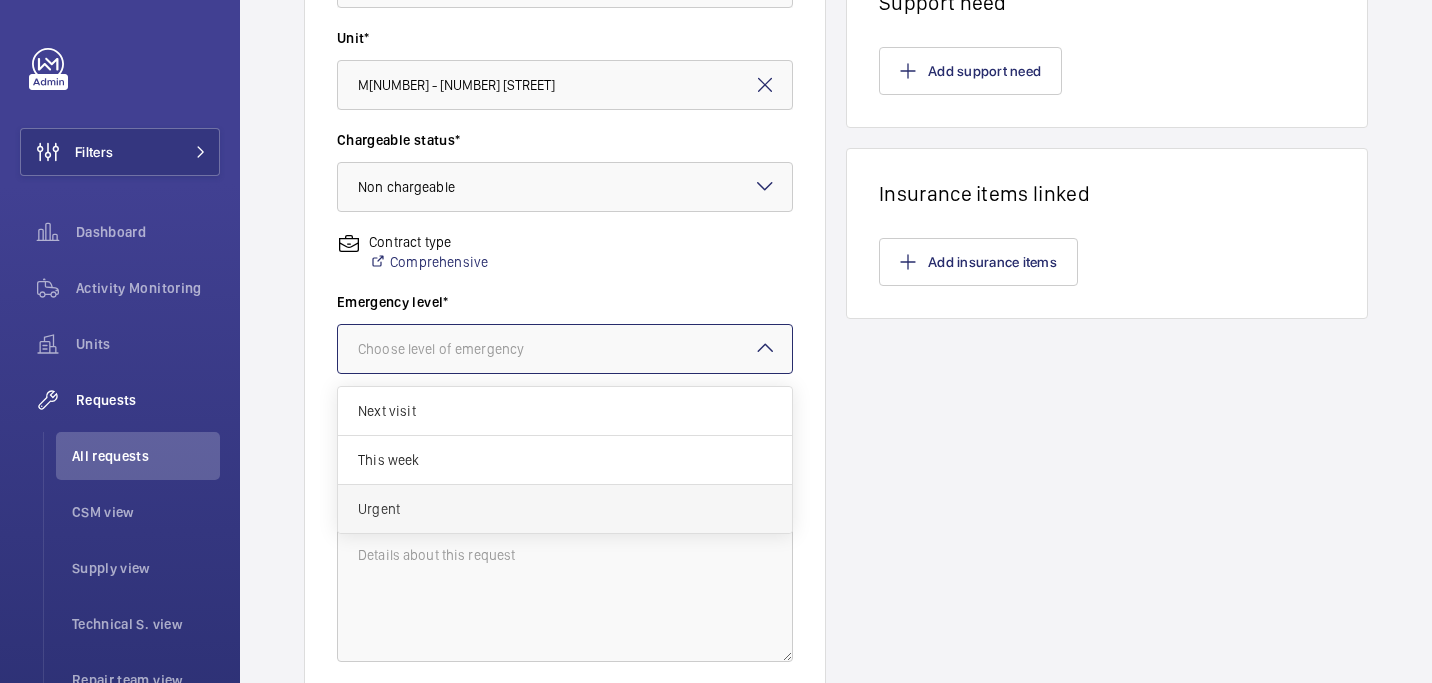 click on "Urgent" at bounding box center [565, 509] 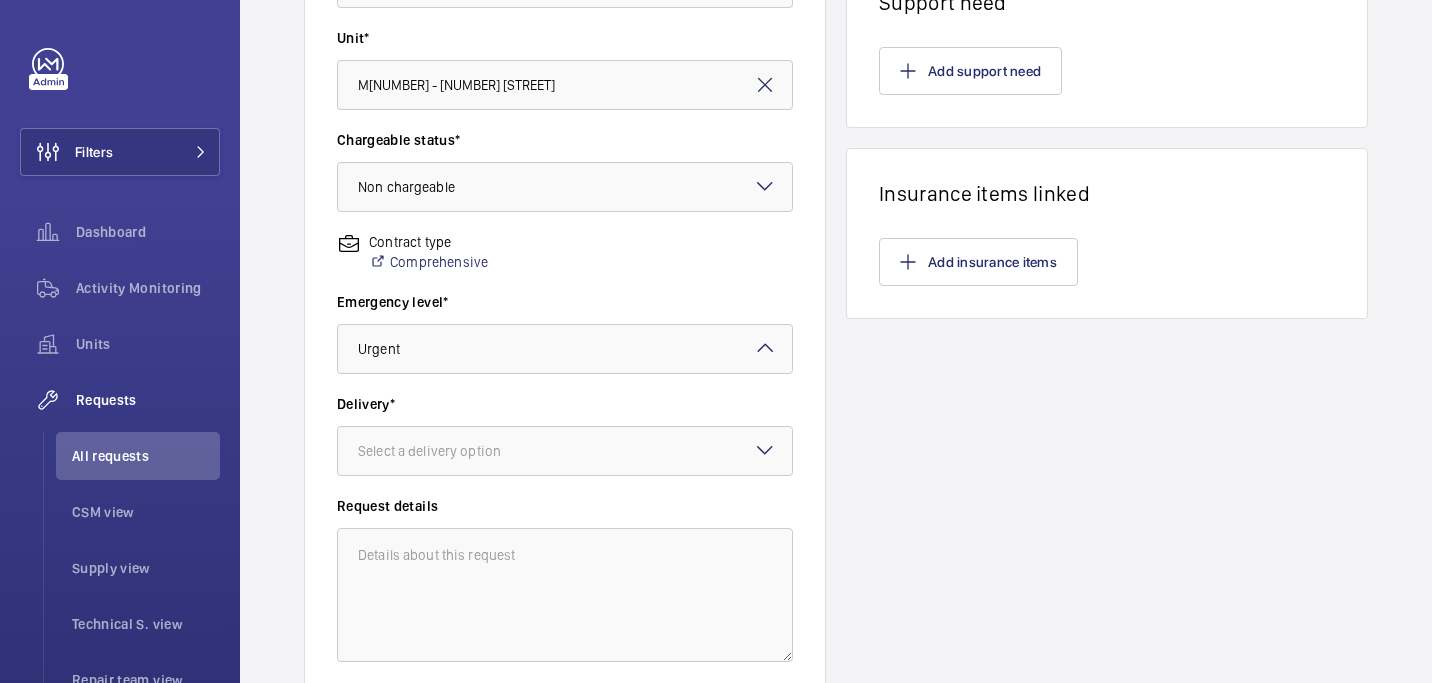 click on "Delivery* Select a delivery option" 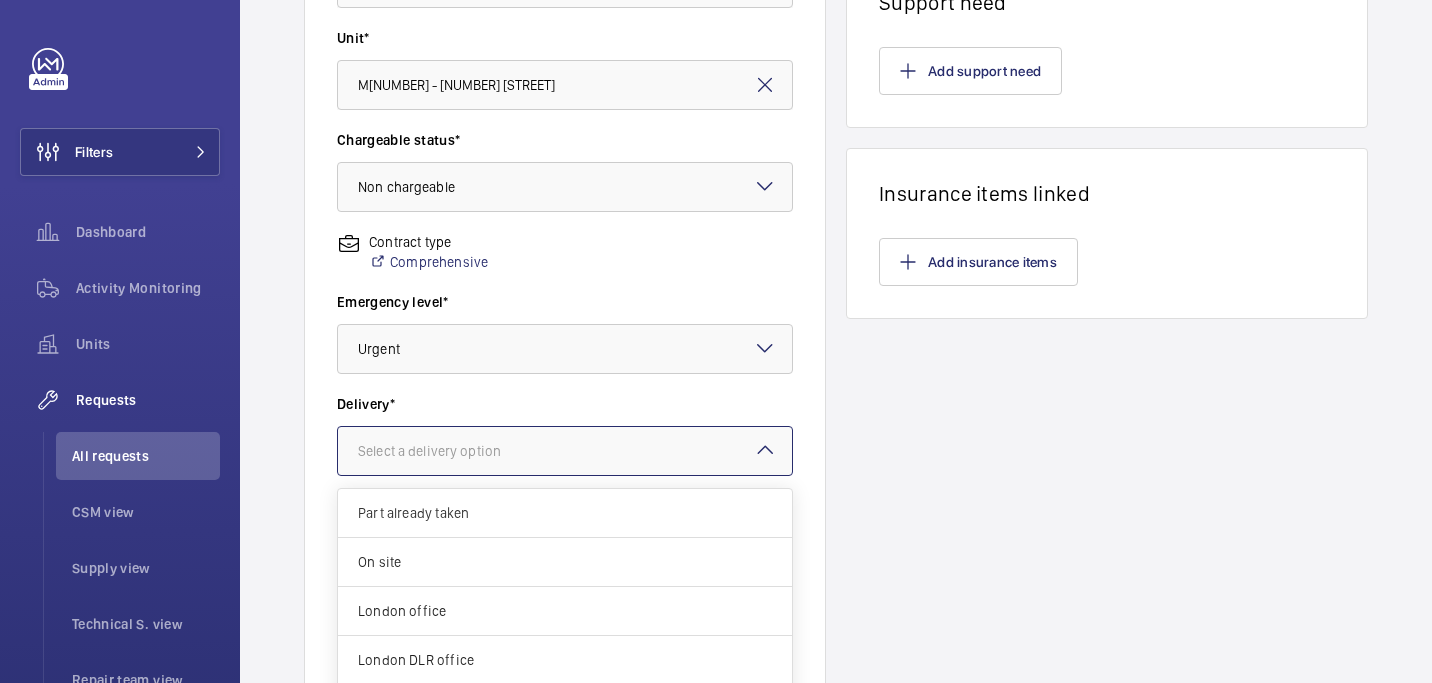 click on "Select a delivery option" at bounding box center (454, 451) 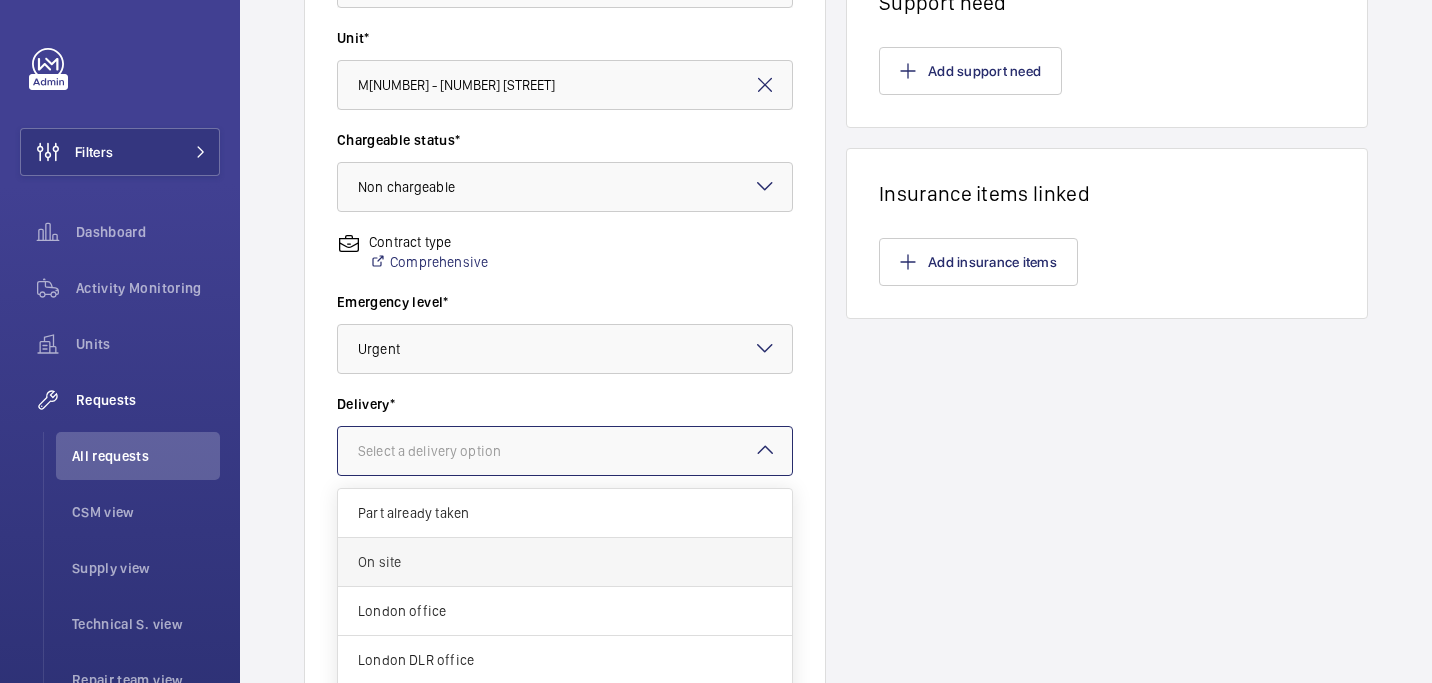scroll, scrollTop: 73, scrollLeft: 0, axis: vertical 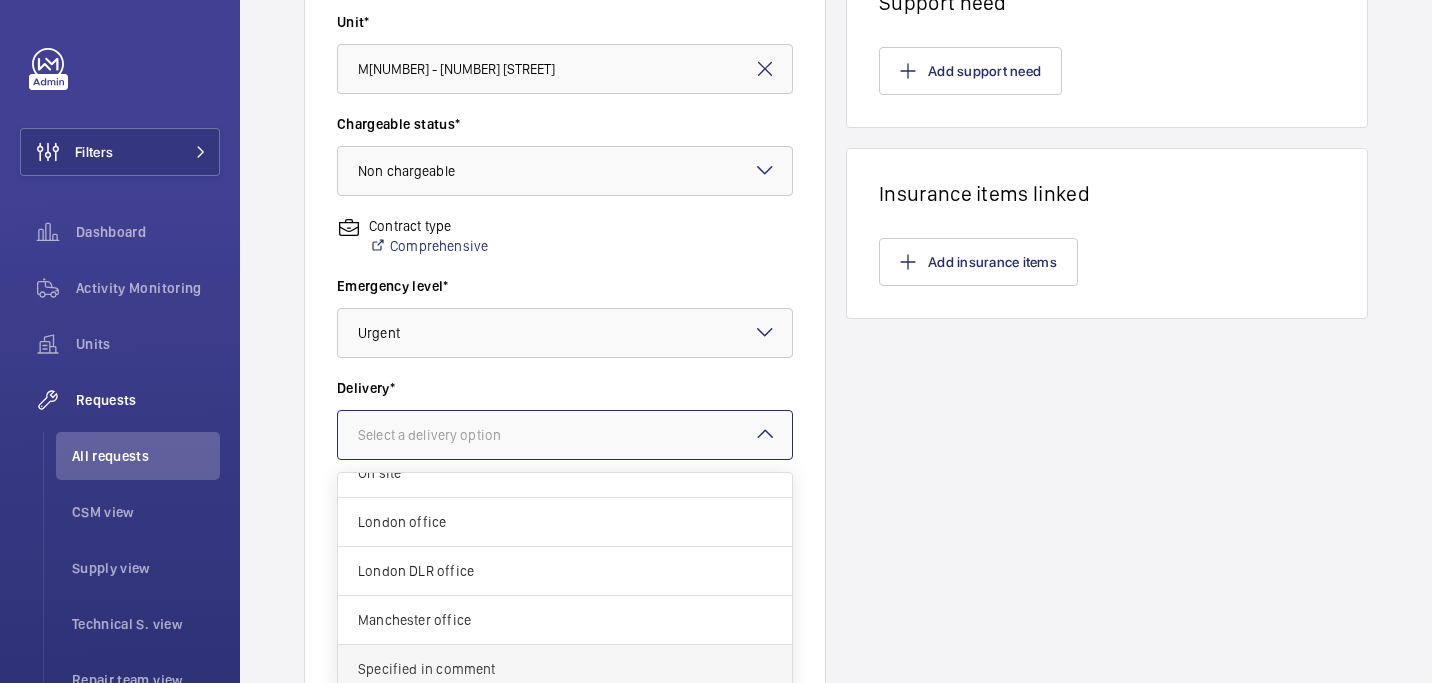 click on "Specified in comment" at bounding box center [565, 669] 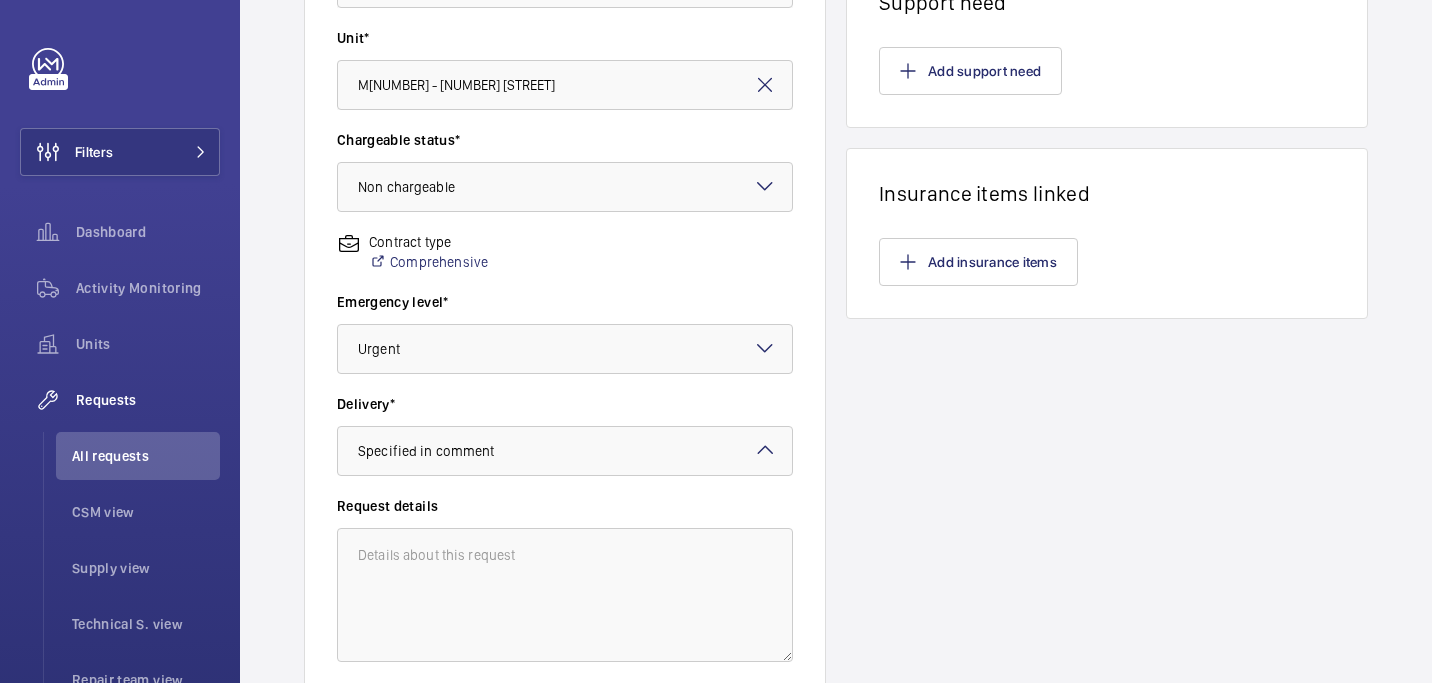 scroll, scrollTop: 0, scrollLeft: 0, axis: both 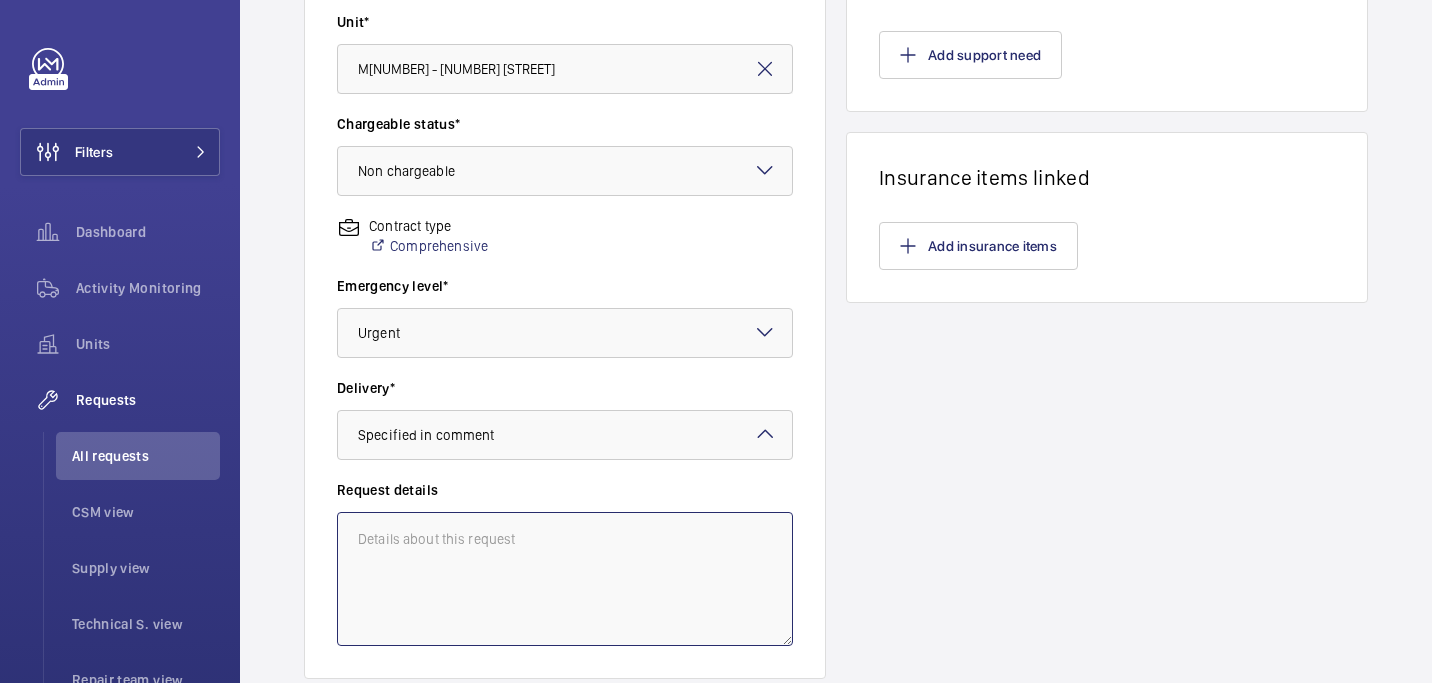 click at bounding box center (565, 579) 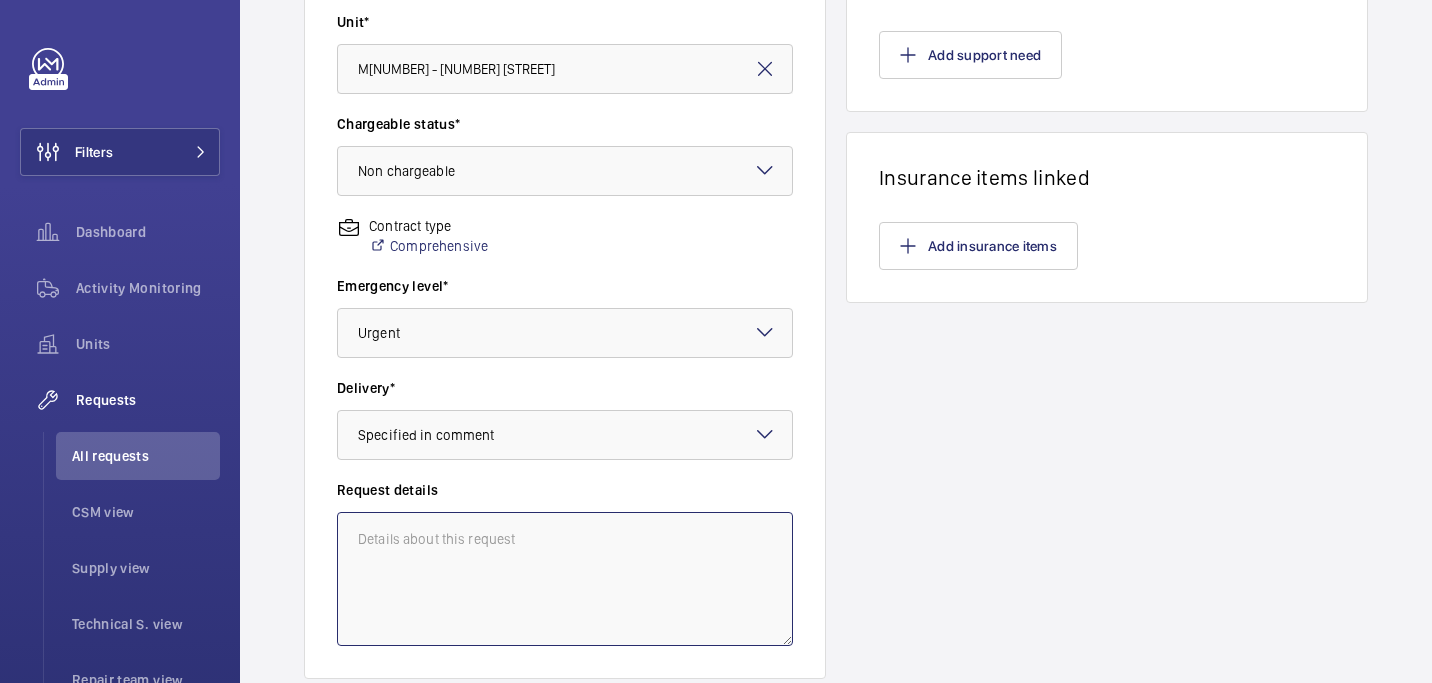 paste on "Collection for today (05/08)" 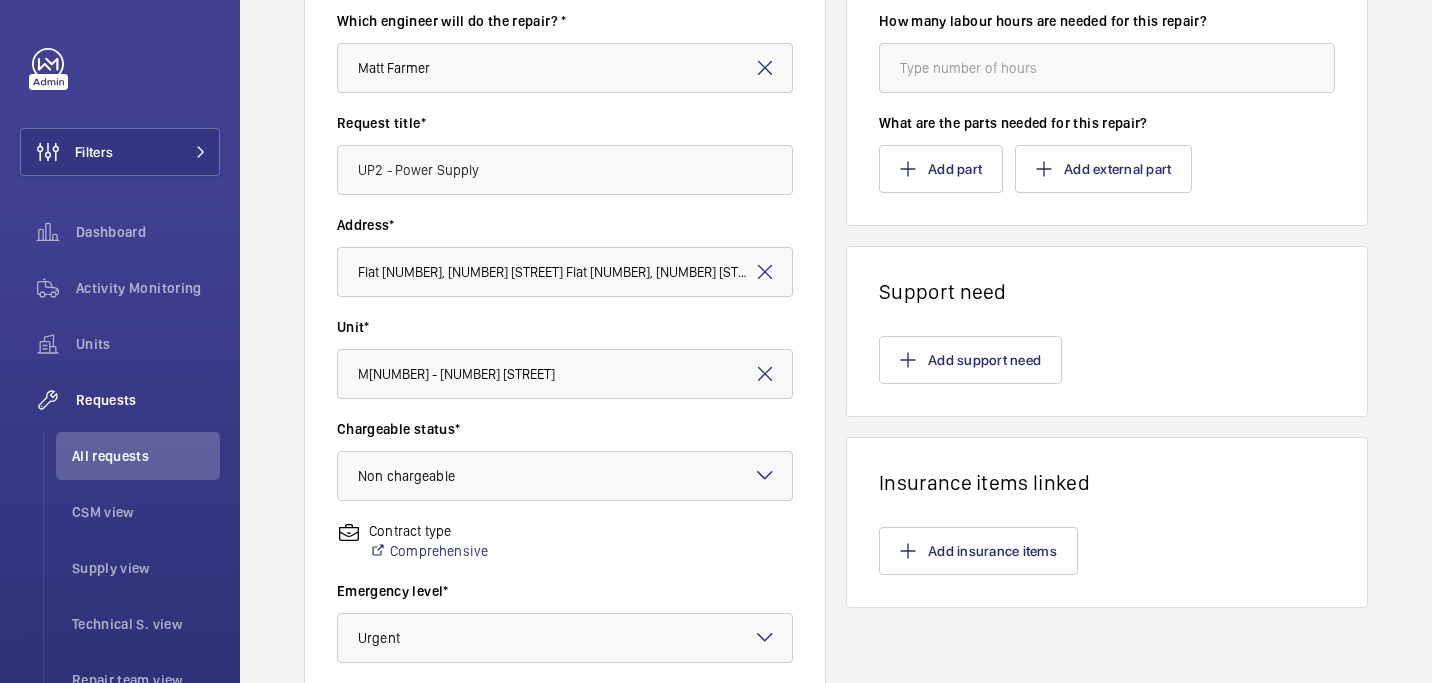 scroll, scrollTop: 0, scrollLeft: 0, axis: both 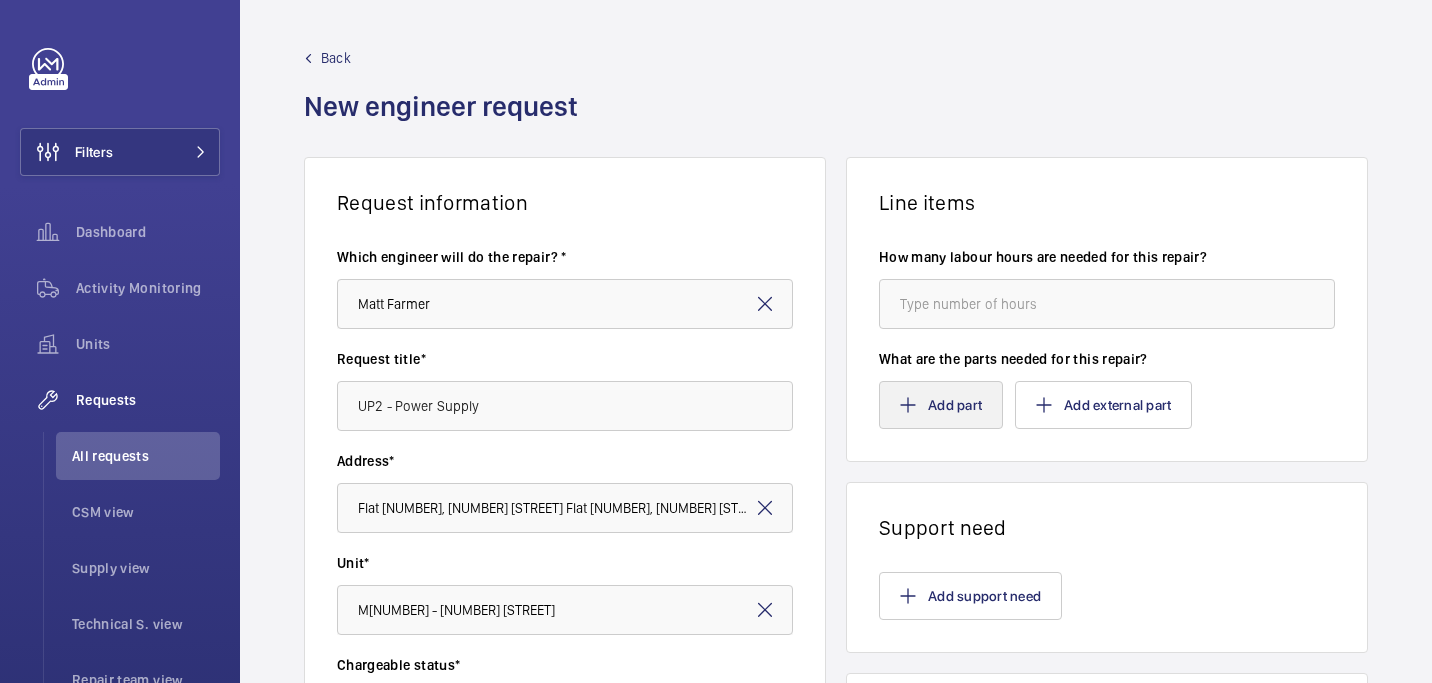 type on "Collection for today (05/08)" 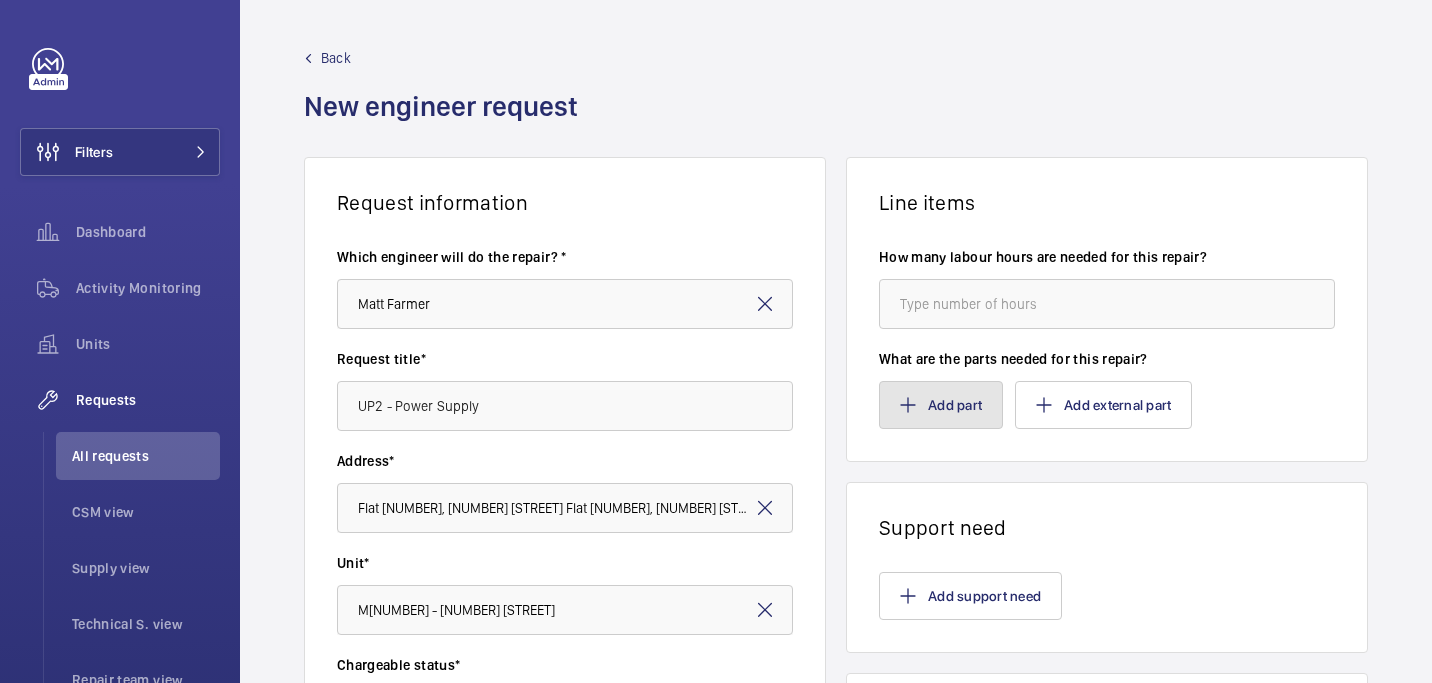 click on "Add part" 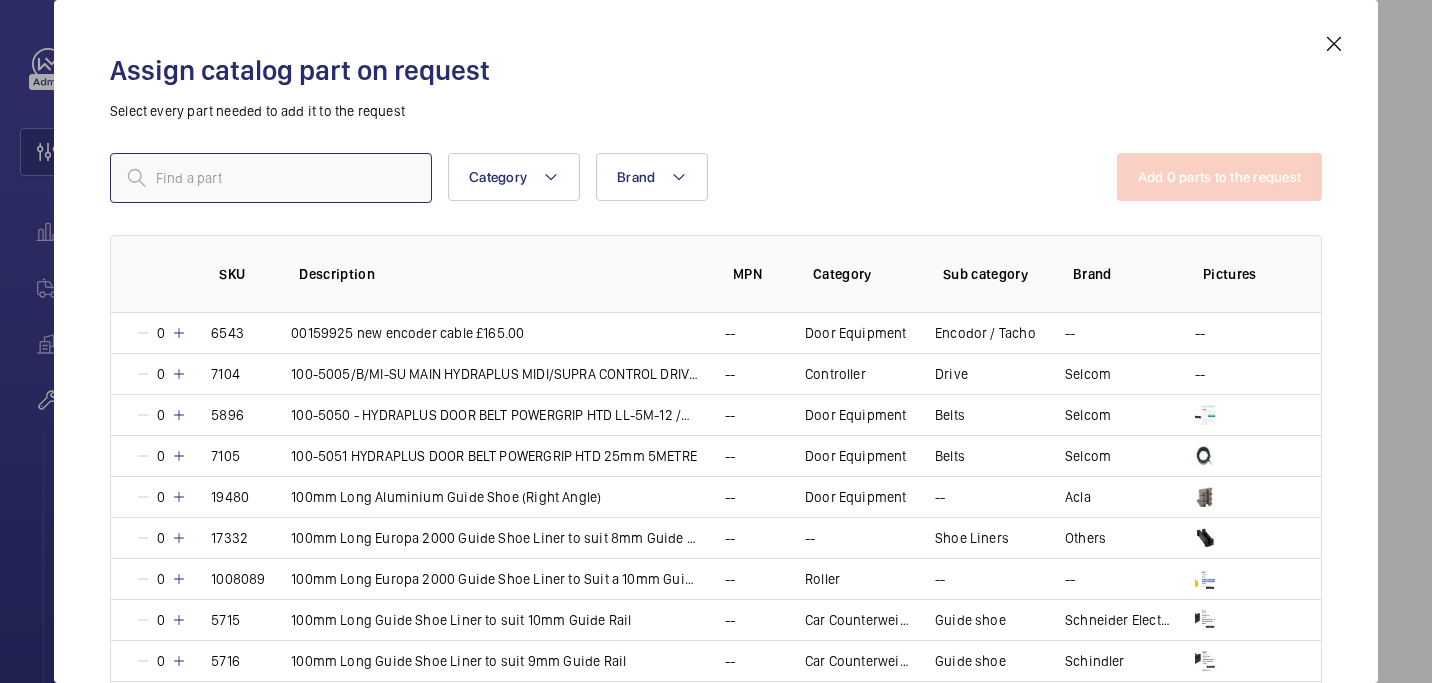 click at bounding box center [271, 178] 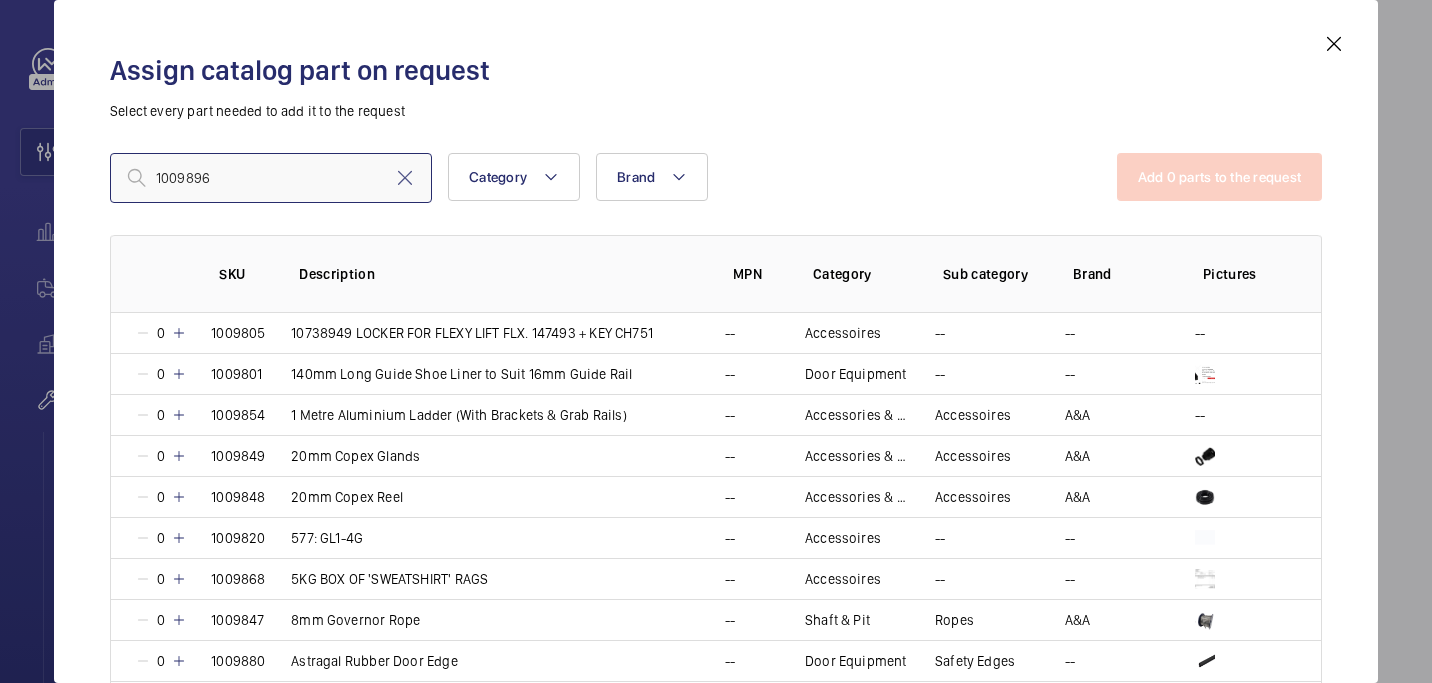 click on "1009896" at bounding box center [271, 178] 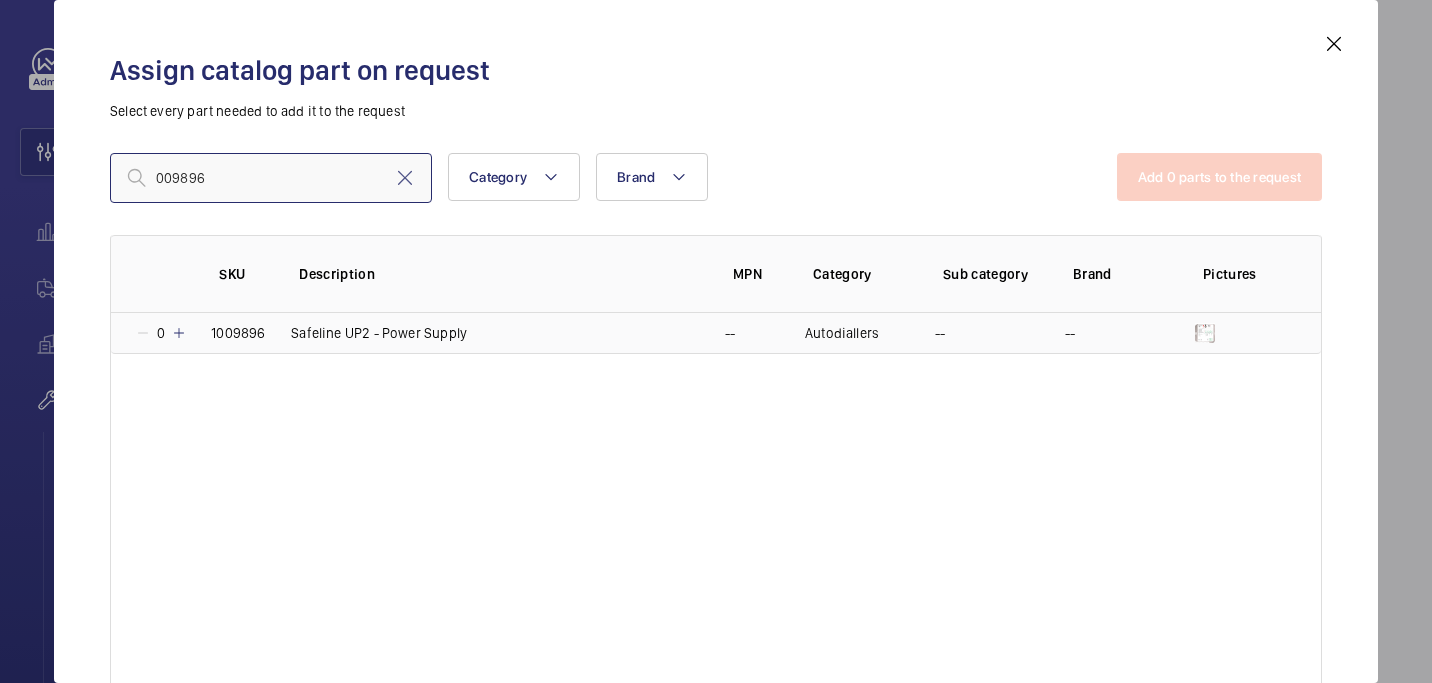 type on "009896" 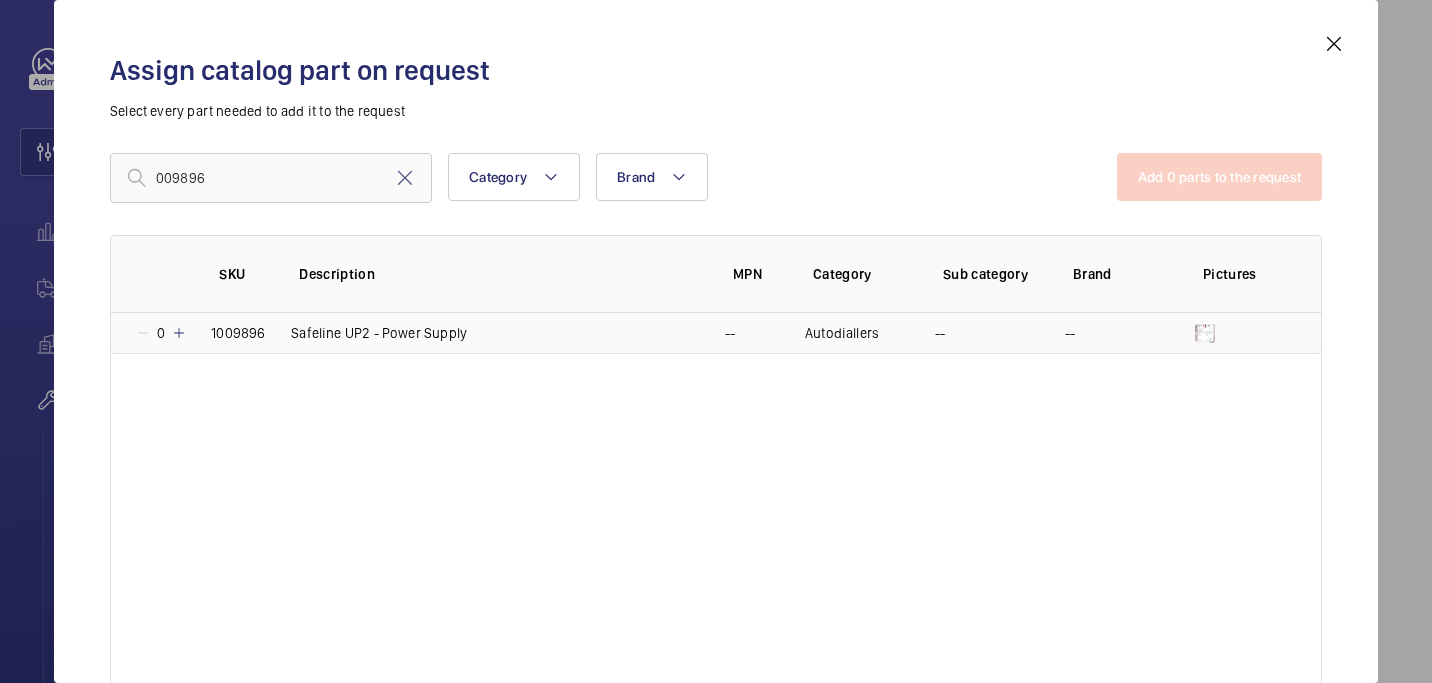 click at bounding box center (179, 333) 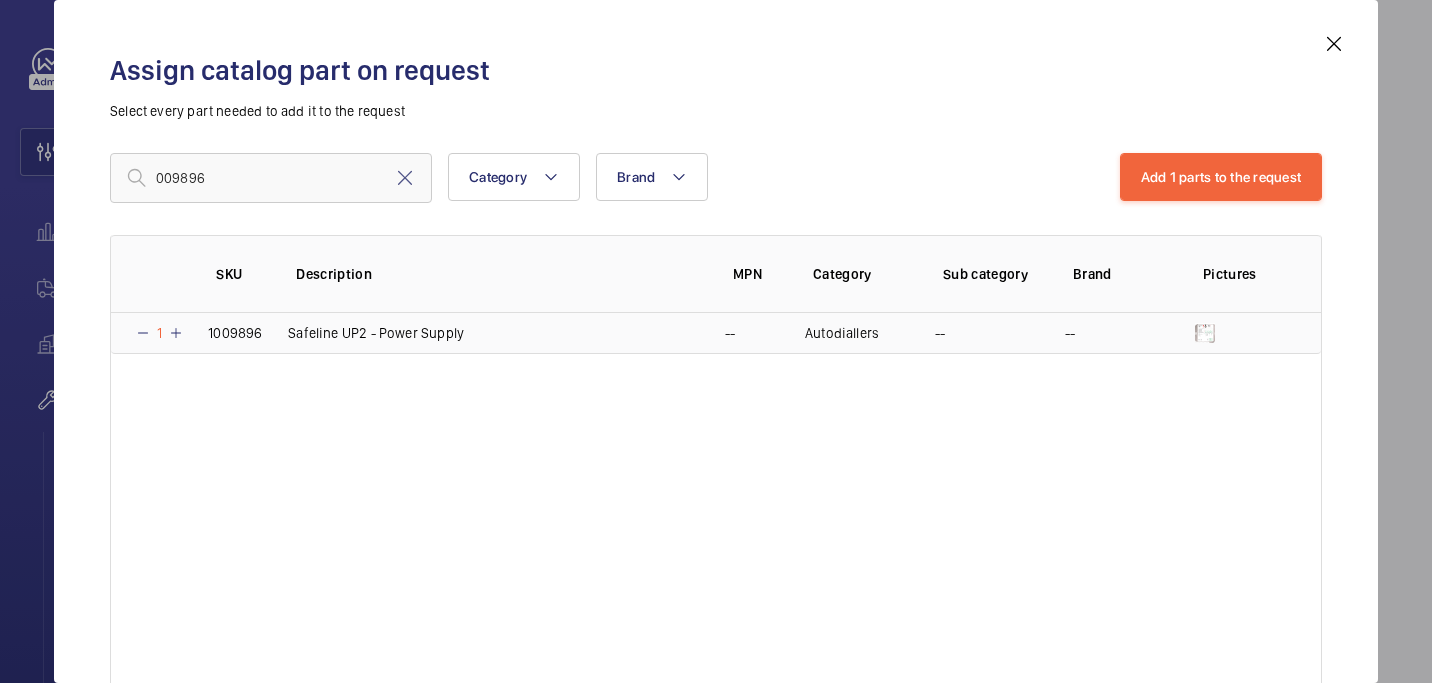 click at bounding box center (176, 333) 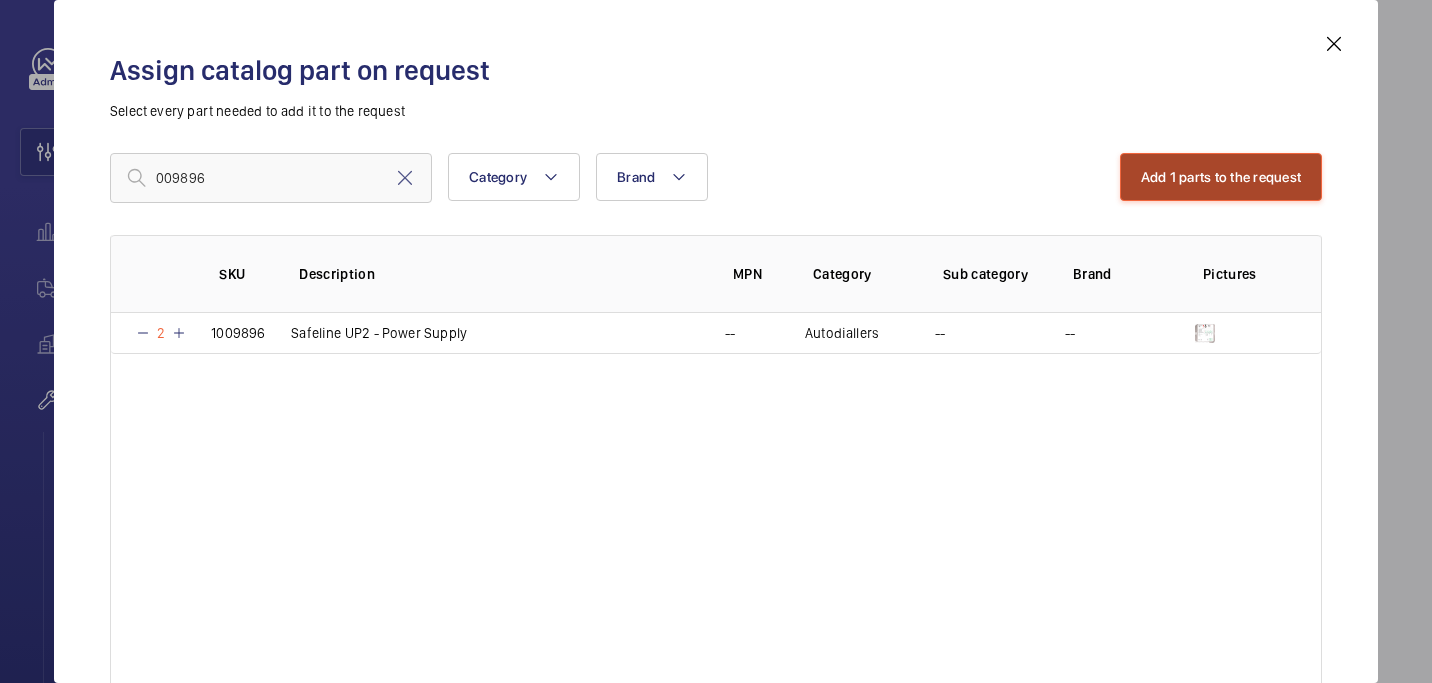 click on "Add 1 parts to the request" at bounding box center [1221, 177] 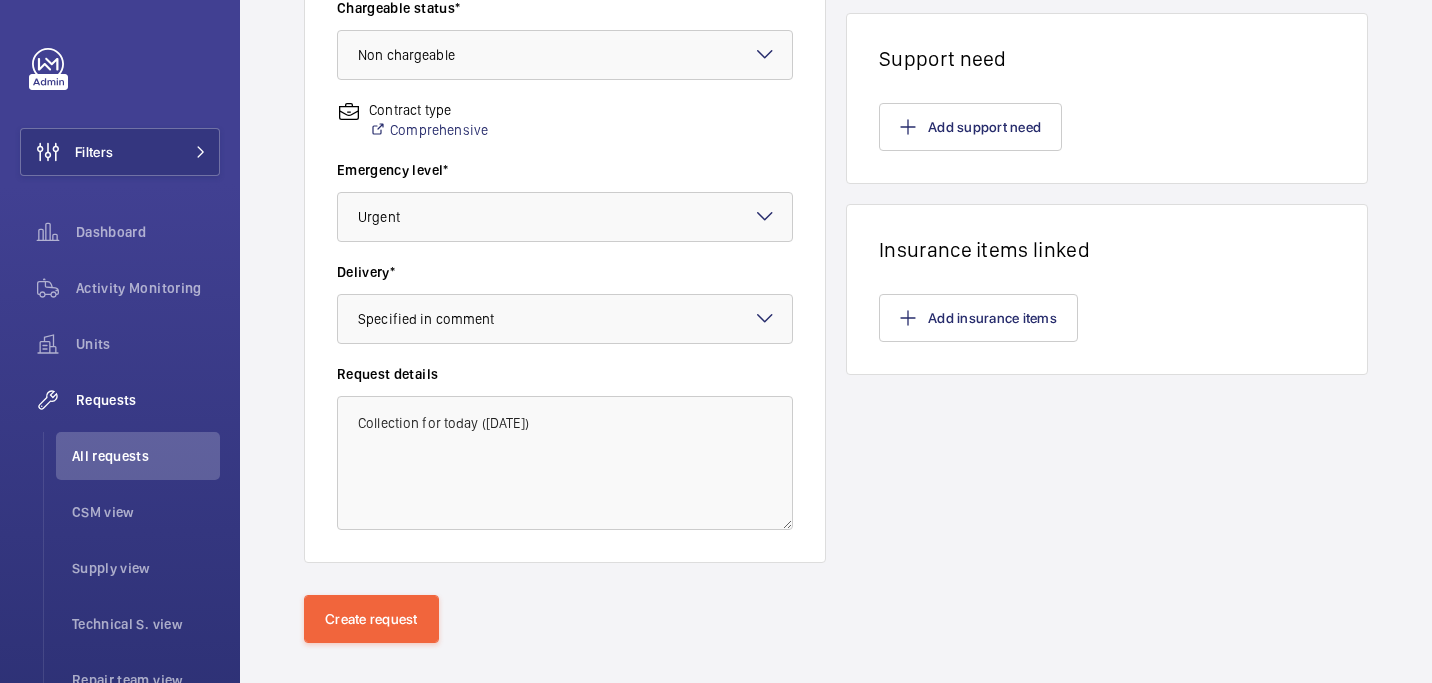 scroll, scrollTop: 681, scrollLeft: 0, axis: vertical 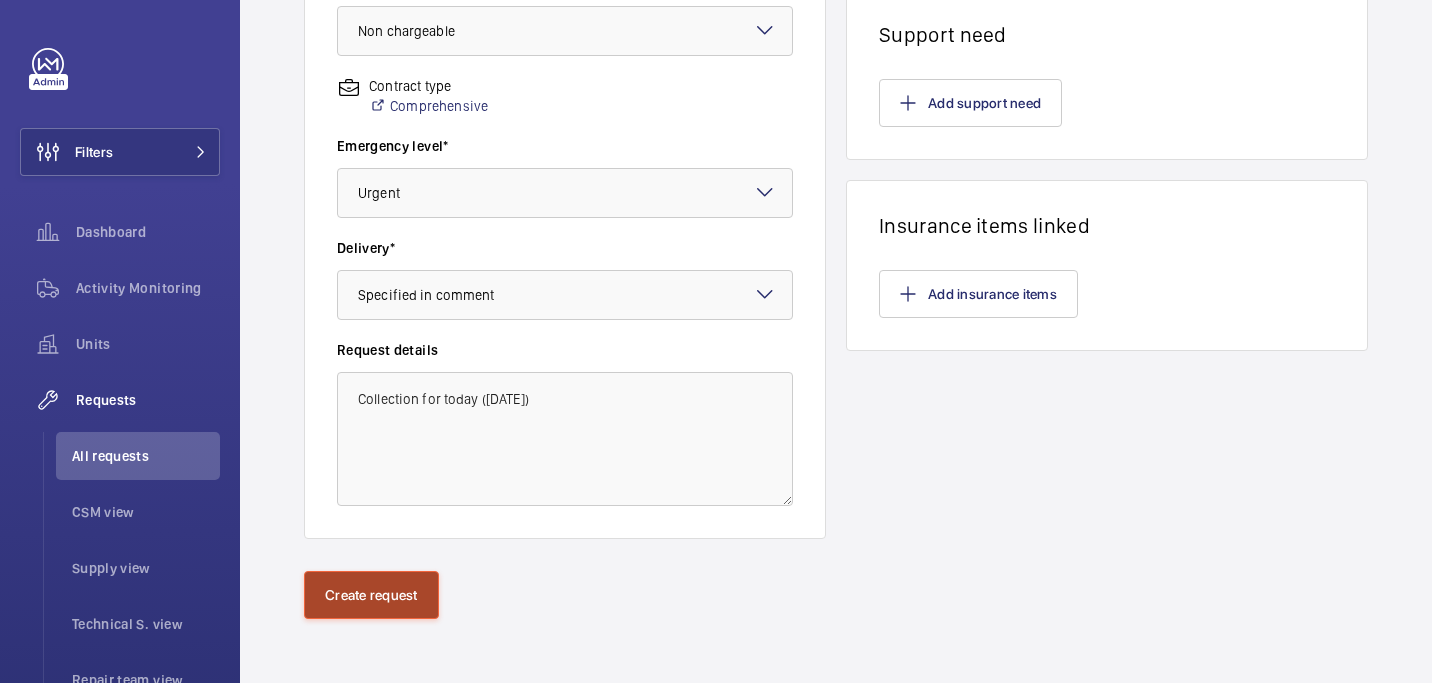 click on "Create request" 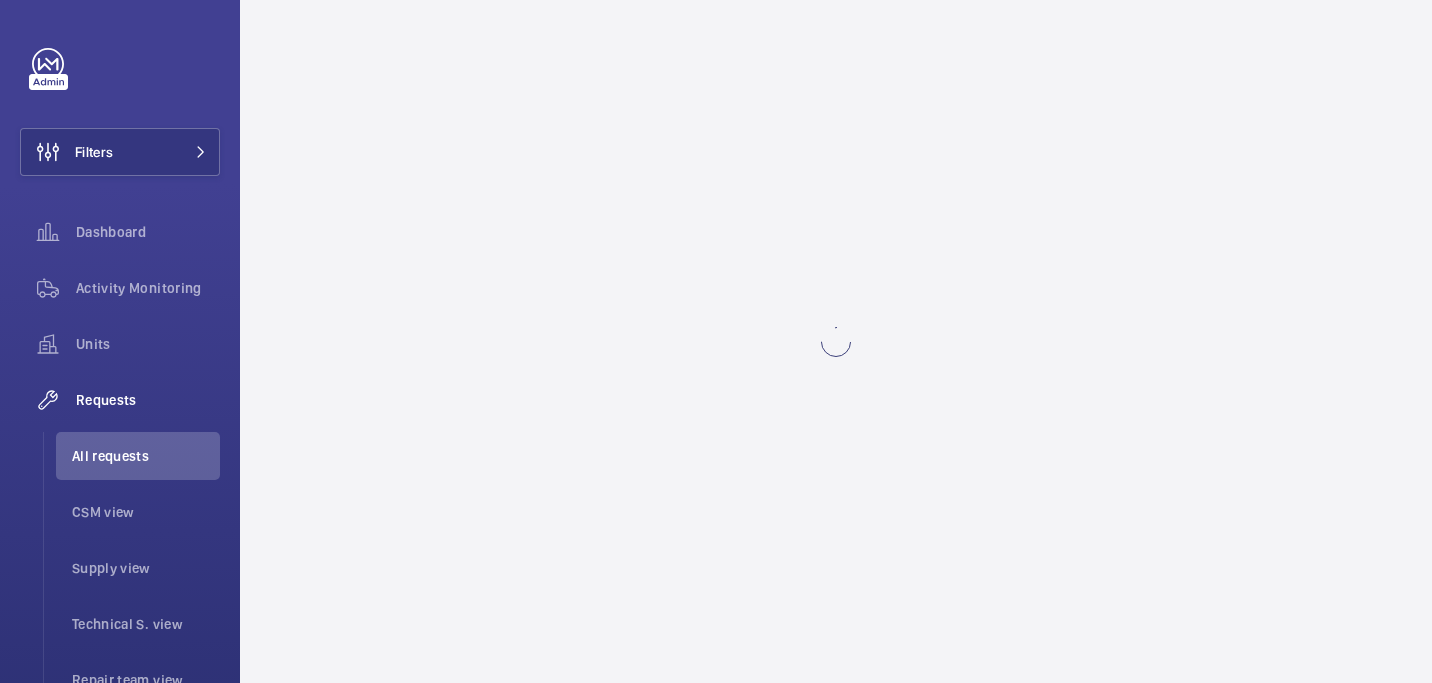 scroll, scrollTop: 0, scrollLeft: 0, axis: both 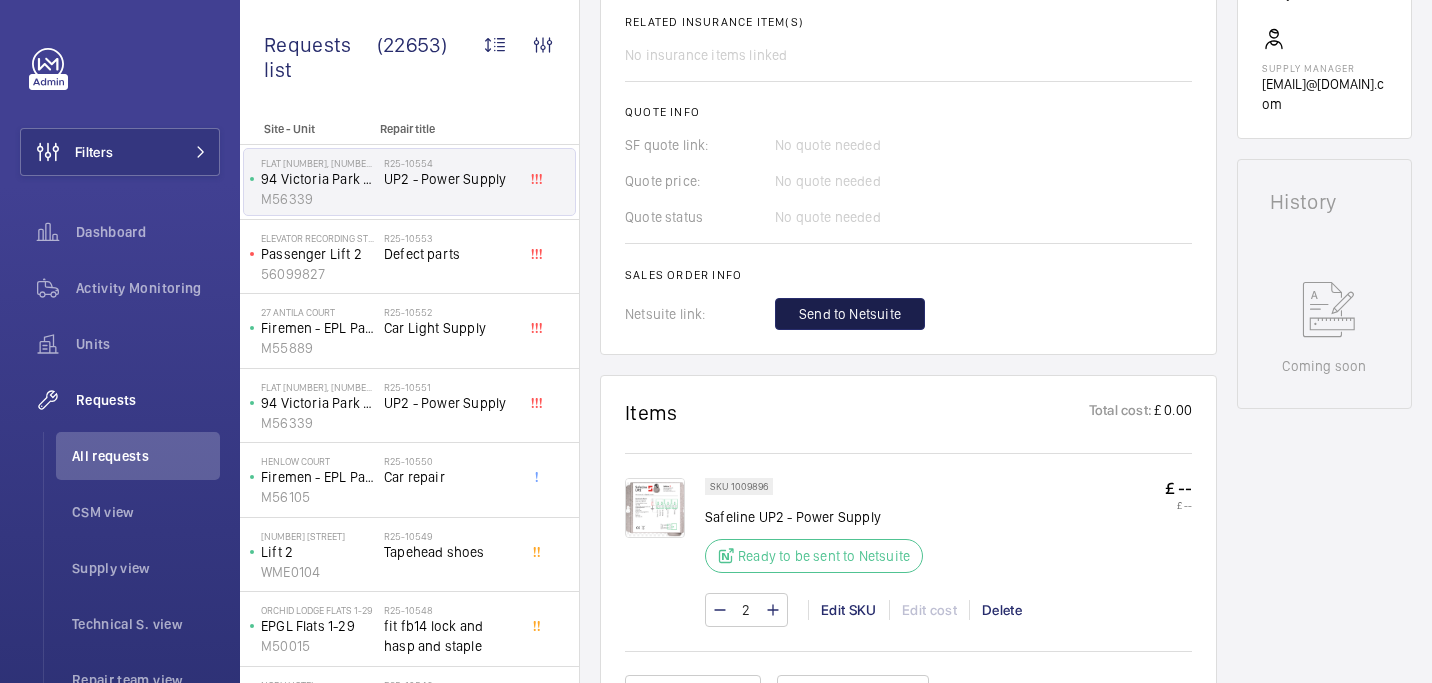 click on "Send to Netsuite" 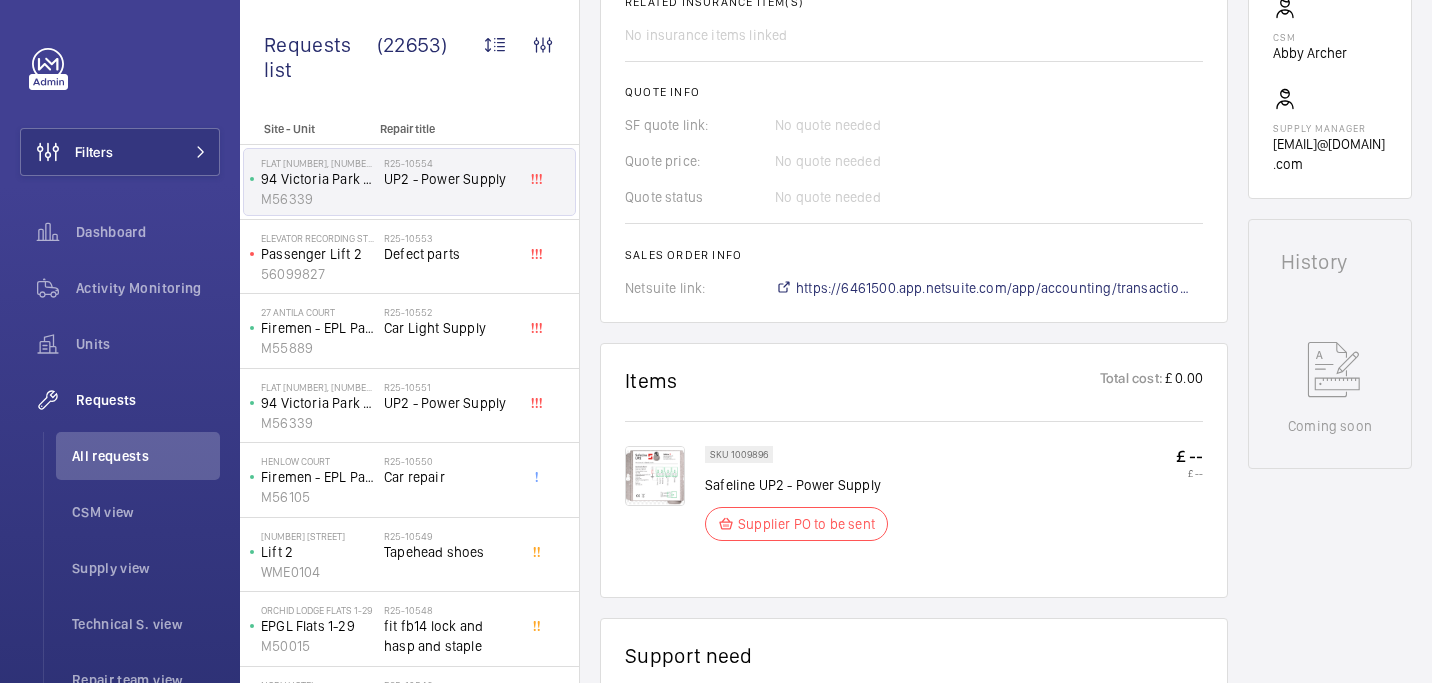scroll, scrollTop: 793, scrollLeft: 0, axis: vertical 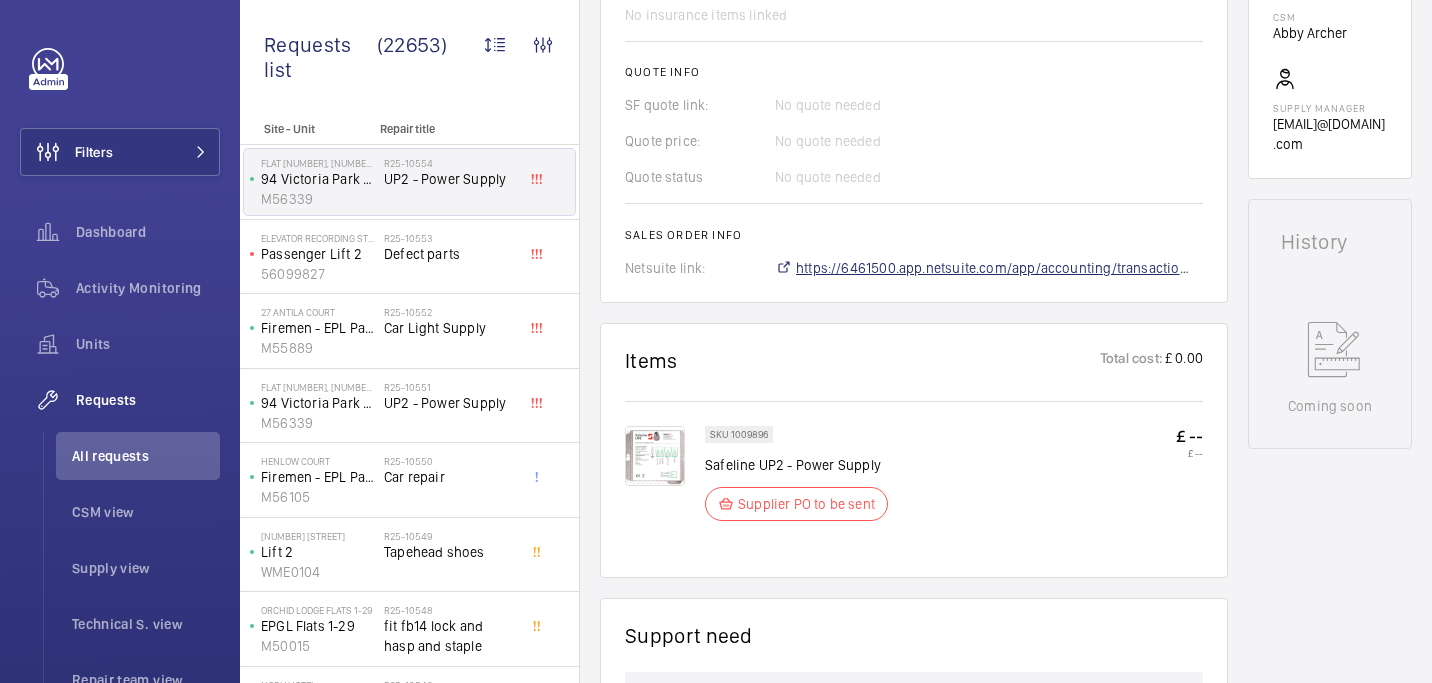 click on "https://6461500.app.netsuite.com/app/accounting/transactions/salesord.nl?id=2878782" 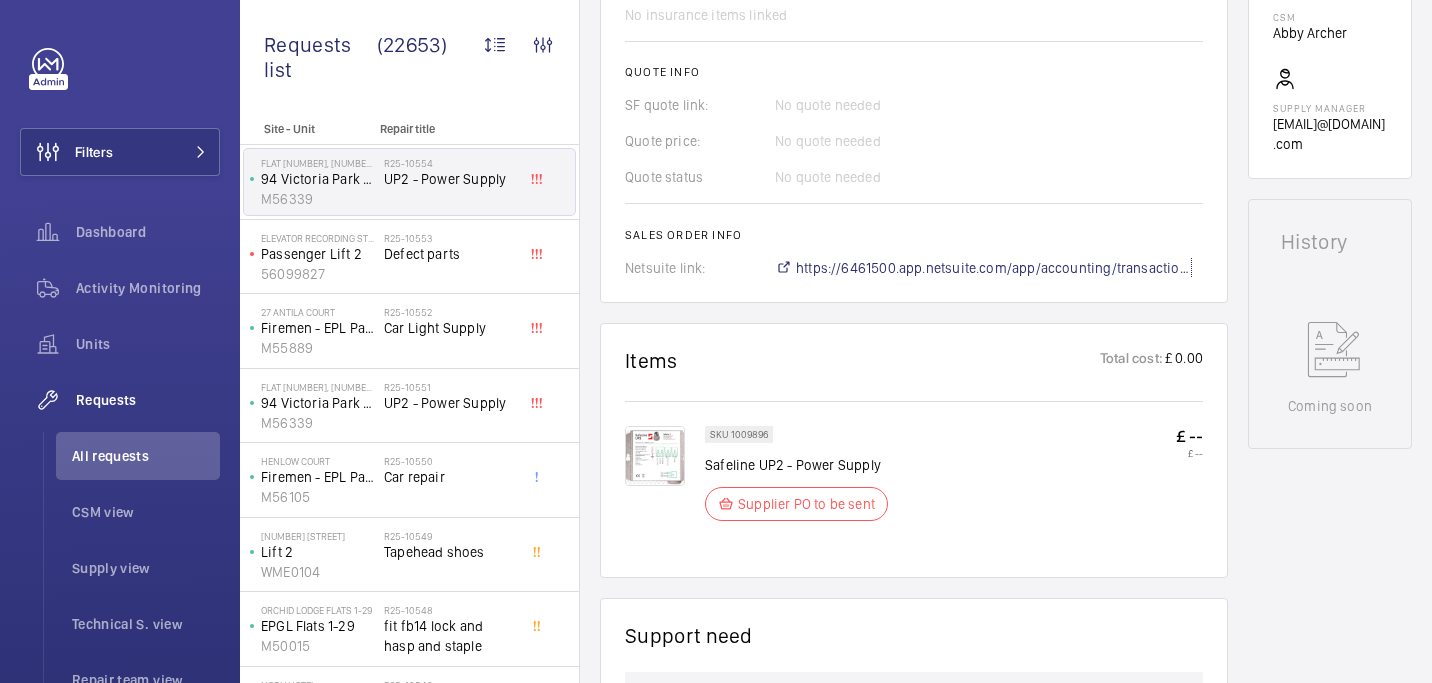 scroll, scrollTop: 877, scrollLeft: 0, axis: vertical 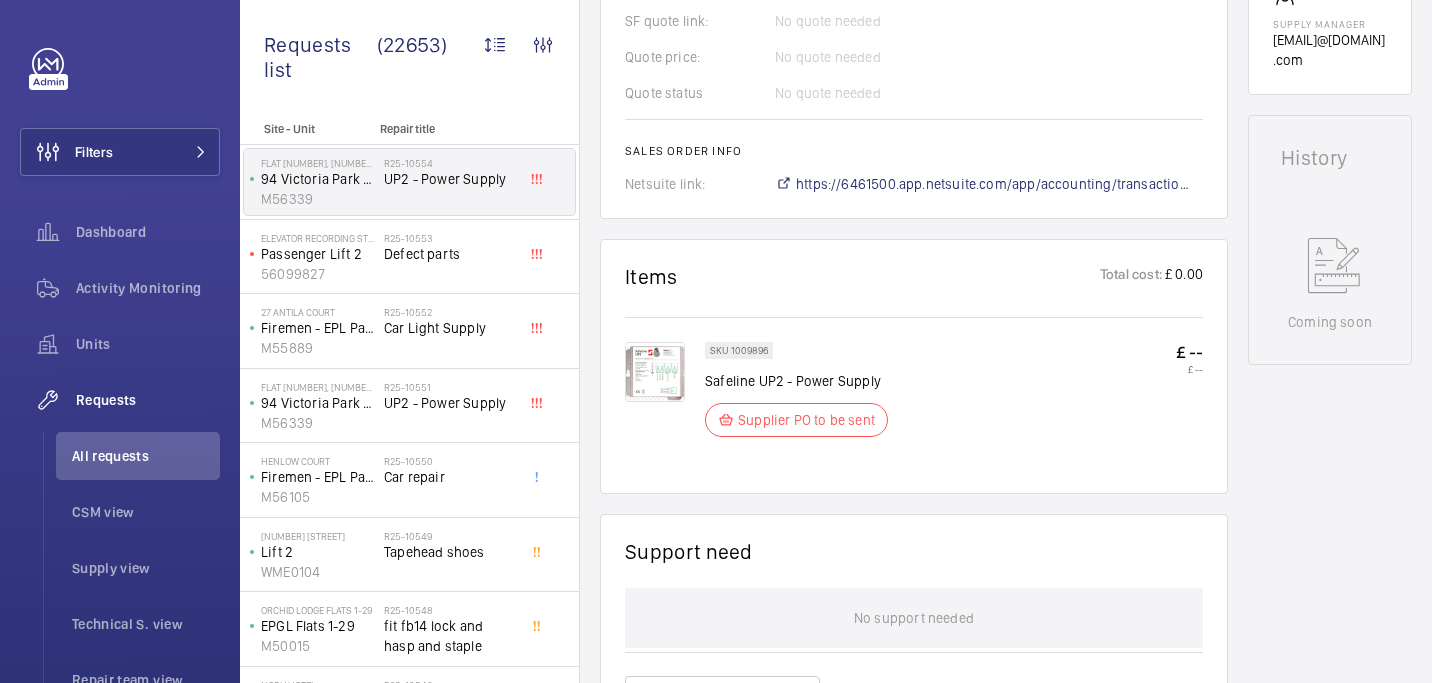 click on "Engineers requests  R25-10554   A repair request was created on 2025-08-05 for a power supply issue. Parts were requested and a supply chain manager was assigned. A sales order was created on the same day, indicating the request has been processed.  AI Summary Created on:  05/08/2025  Urgency: Urgent Status: Supplier PO to be sent Repairing engineer:  Matt Farmer  Created by:  India Ingerfield  Chargeable: Non chargeable request Delivery:  Specified in comment  Request details  Collection for today (05/08)
Internal com. Add comment Related insurance item(s)  No insurance items linked  Quote info SF quote link: No quote needed Quote price: No quote needed Quote status No quote needed Sales order info Netsuite link: https://6461500.app.netsuite.com/app/accounting/transactions/salesord.nl?id=2878782 Items Total cost: £ 0.00 SKU 1009896 Safeline UP2 - Power Supply Supplier PO to be sent  £ --   £ --  Support need No support needed   Add support need Field execution Visit status To be done Repairer Internal" 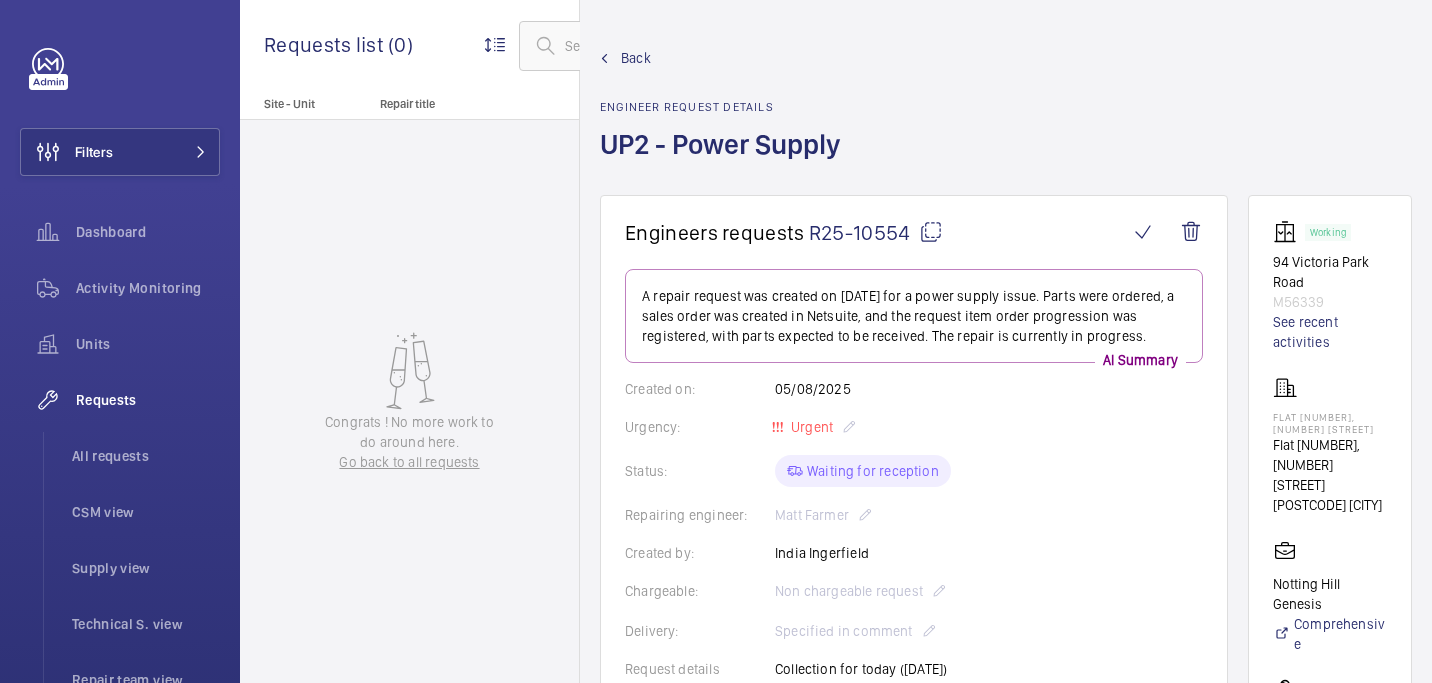 scroll, scrollTop: 0, scrollLeft: 0, axis: both 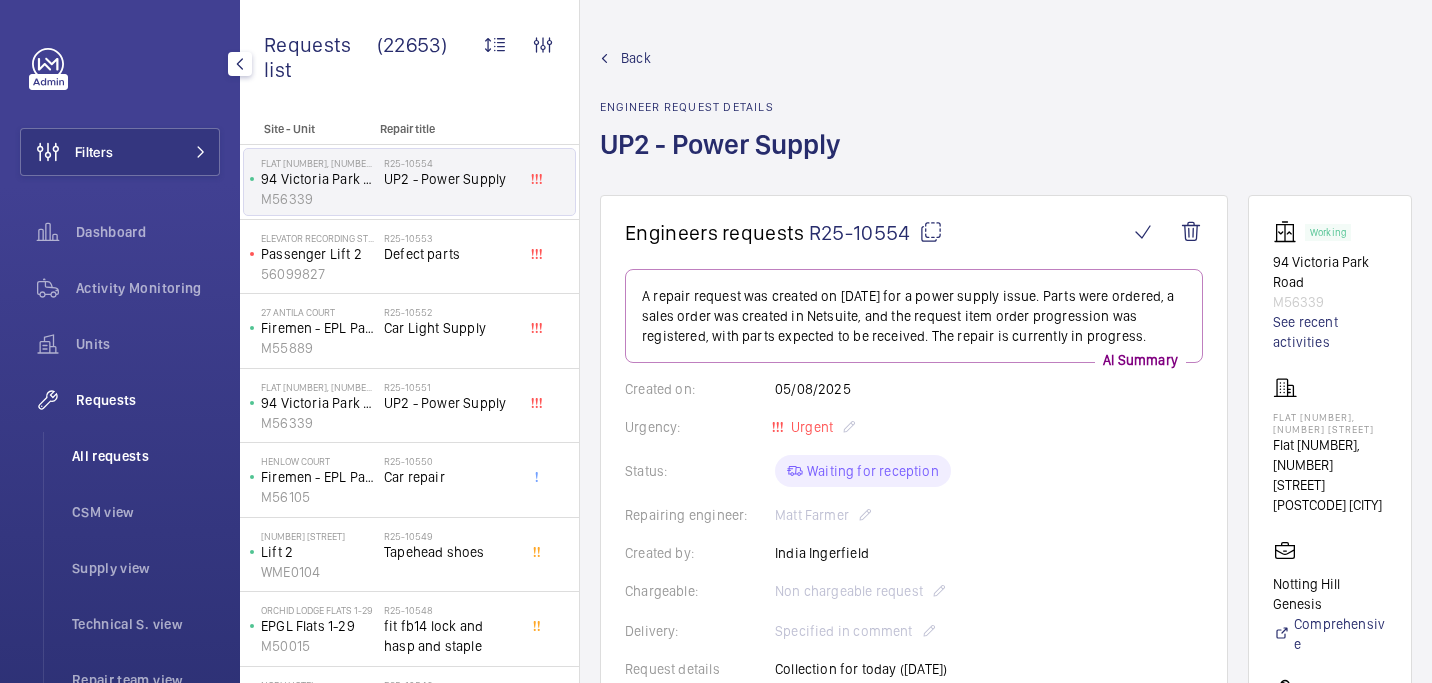 click on "All requests" 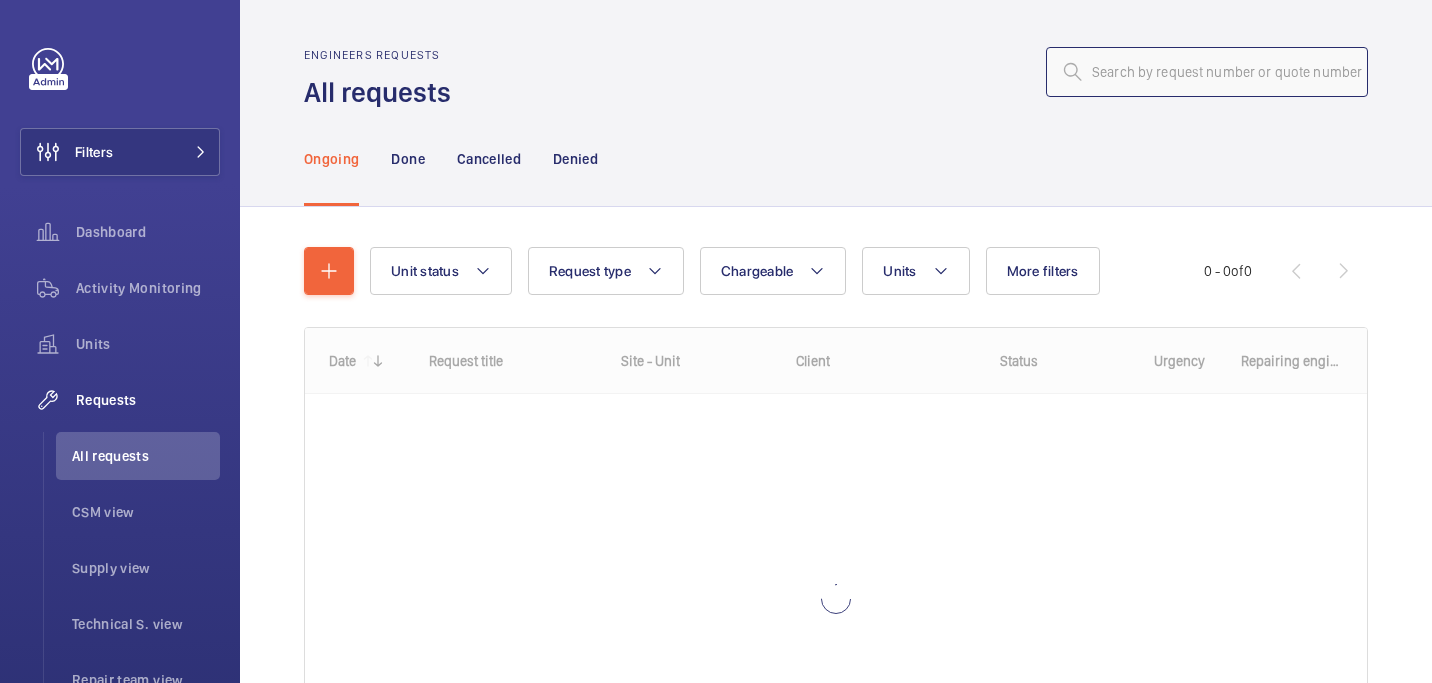 click 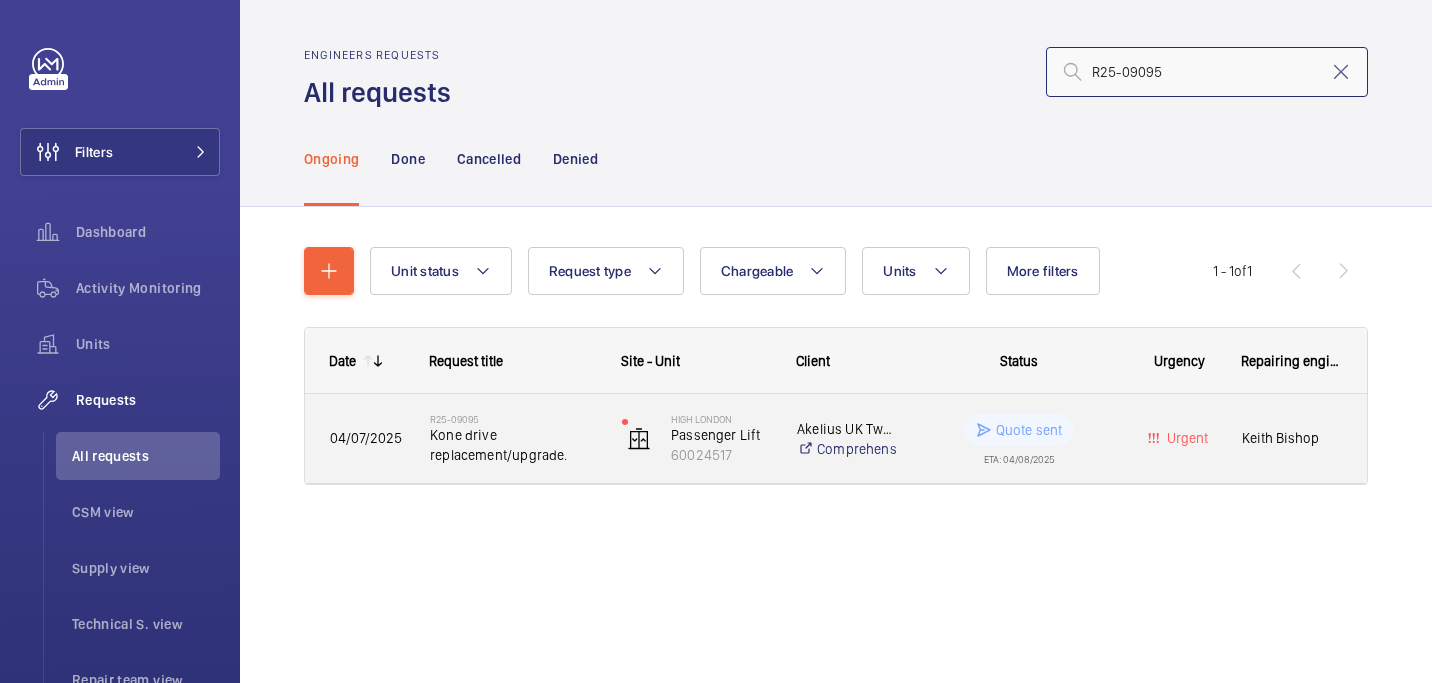 type on "R25-09095" 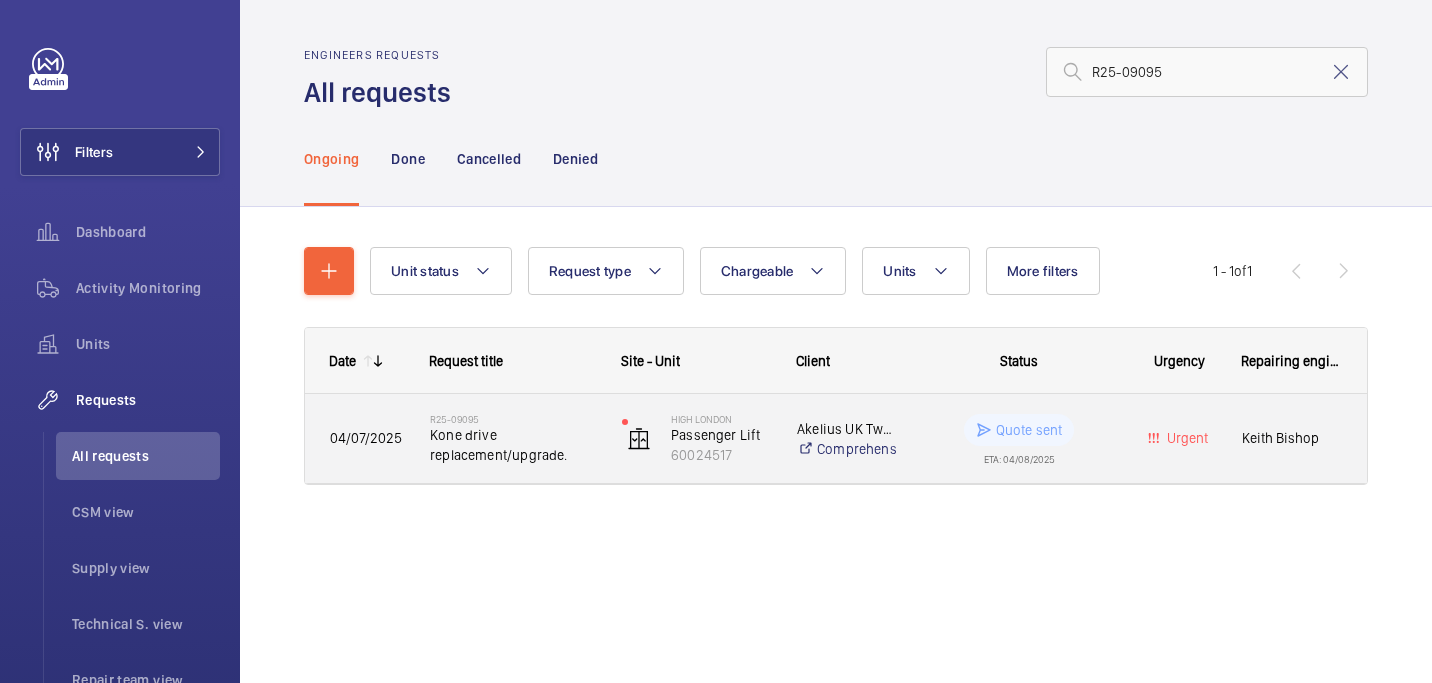 click on "Kone drive replacement/upgrade." 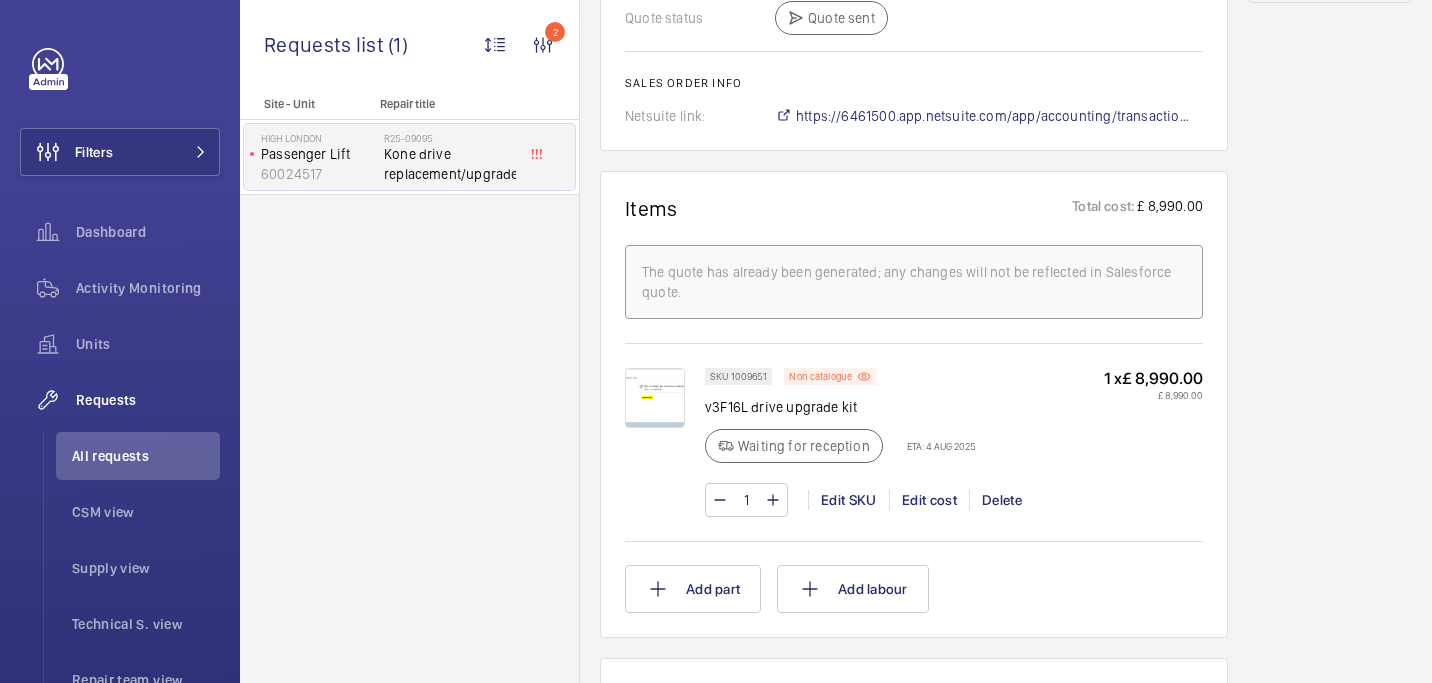 scroll, scrollTop: 1150, scrollLeft: 0, axis: vertical 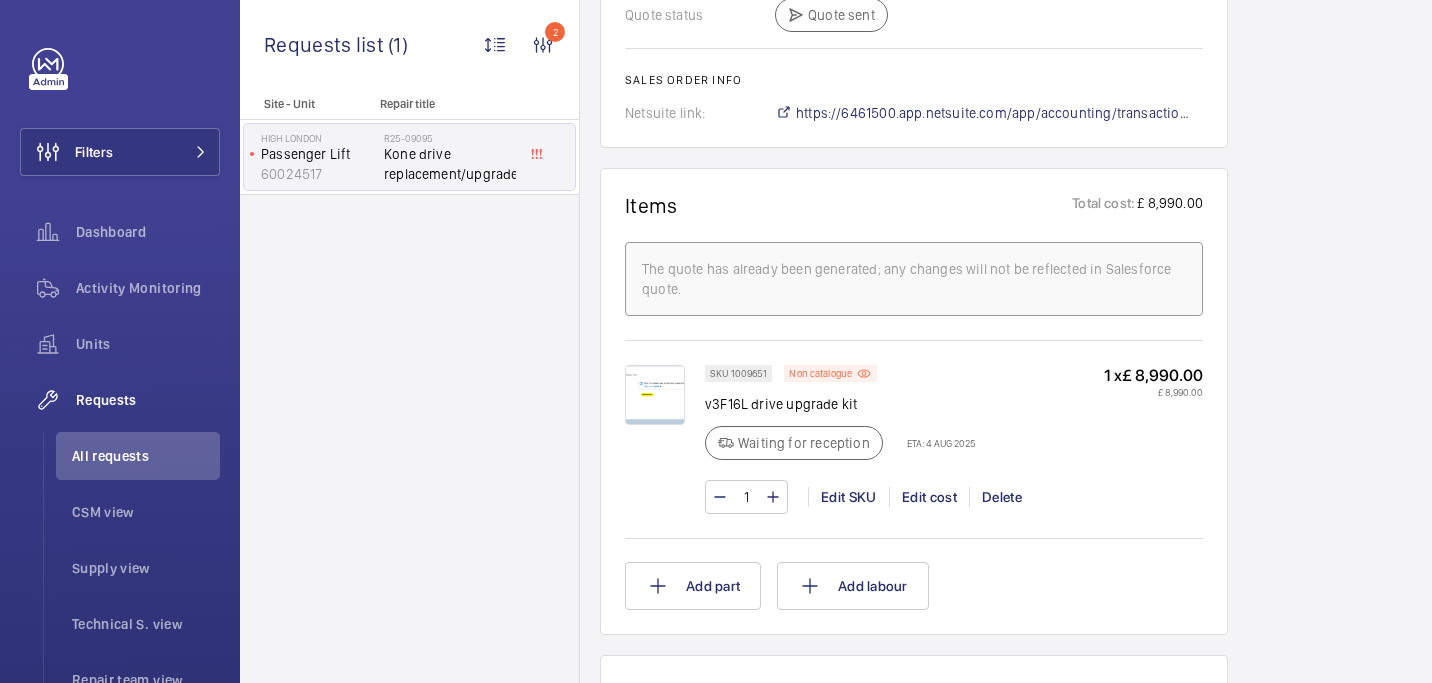 click 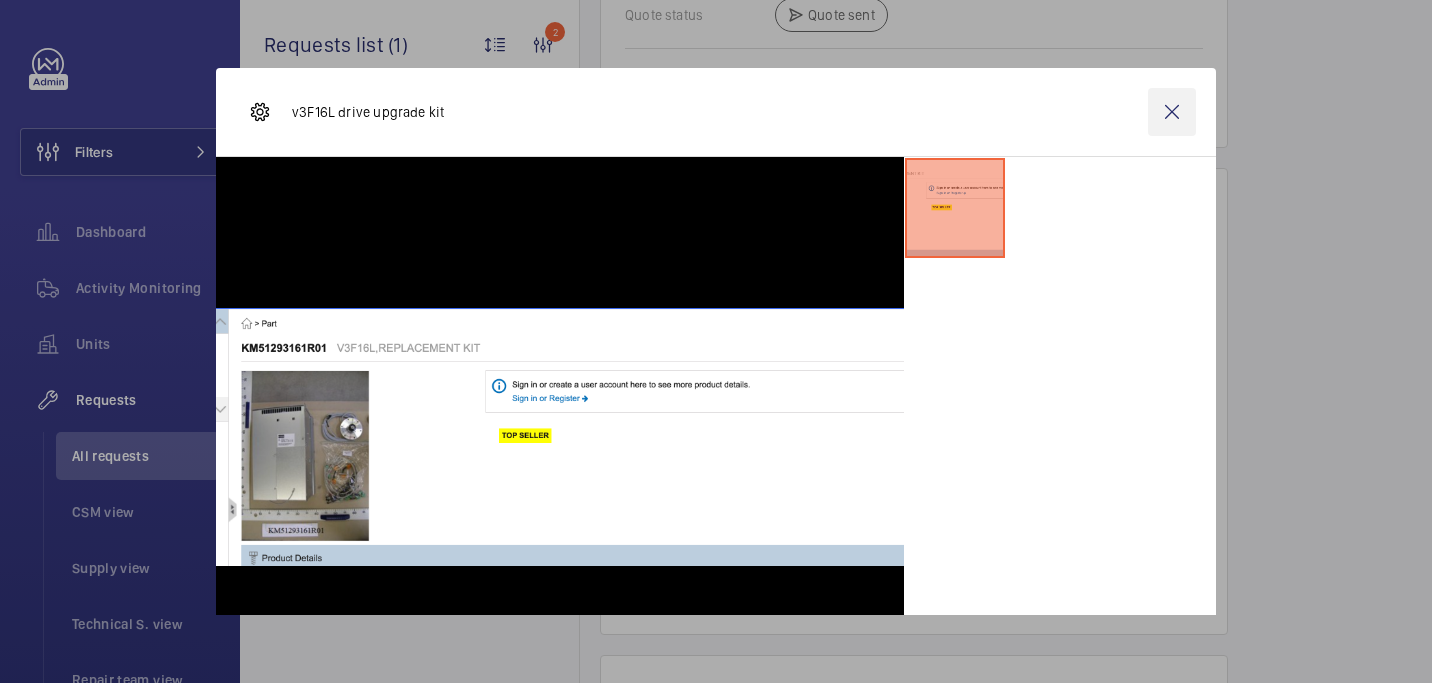 click at bounding box center (1172, 112) 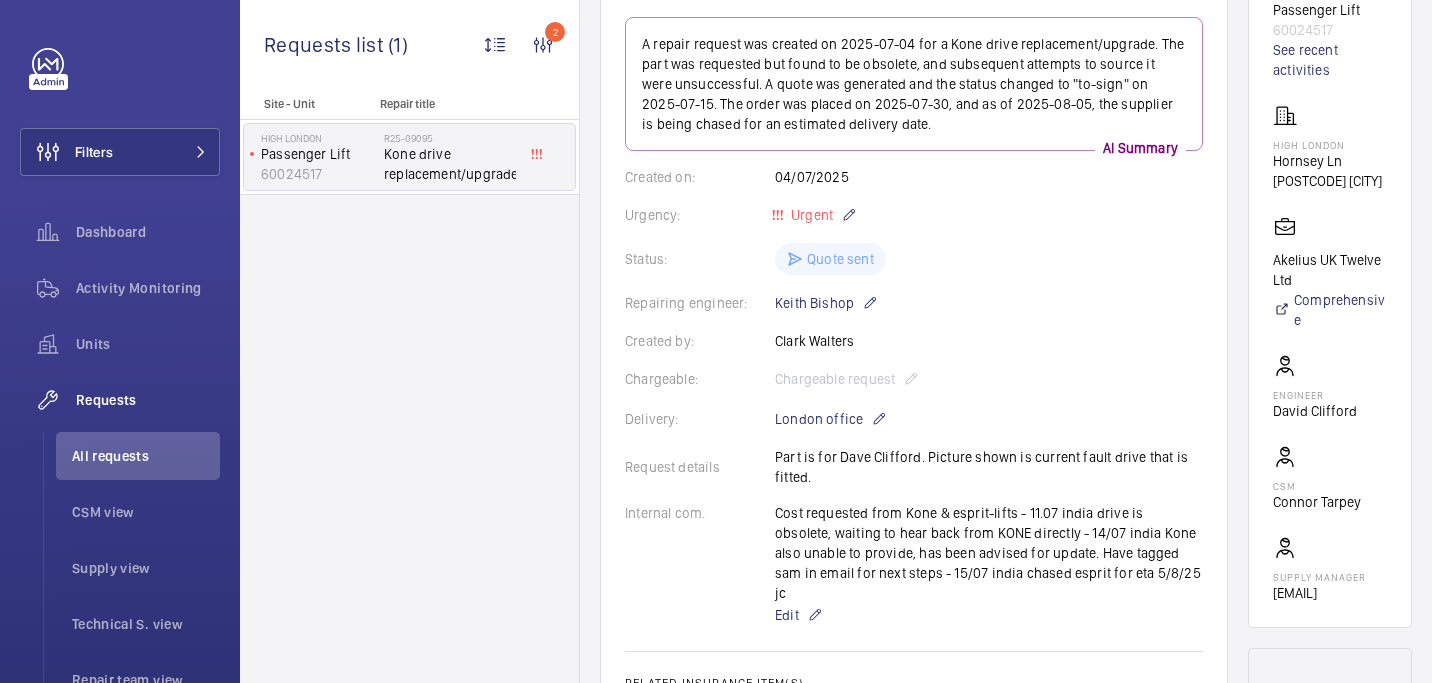 scroll, scrollTop: 0, scrollLeft: 0, axis: both 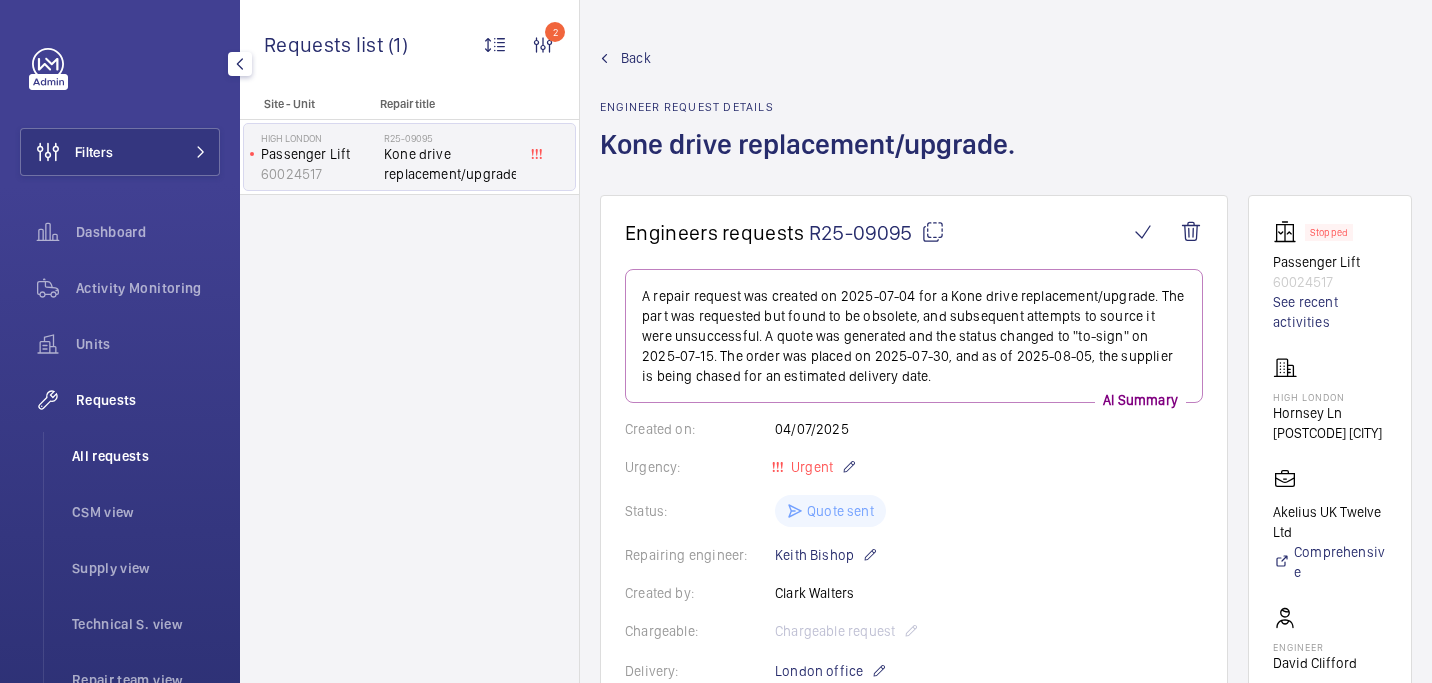 click on "All requests" 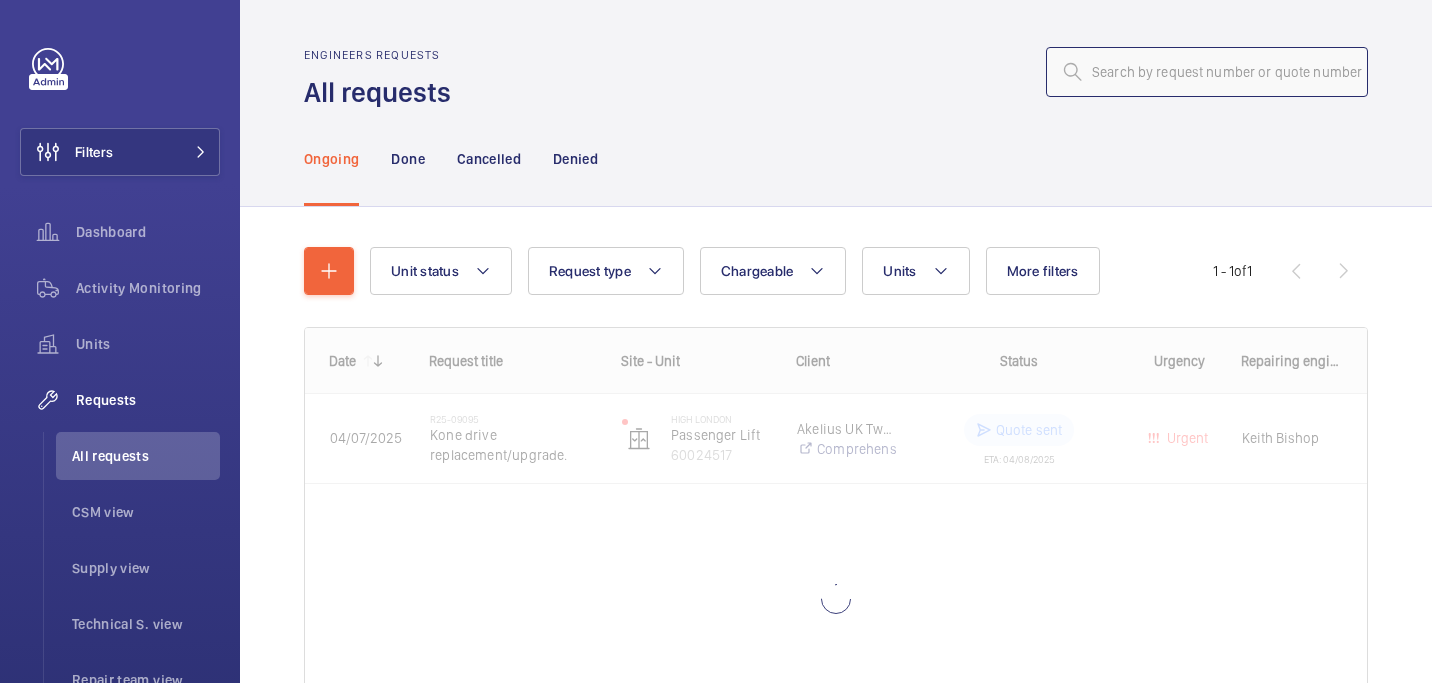 click 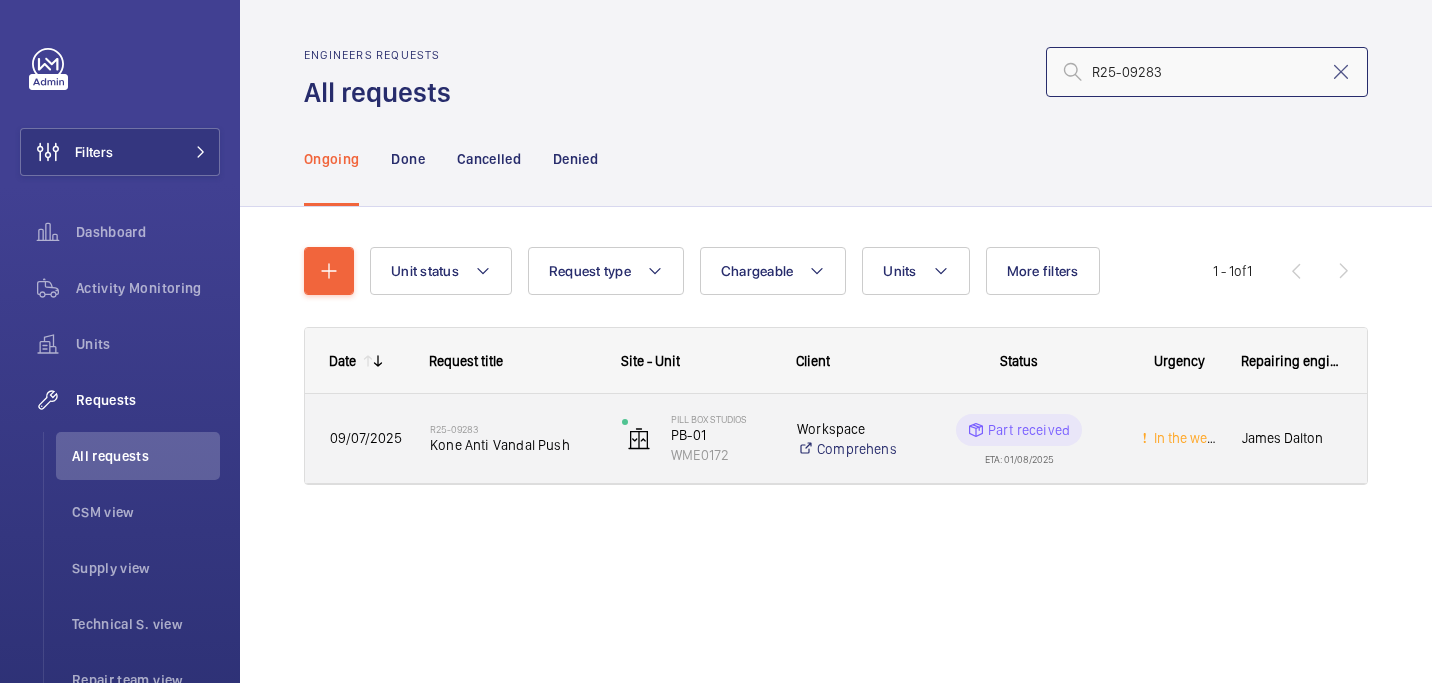 type on "R25-09283" 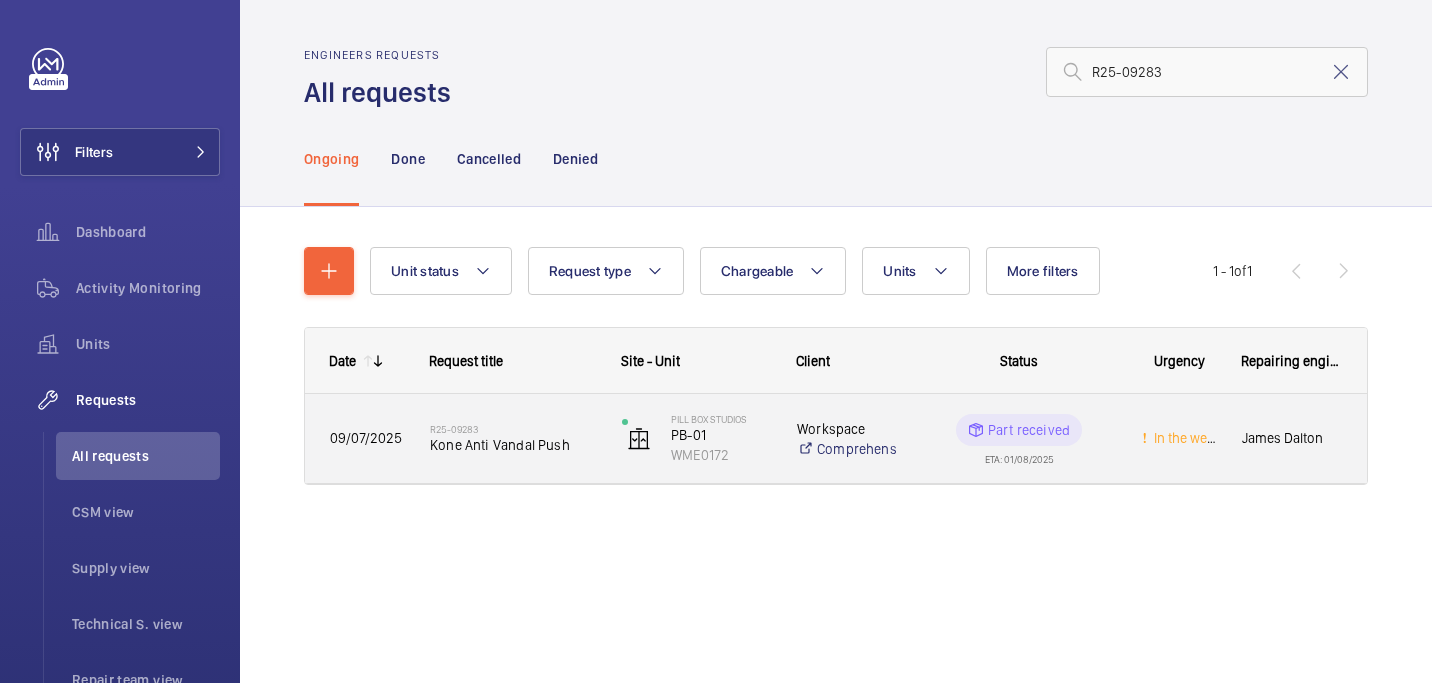 click on "R25-09283   Kone Anti Vandal Push" 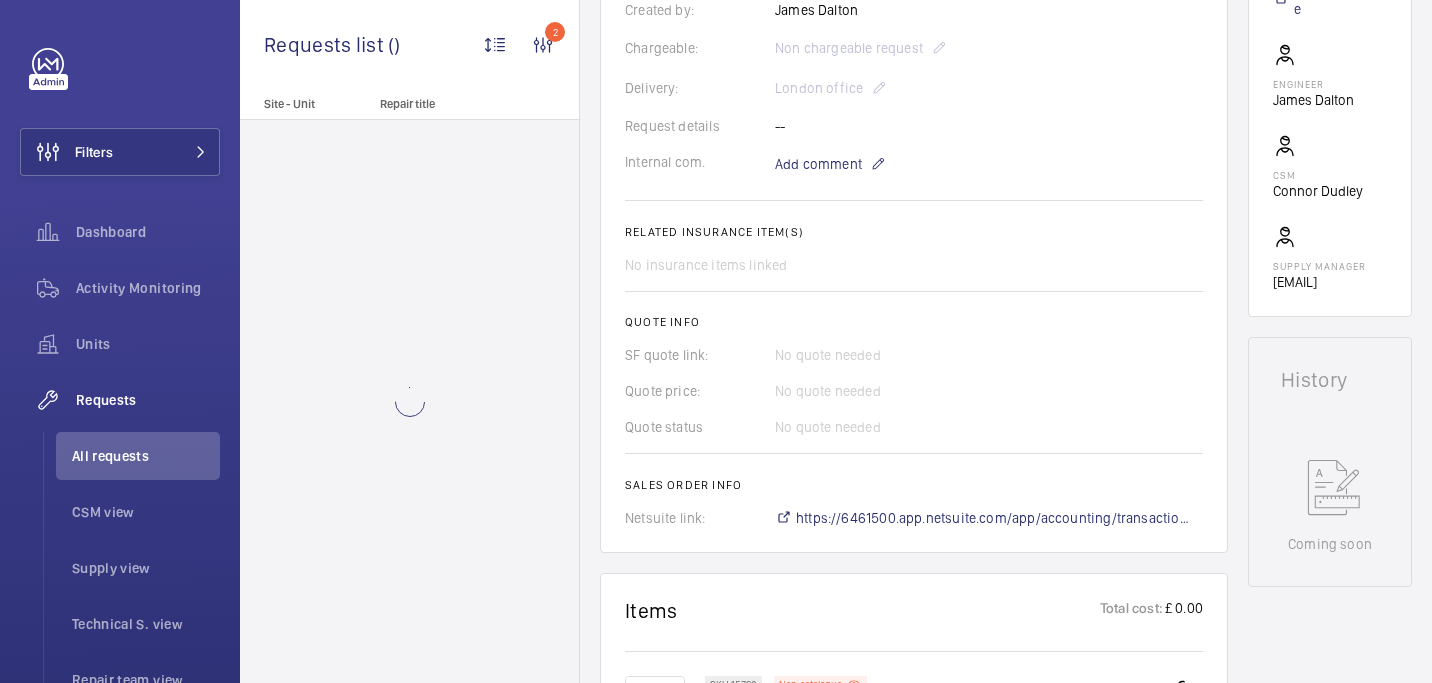 scroll, scrollTop: 782, scrollLeft: 0, axis: vertical 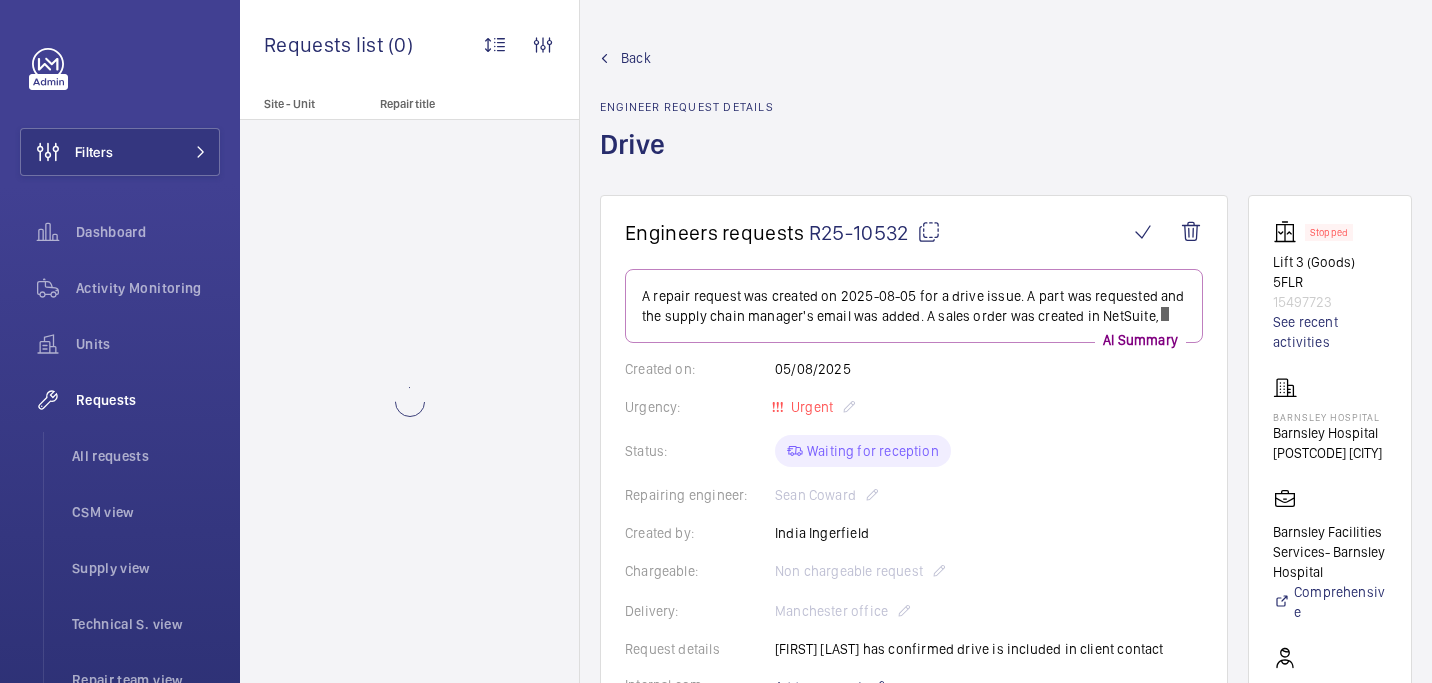 click 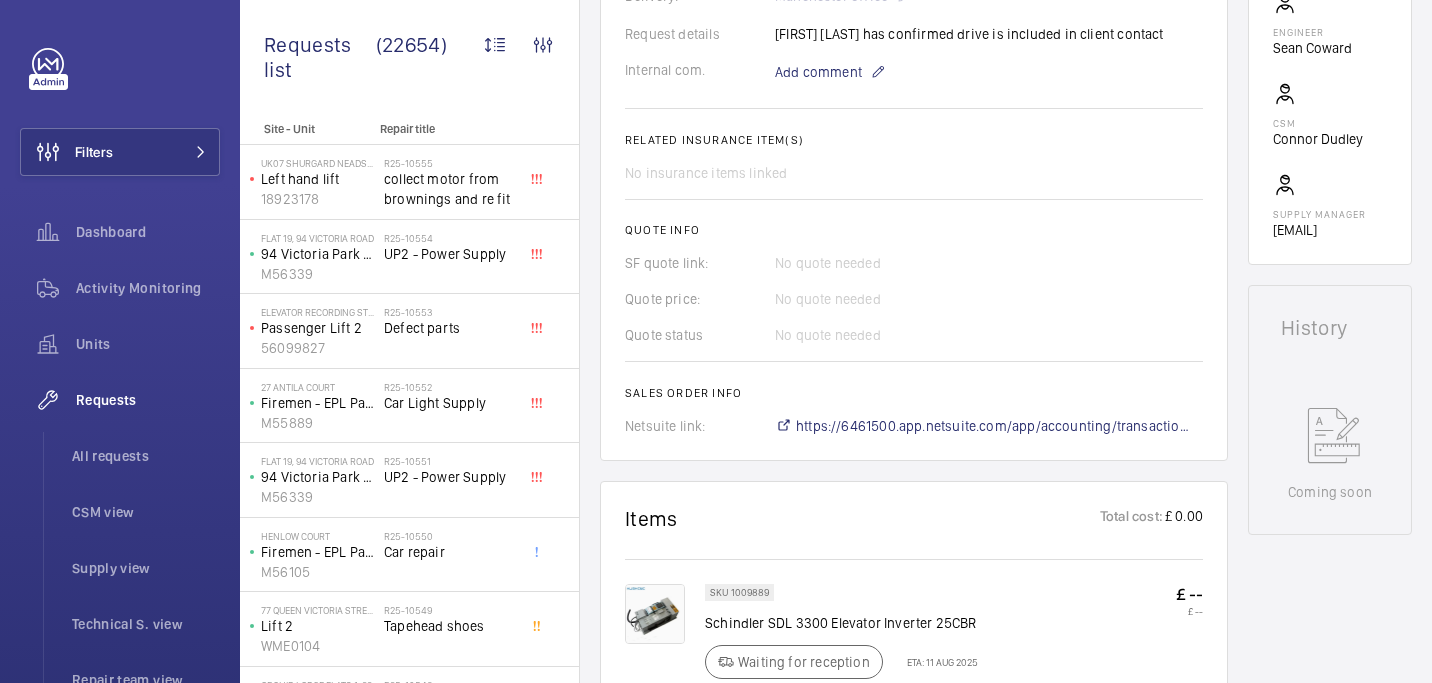 scroll, scrollTop: 297, scrollLeft: 0, axis: vertical 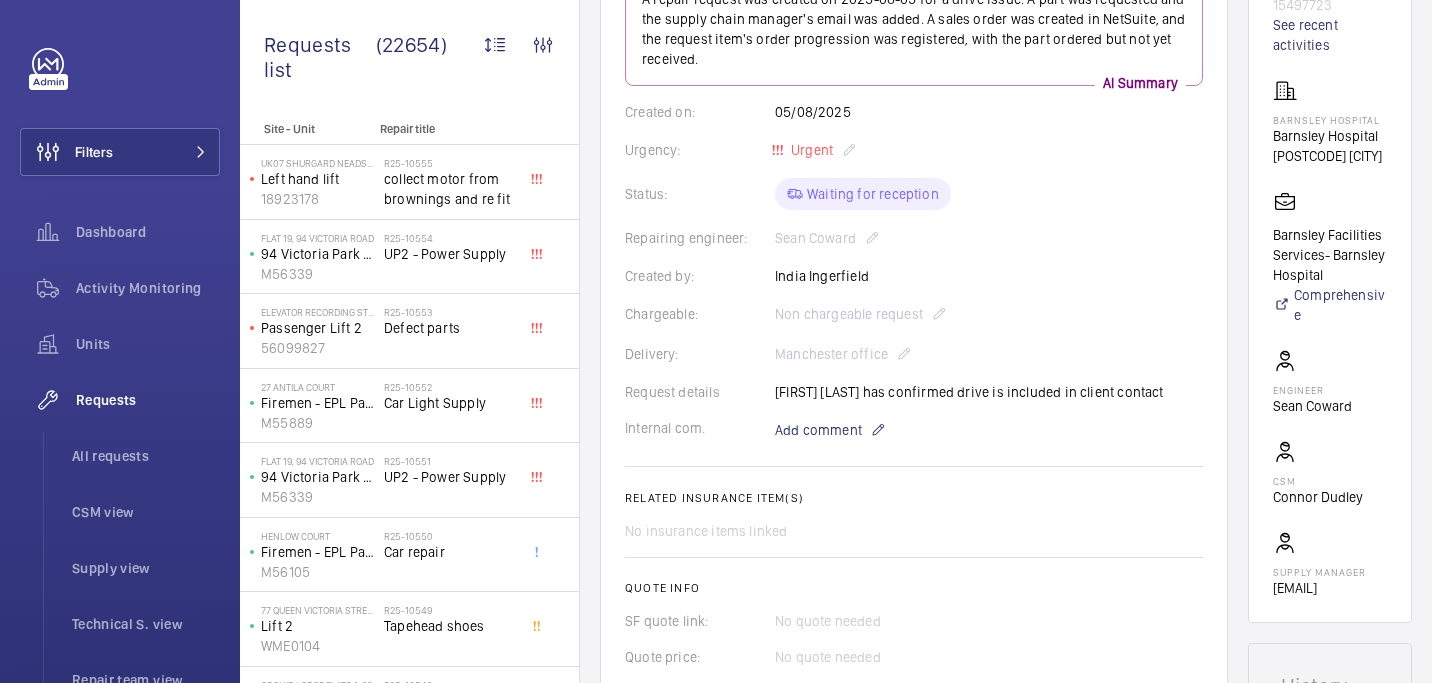 click on "Barnsley Hospital" 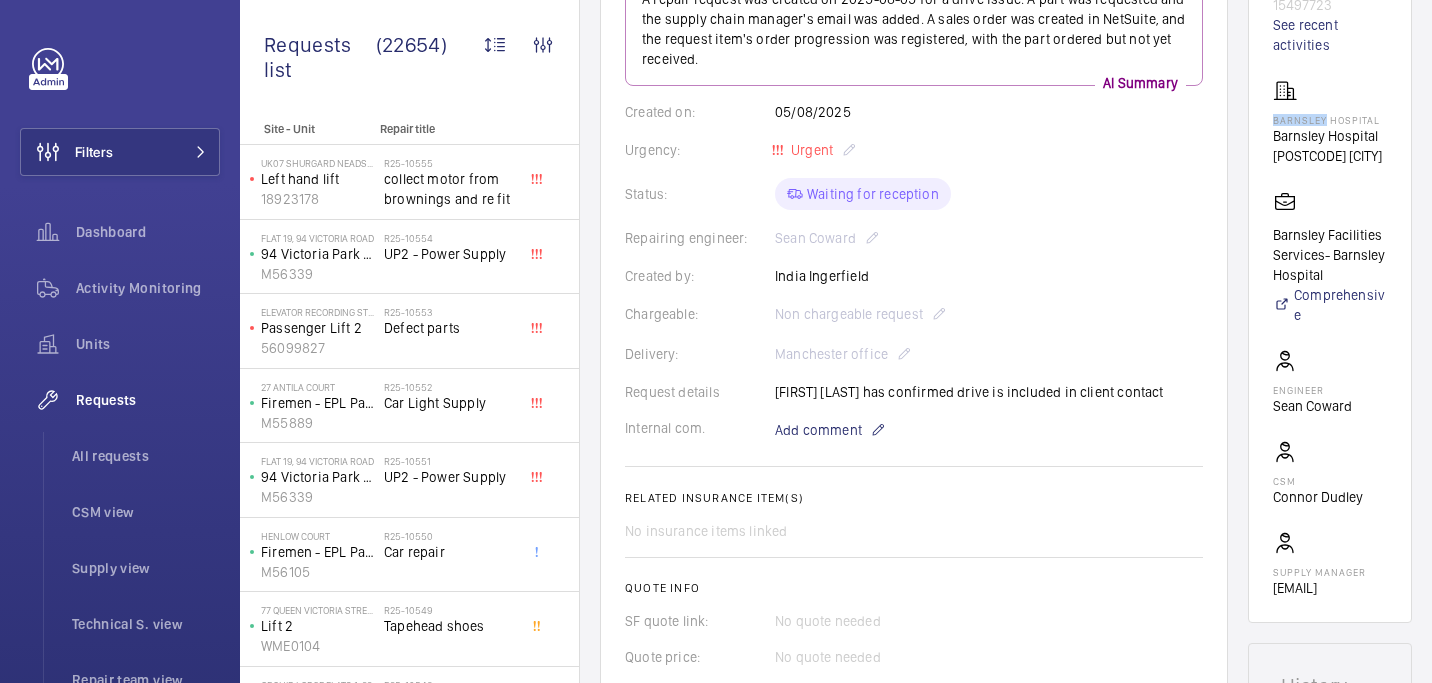 click on "Barnsley Hospital" 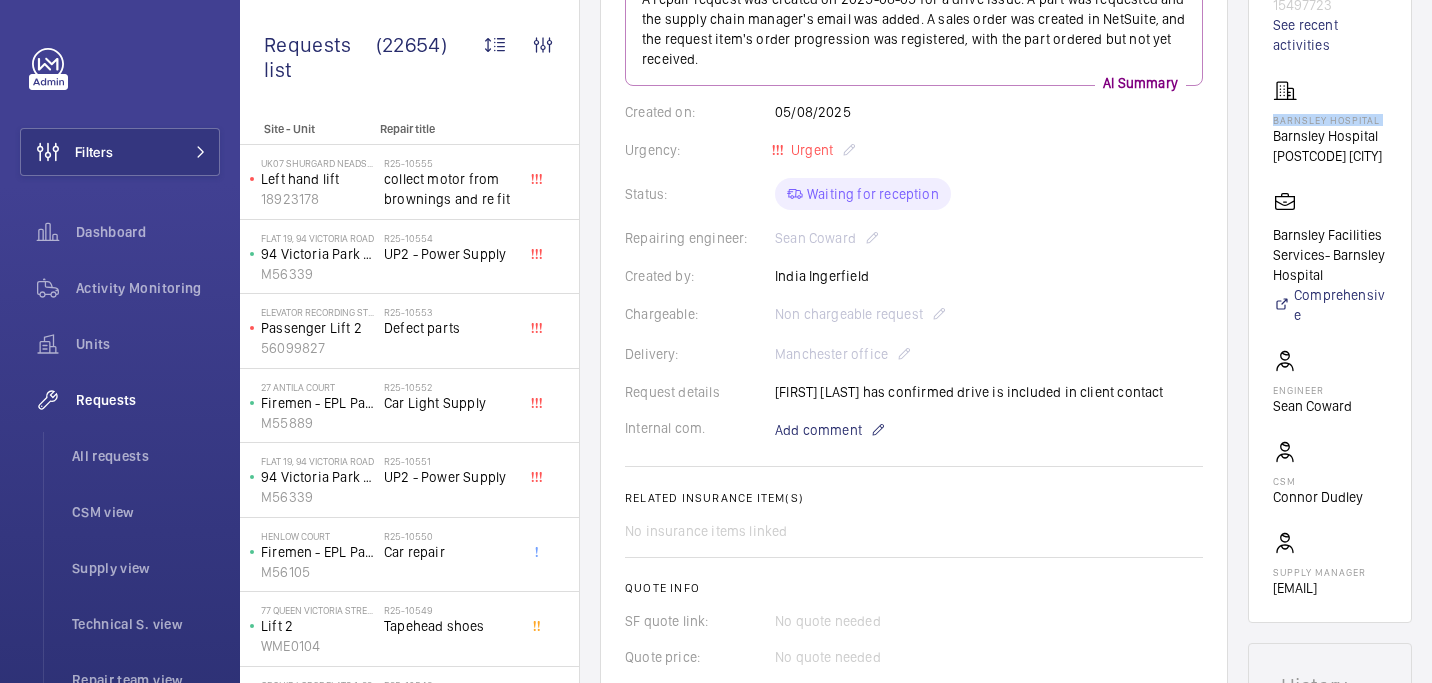 click on "Barnsley Hospital" 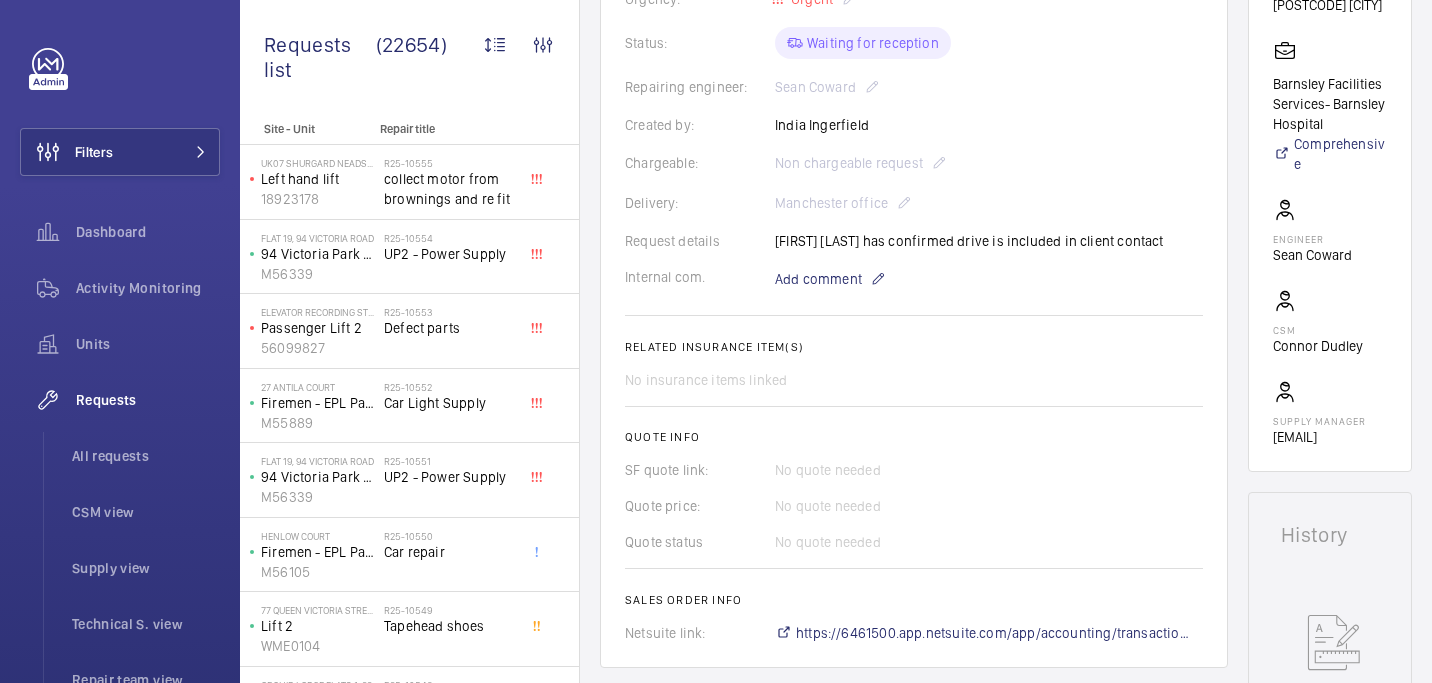 scroll, scrollTop: 468, scrollLeft: 0, axis: vertical 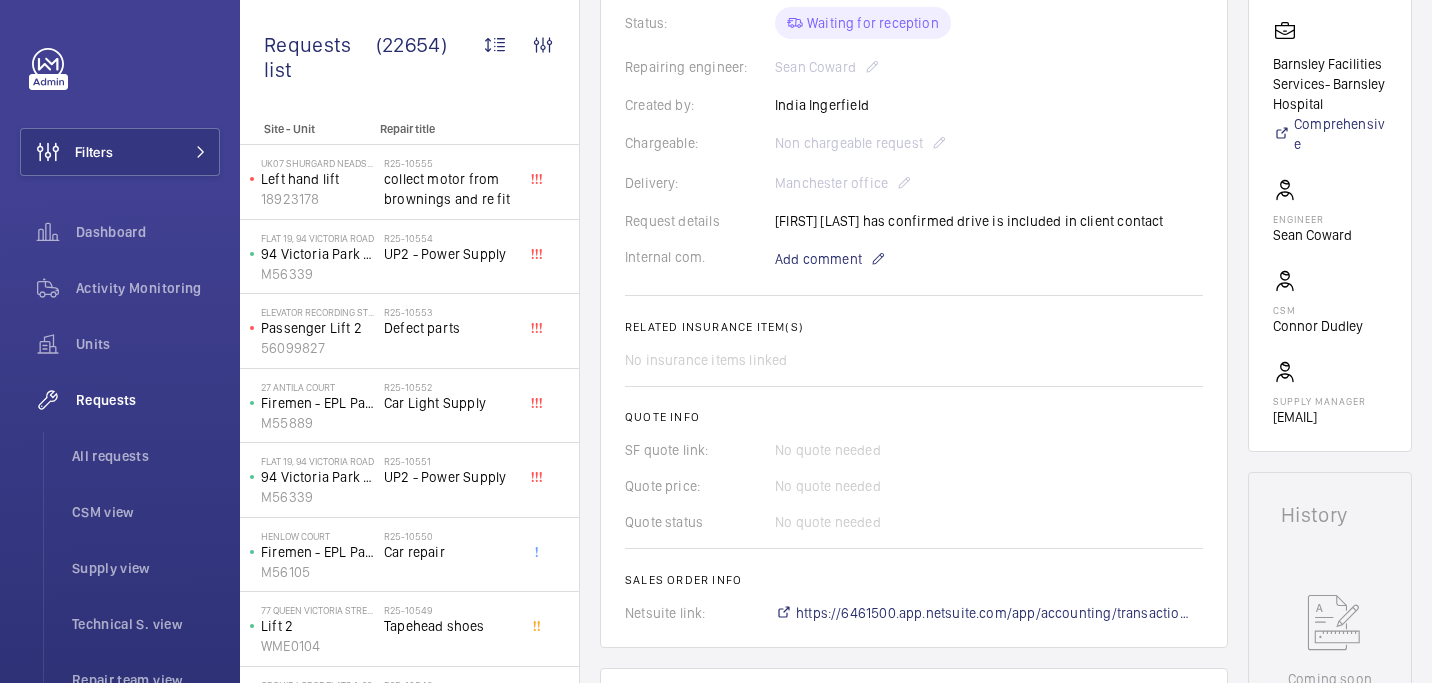 click on "A repair request was created on 2025-08-05 for a drive issue. A part was requested and the supply chain manager's email was added. A sales order was created in NetSuite, and the request item's order progression was registered, with the part ordered but not yet received.  AI Summary Created on:  05/08/2025  Urgency: Urgent Status: Waiting for reception Repairing engineer:  Sean Coward  Created by:  India Ingerfield  Chargeable: Non chargeable request Delivery:  Manchester office  Request details  Connor D has confirmed drive is included in client contact   Internal com. Add comment Related insurance item(s)  No insurance items linked  Quote info SF quote link: No quote needed Quote price: No quote needed Quote status No quote needed Sales order info Netsuite link: https://6461500.app.netsuite.com/app/accounting/transactions/salesord.nl?id=2877505" 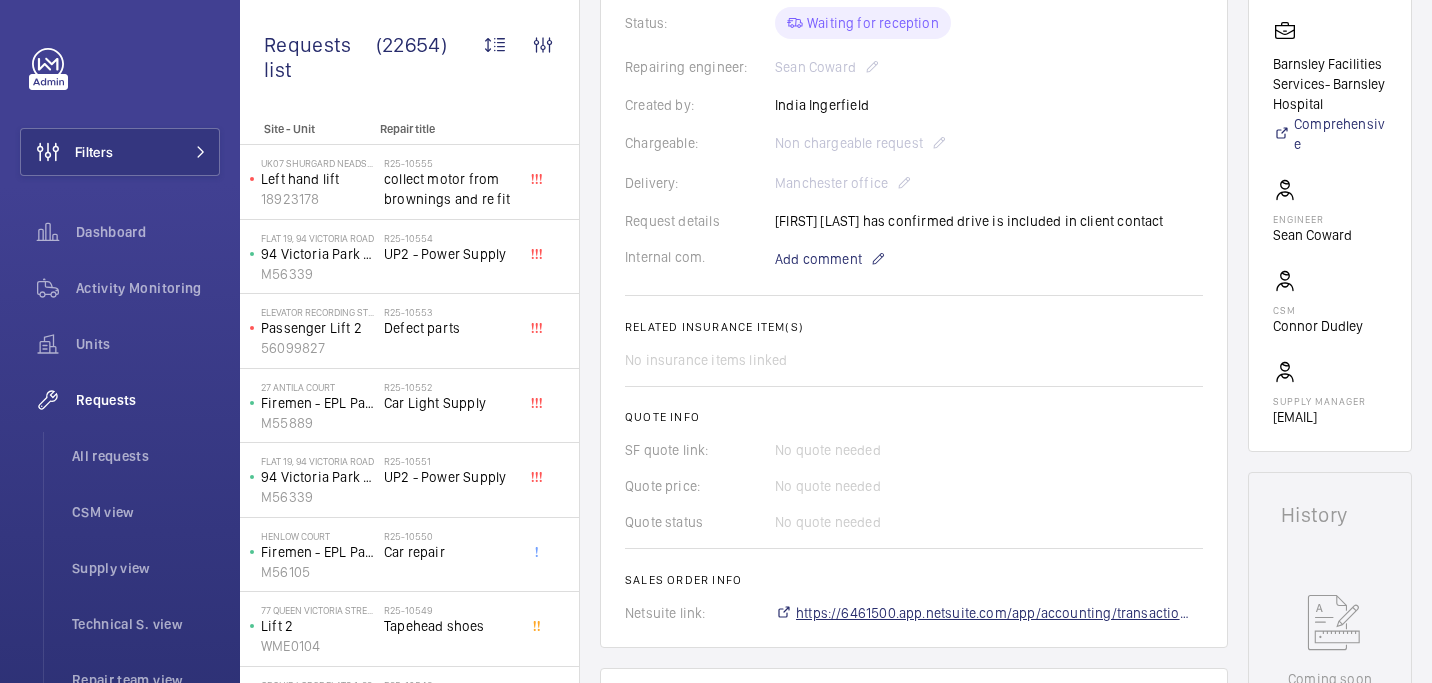 click on "https://6461500.app.netsuite.com/app/accounting/transactions/salesord.nl?id=2877505" 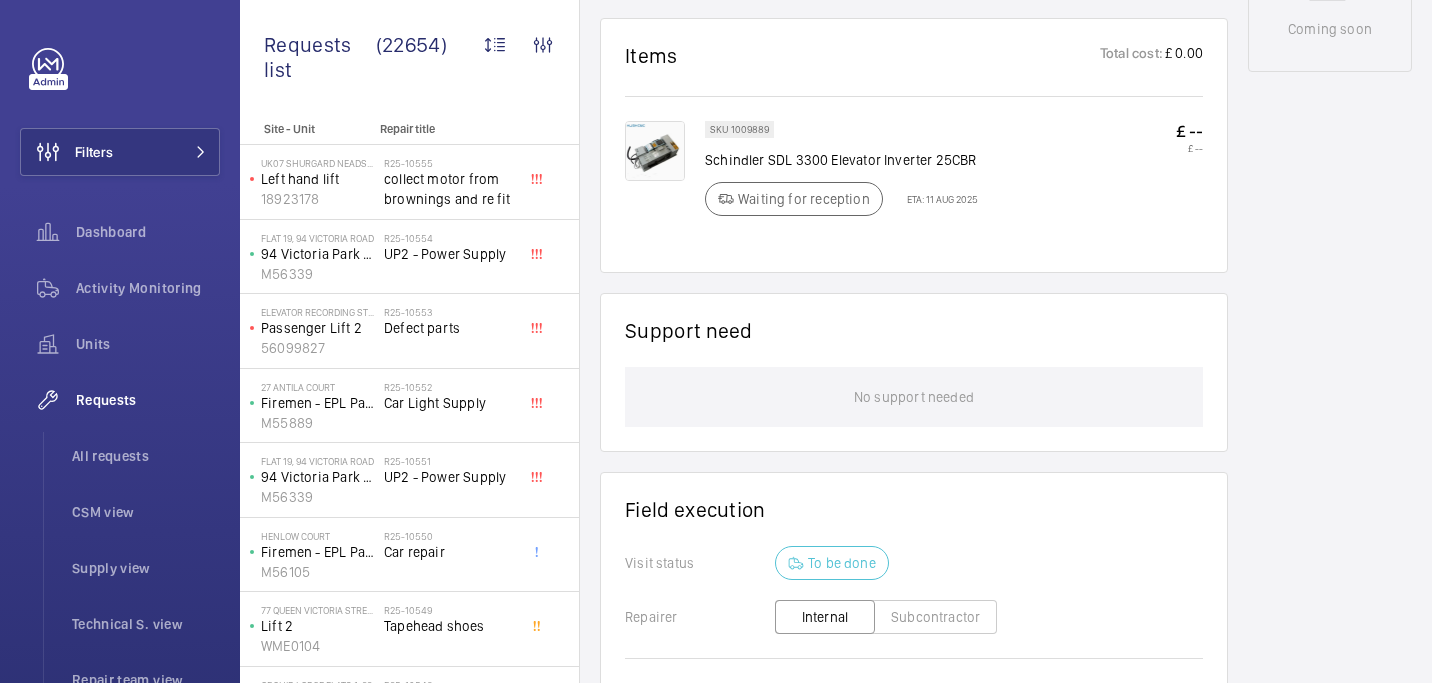 scroll, scrollTop: 1107, scrollLeft: 0, axis: vertical 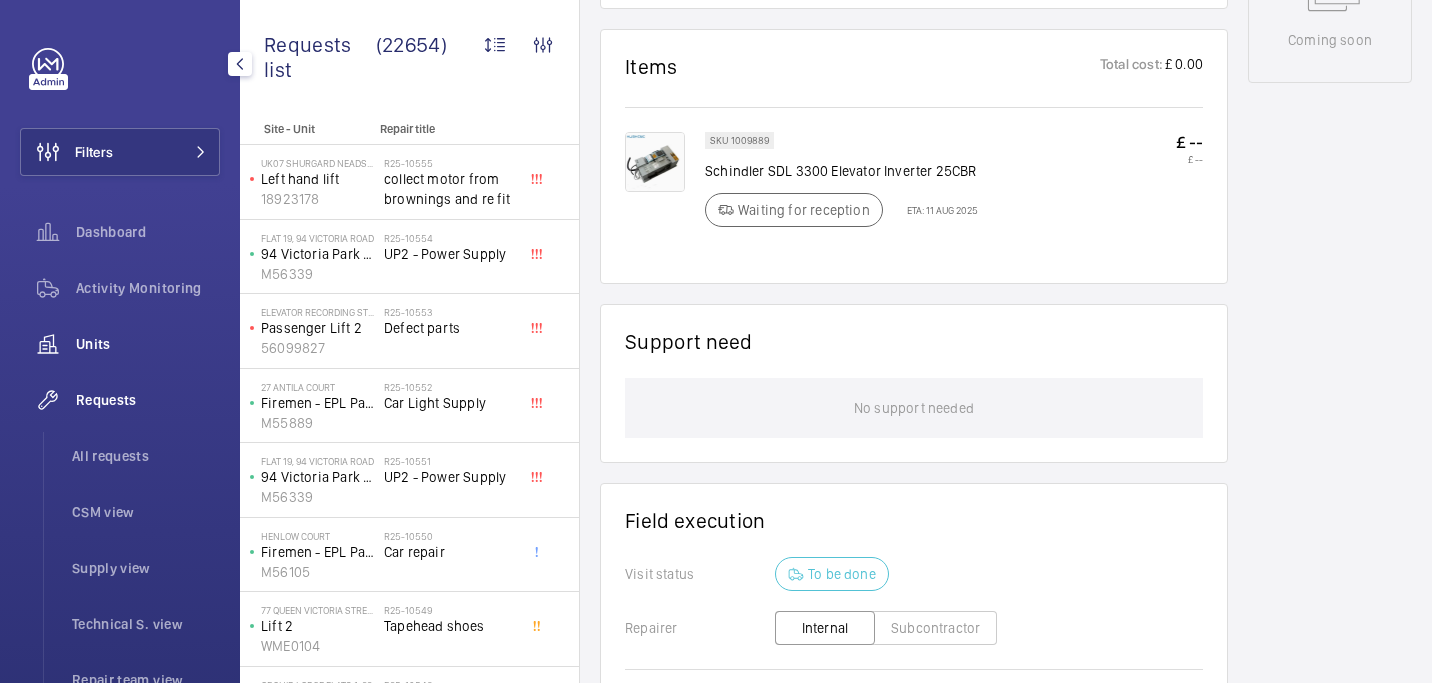 click on "All requests" 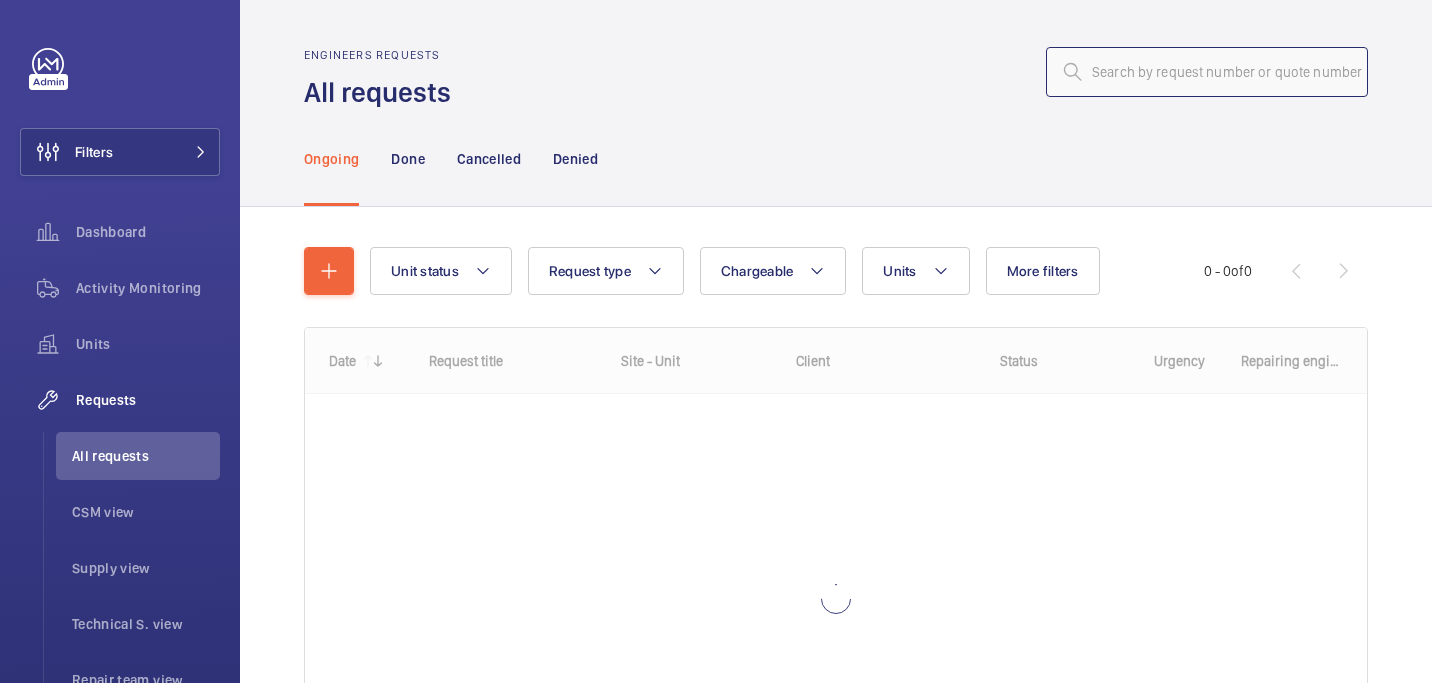 click 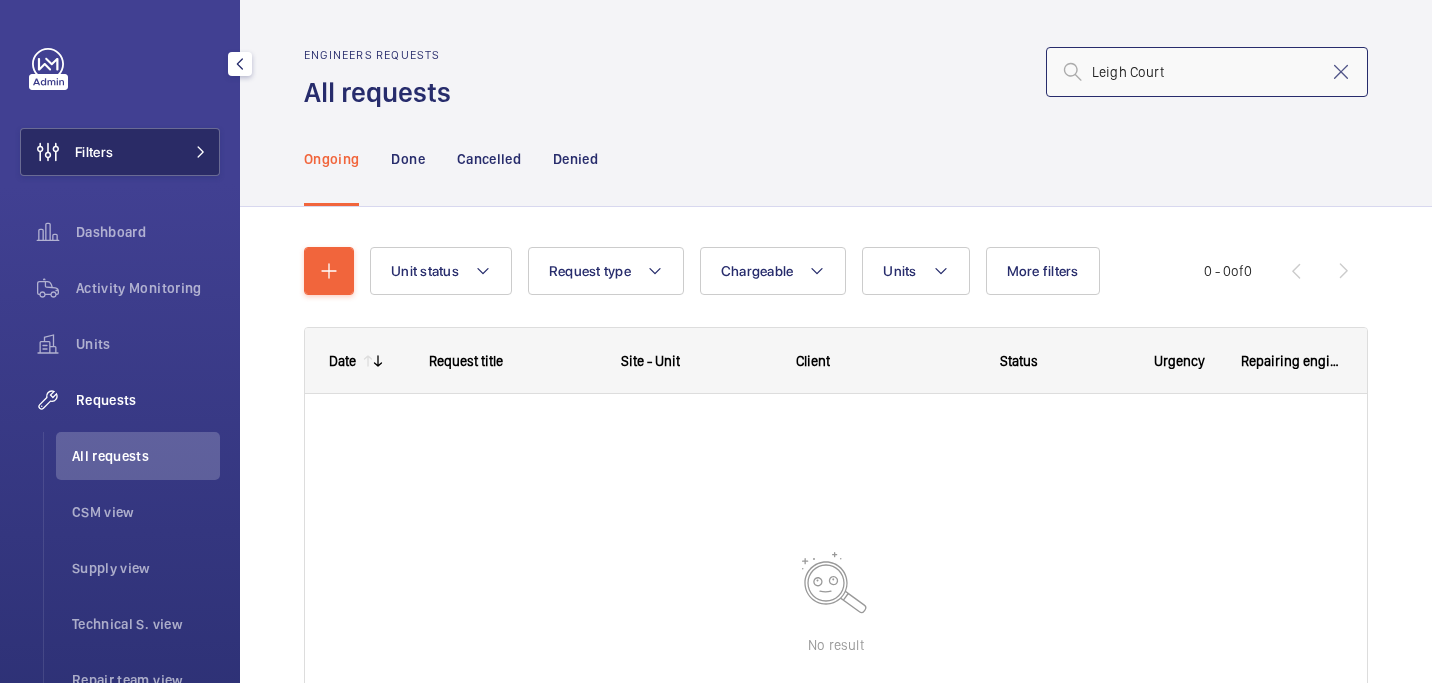 type on "Leigh Court" 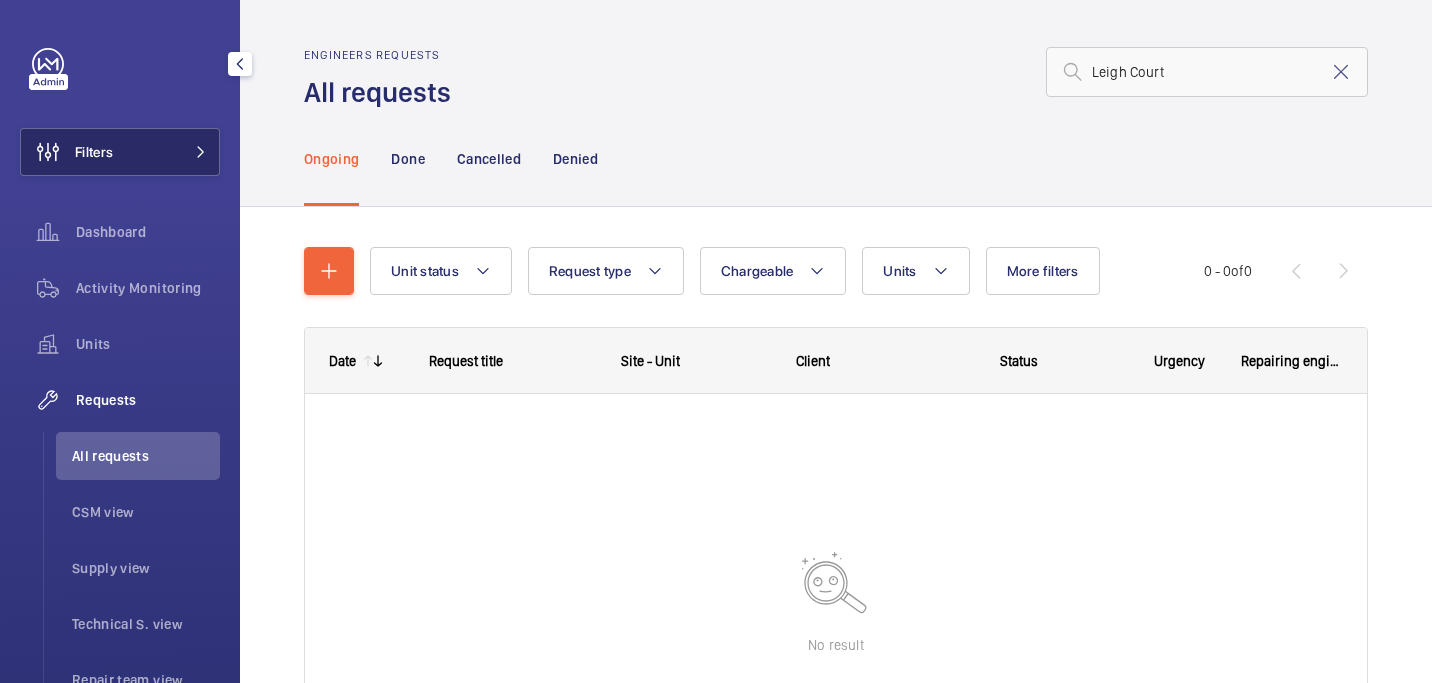 click on "Filters" 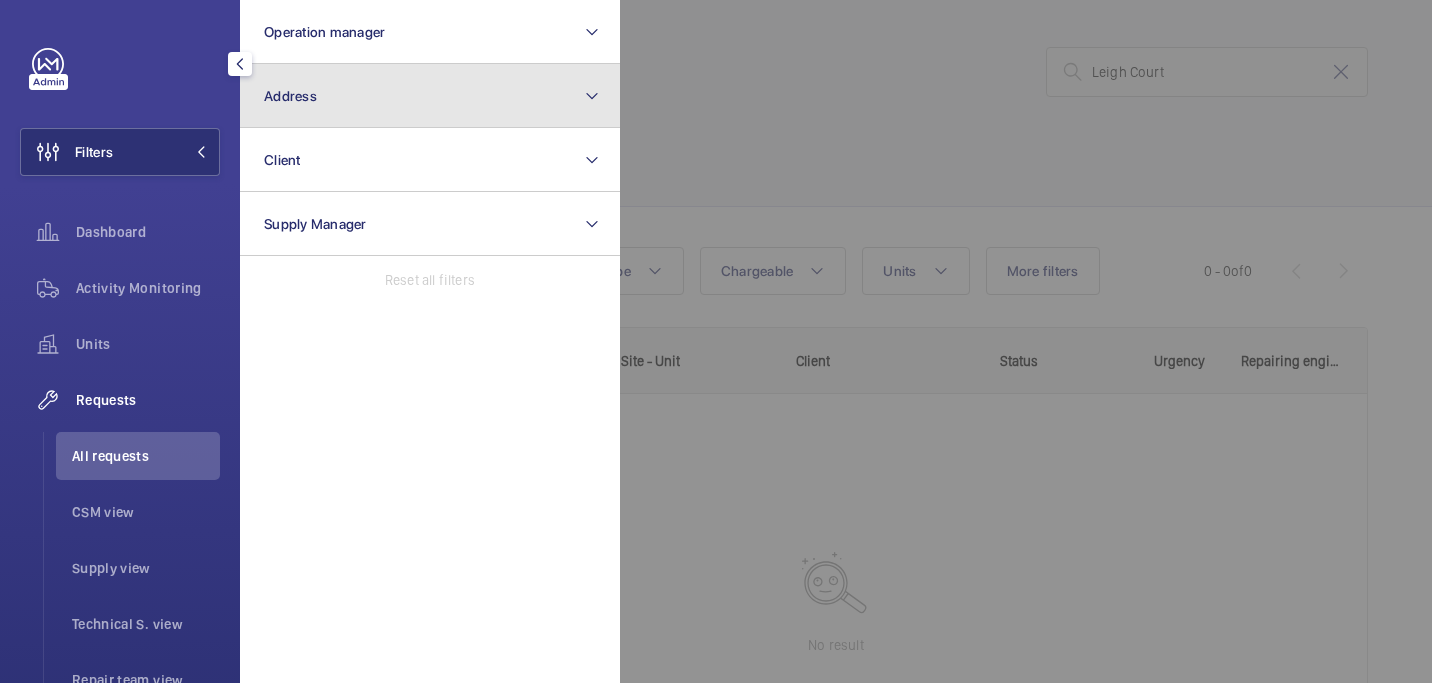 click on "Address" 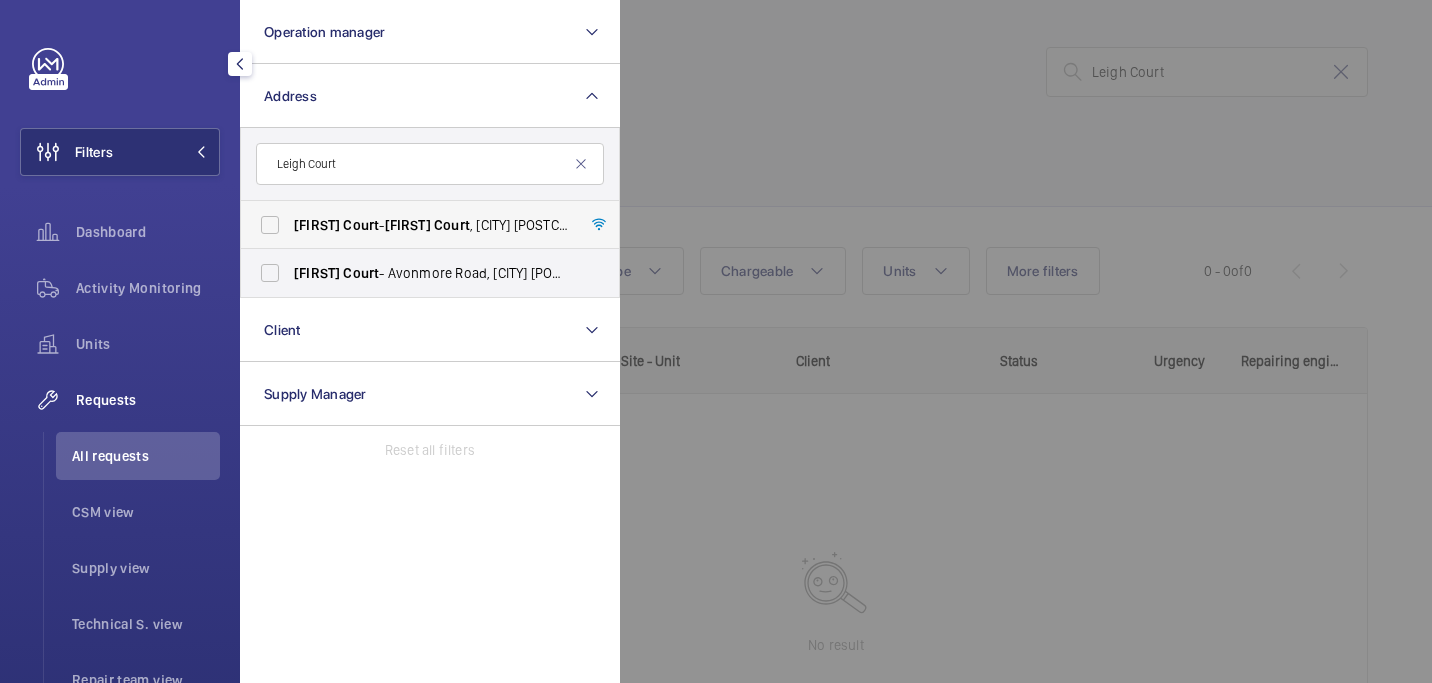 type on "Leigh Court" 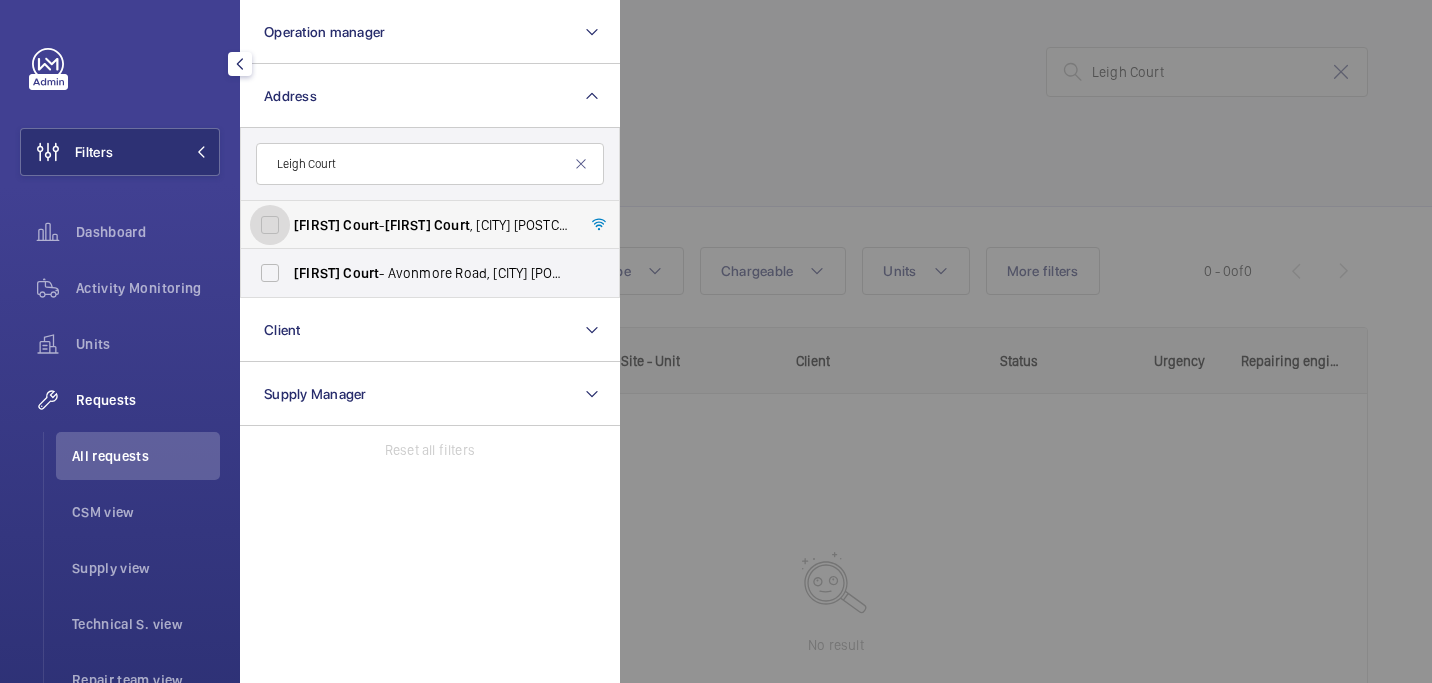 click on "Leigh   Court  -  Leigh   Court , LONDON SE5 7FP" at bounding box center [270, 225] 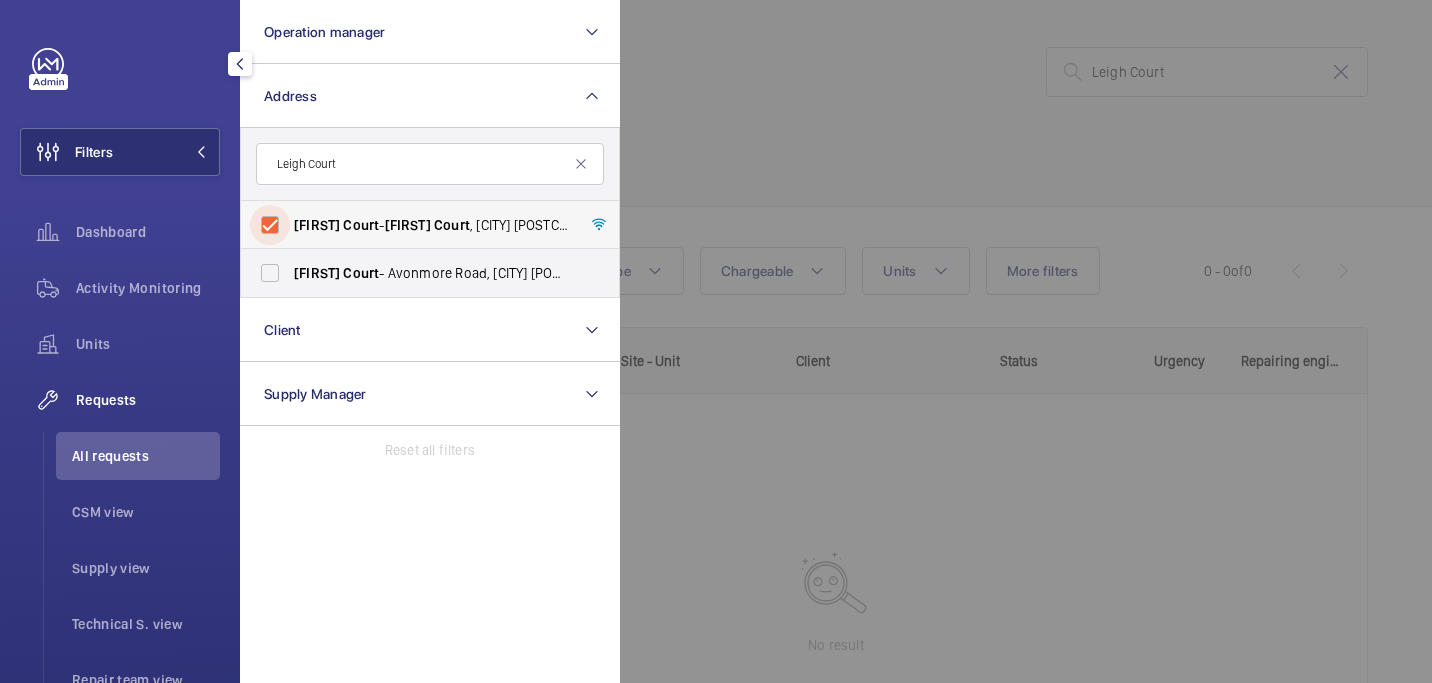 checkbox on "true" 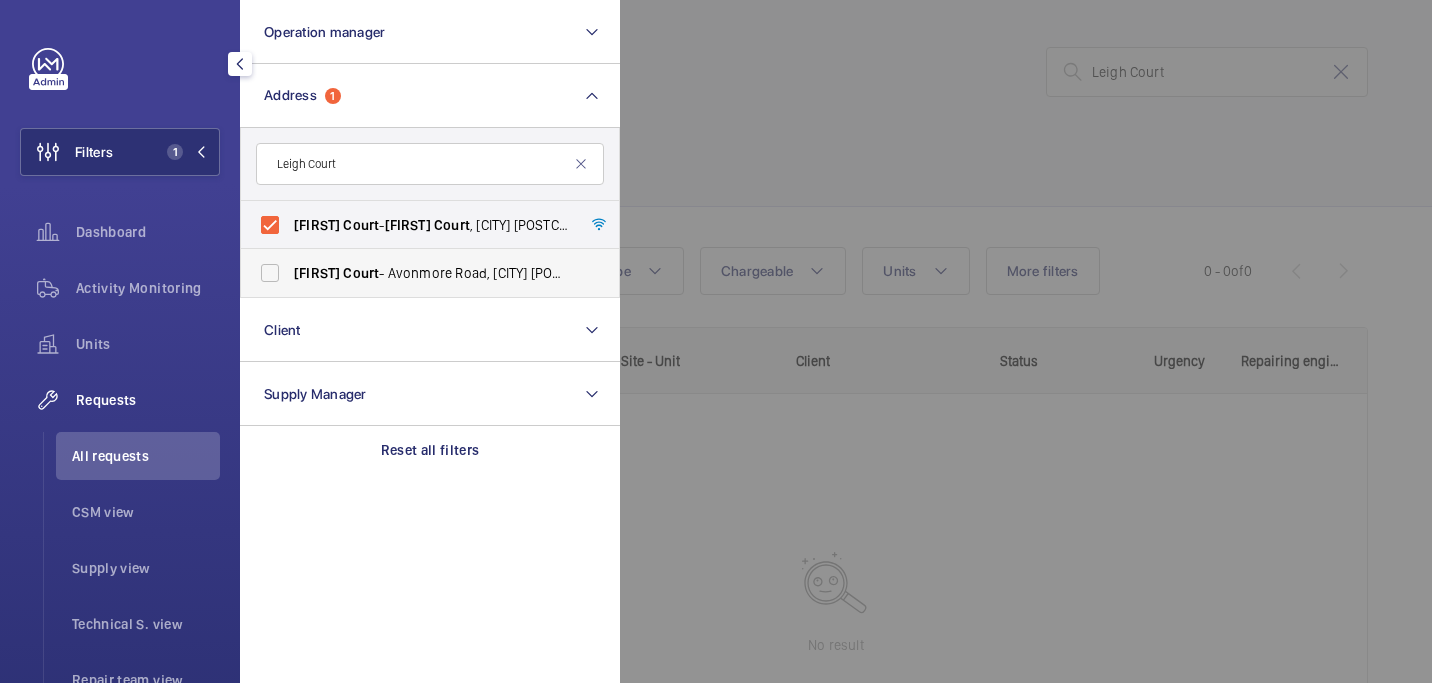 click on "Leigh   Court  - Avonmore Road, LONDON W148RJ" at bounding box center (431, 273) 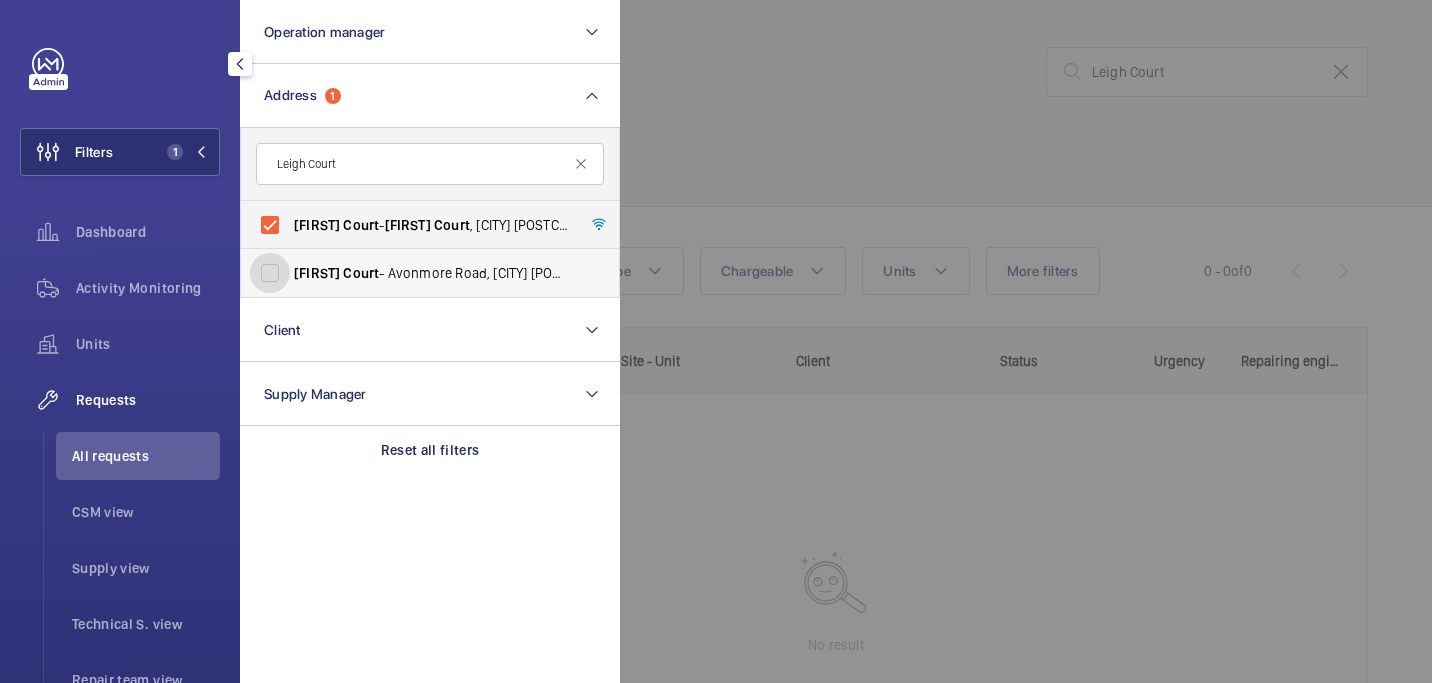 click on "Leigh   Court  - Avonmore Road, LONDON W148RJ" at bounding box center [270, 273] 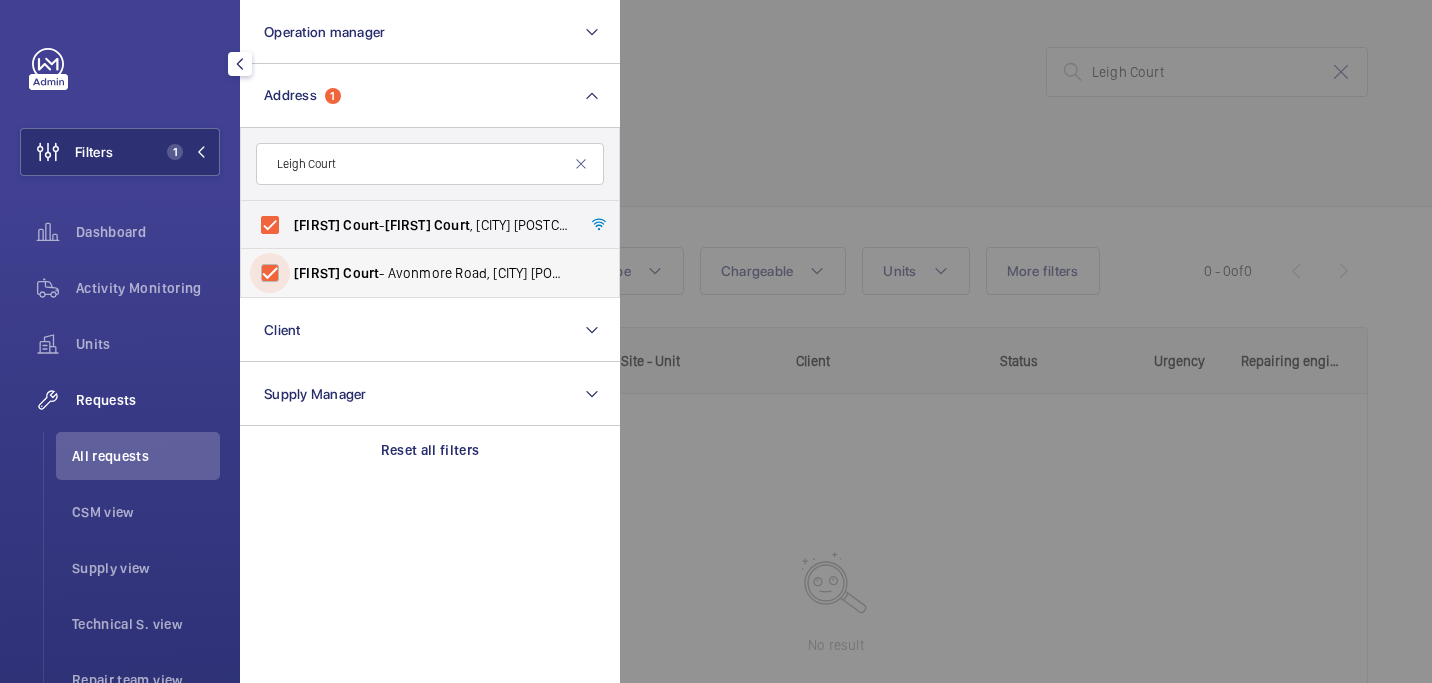 checkbox on "true" 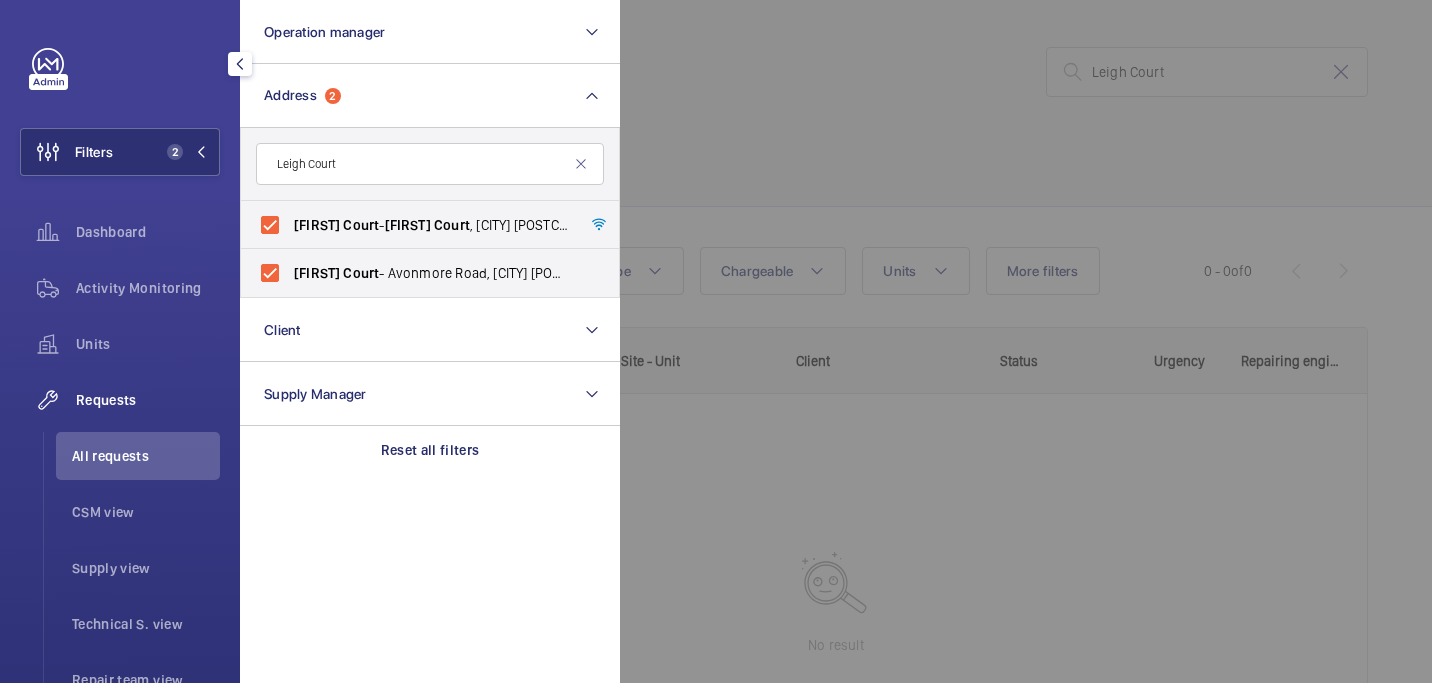 click 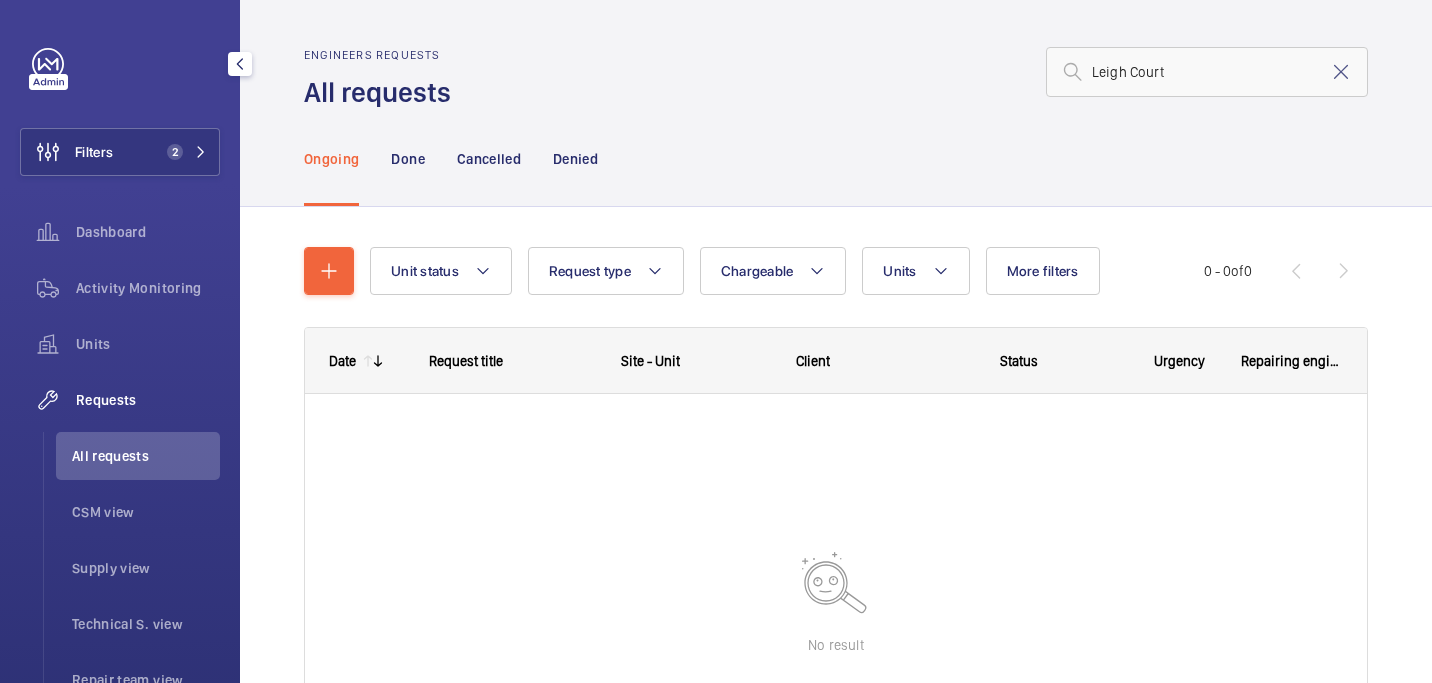 click on "All requests" 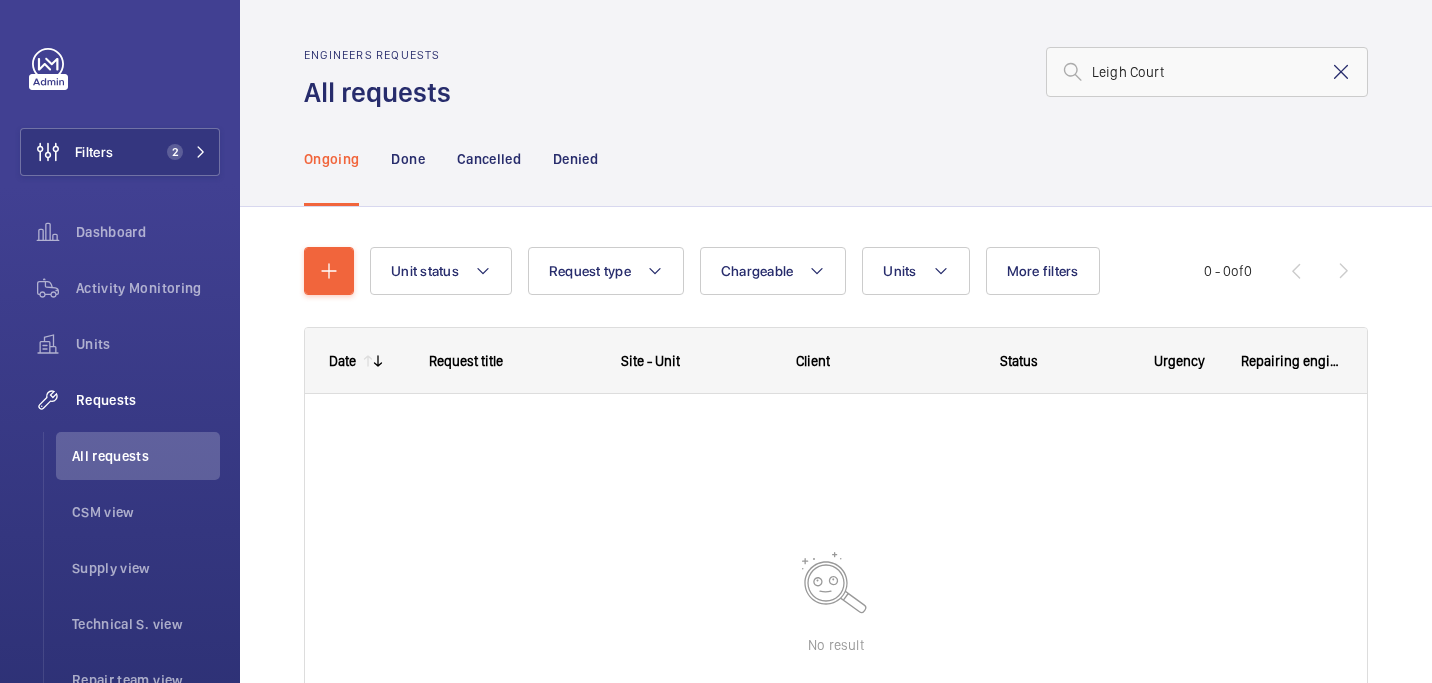 click 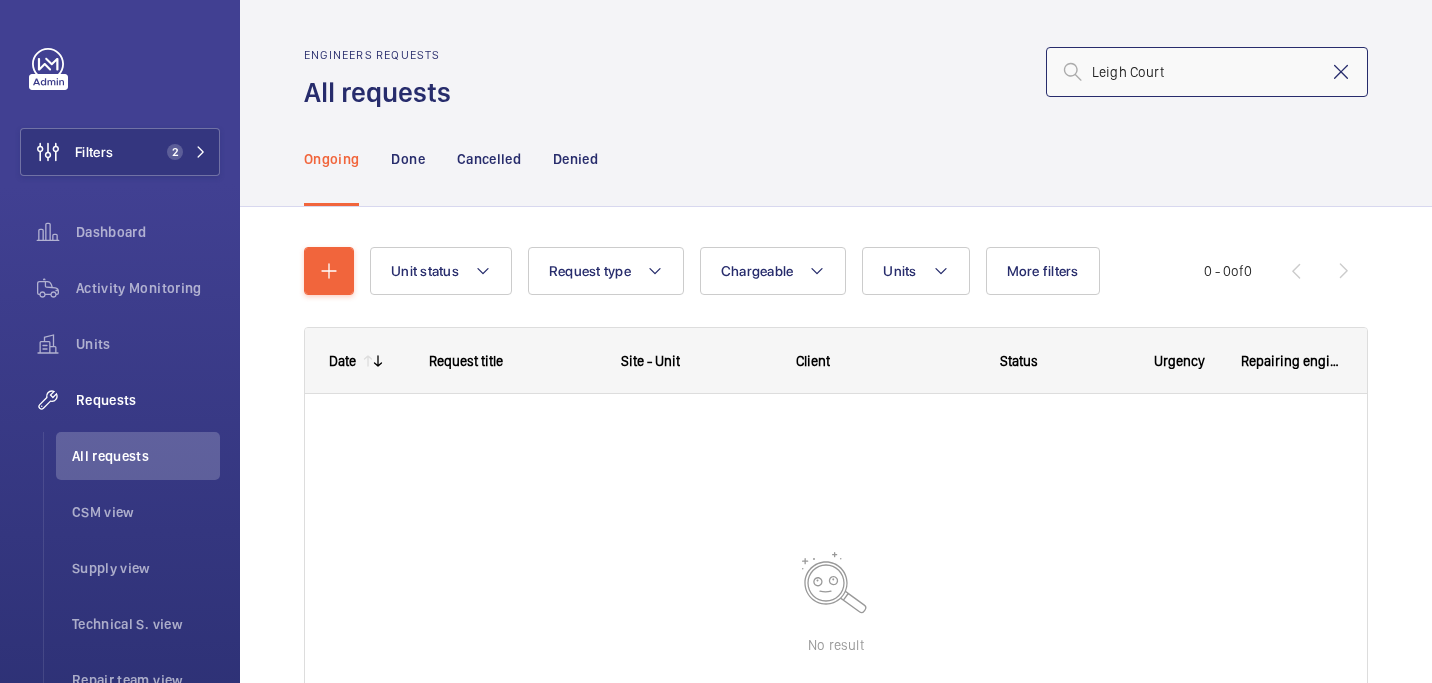 type 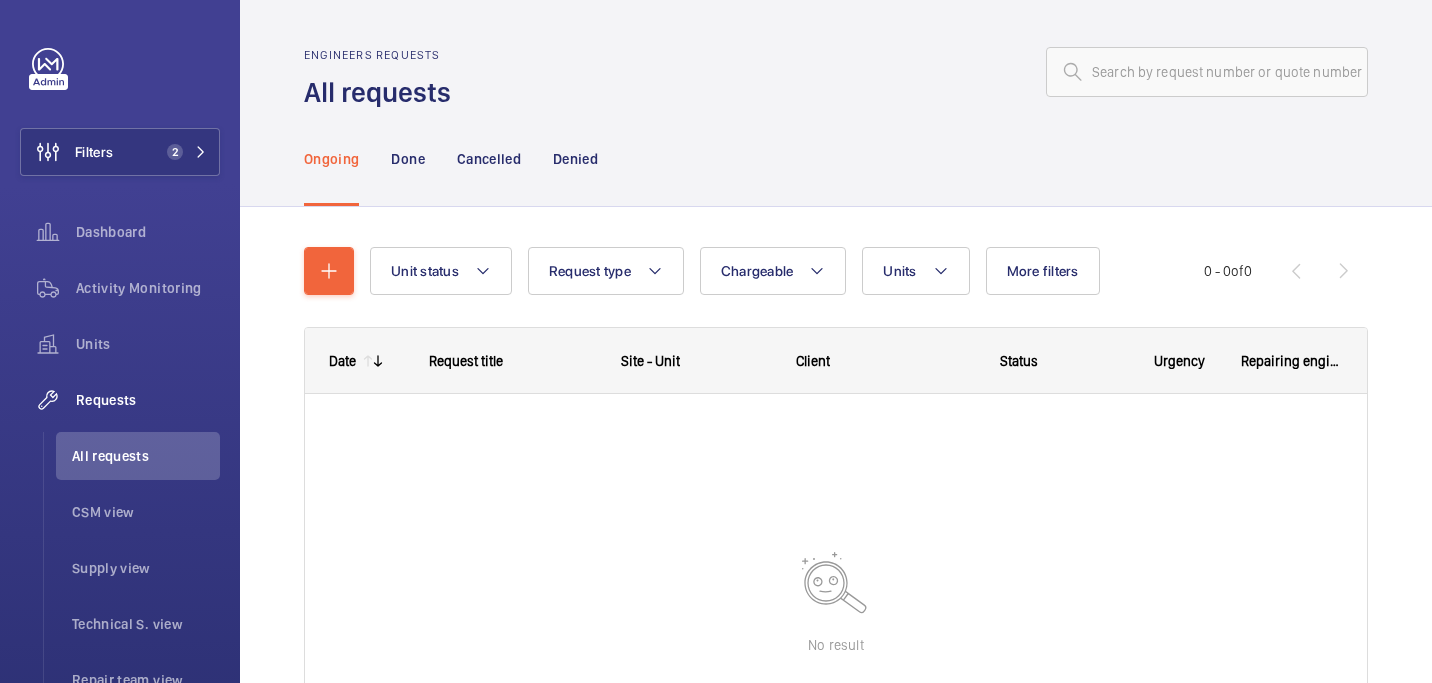 click on "Ongoing Done Cancelled Denied" 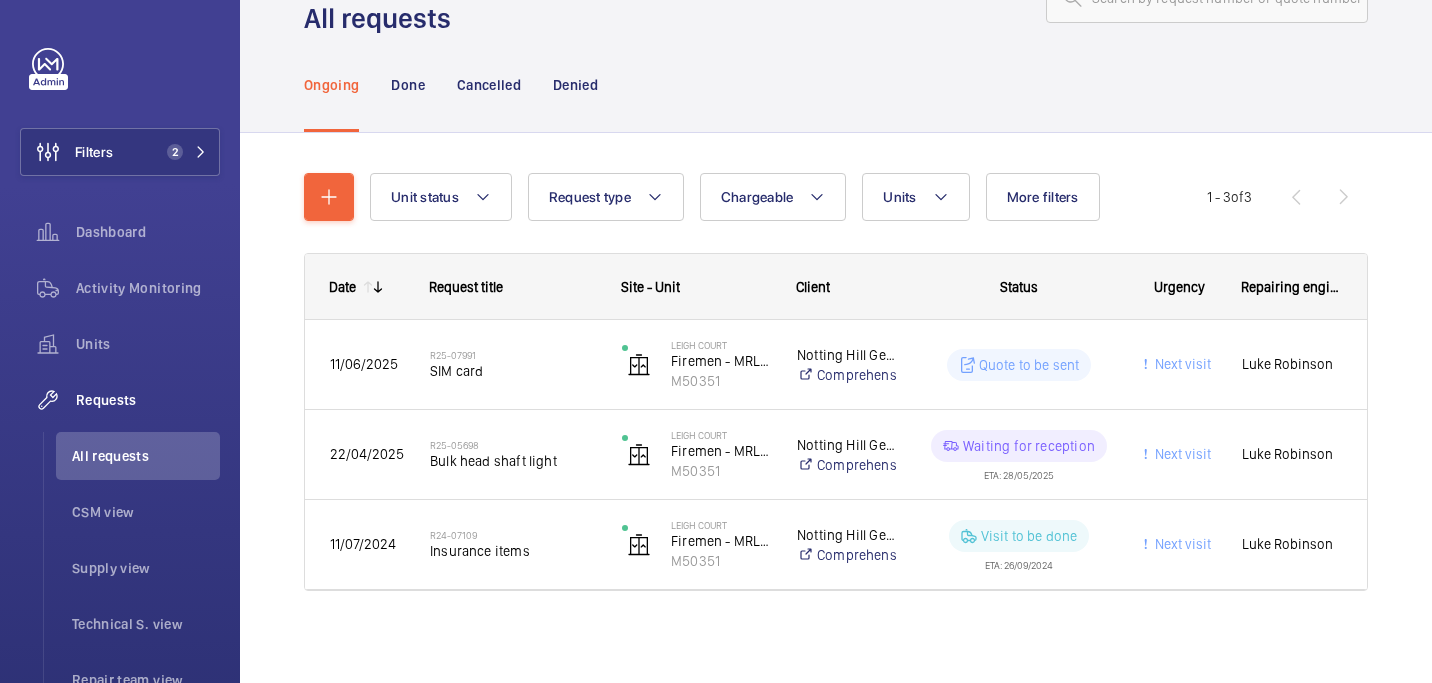 scroll, scrollTop: 78, scrollLeft: 0, axis: vertical 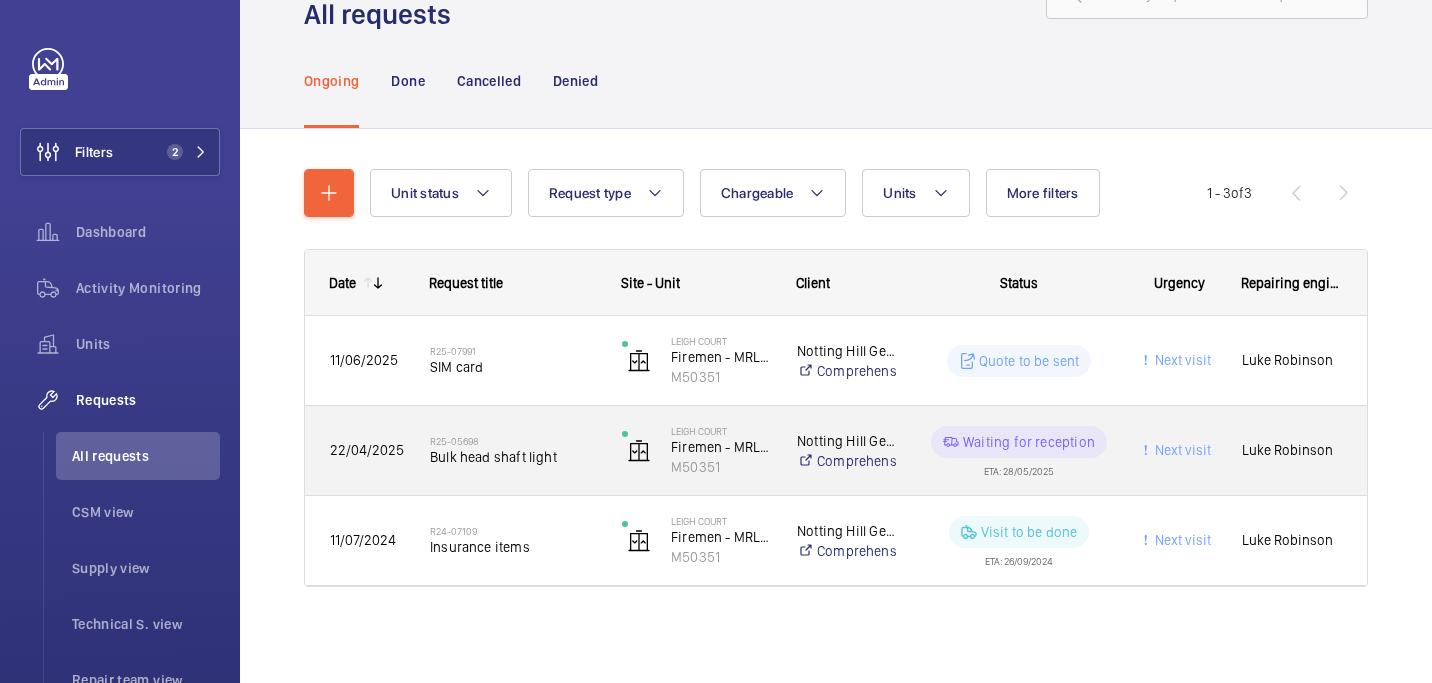 click on "R25-05698" 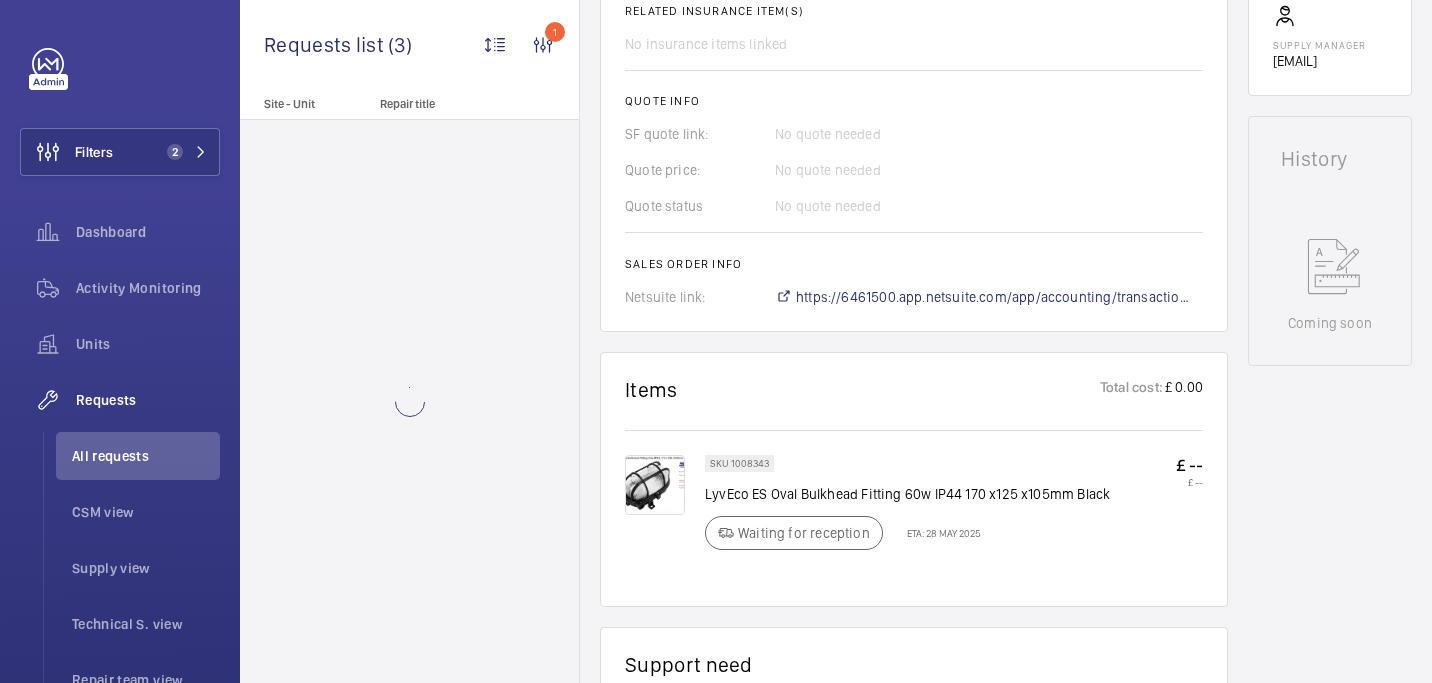 scroll, scrollTop: 814, scrollLeft: 0, axis: vertical 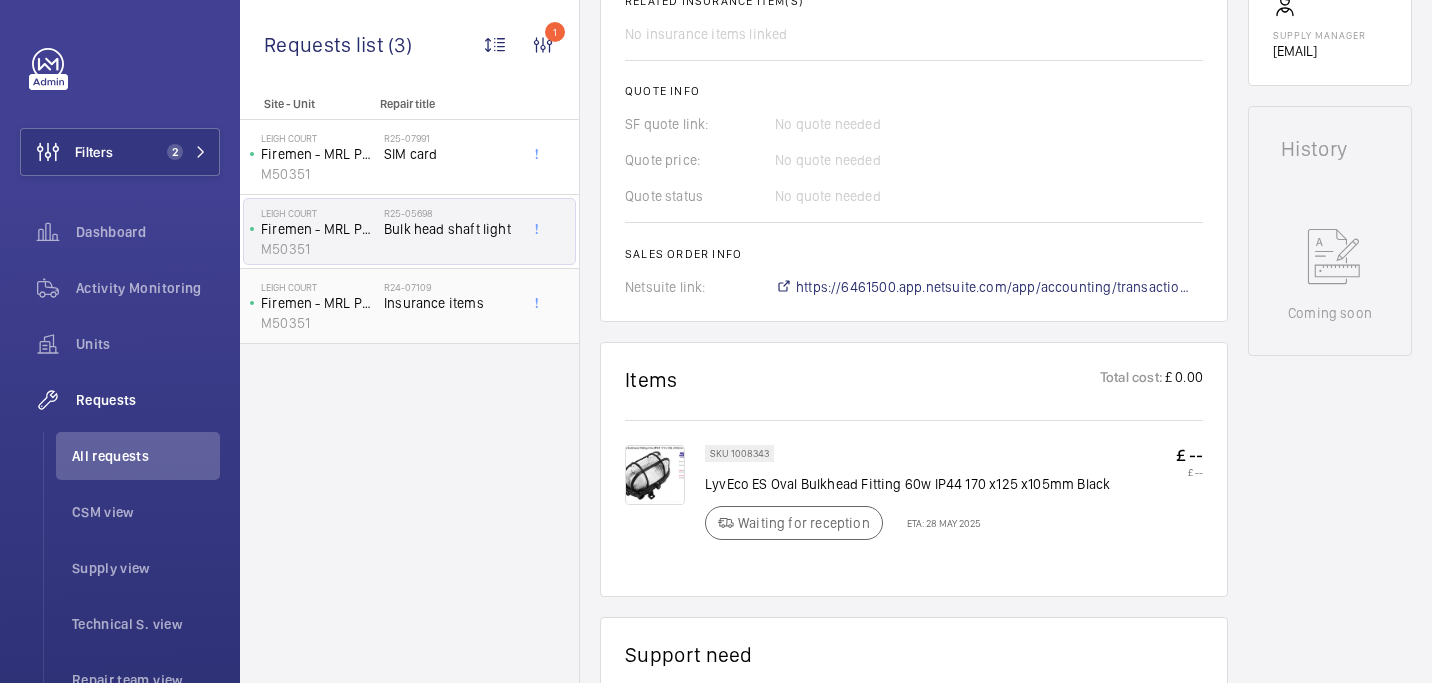 click on "R24-07109" 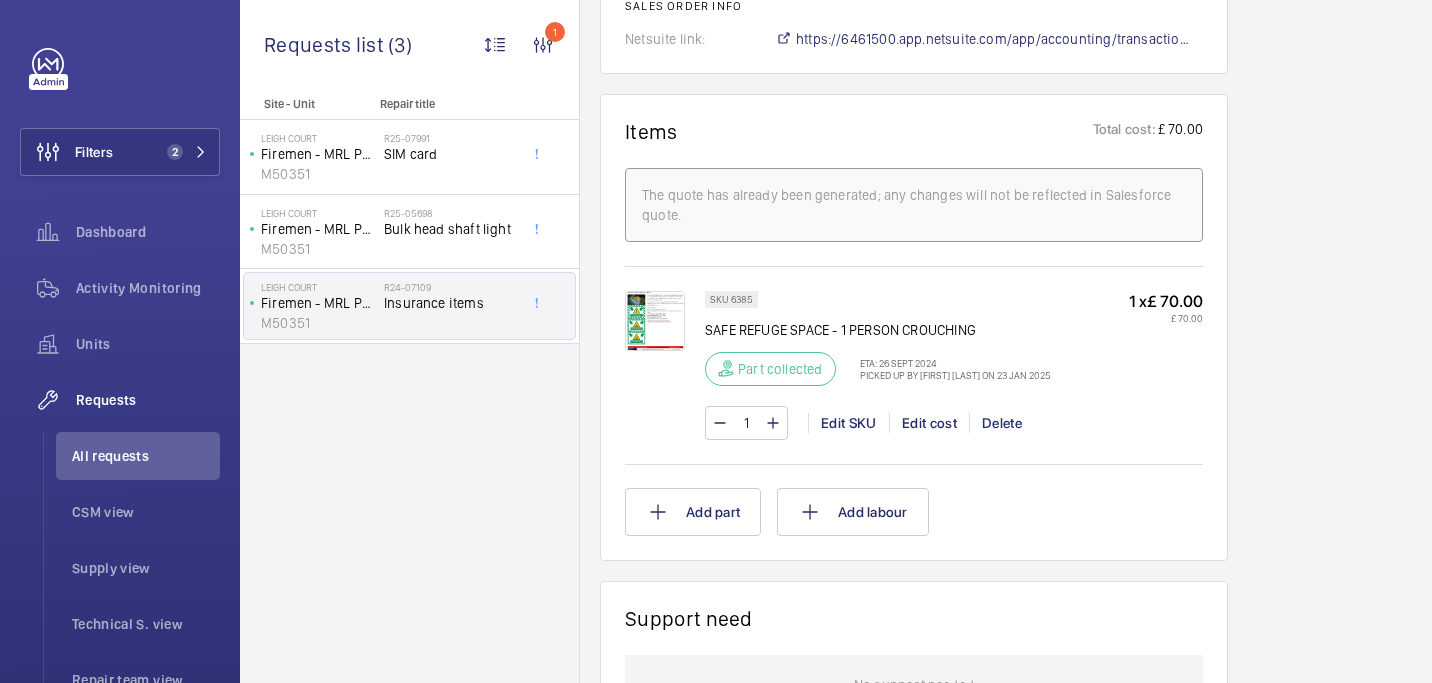 scroll, scrollTop: 1254, scrollLeft: 0, axis: vertical 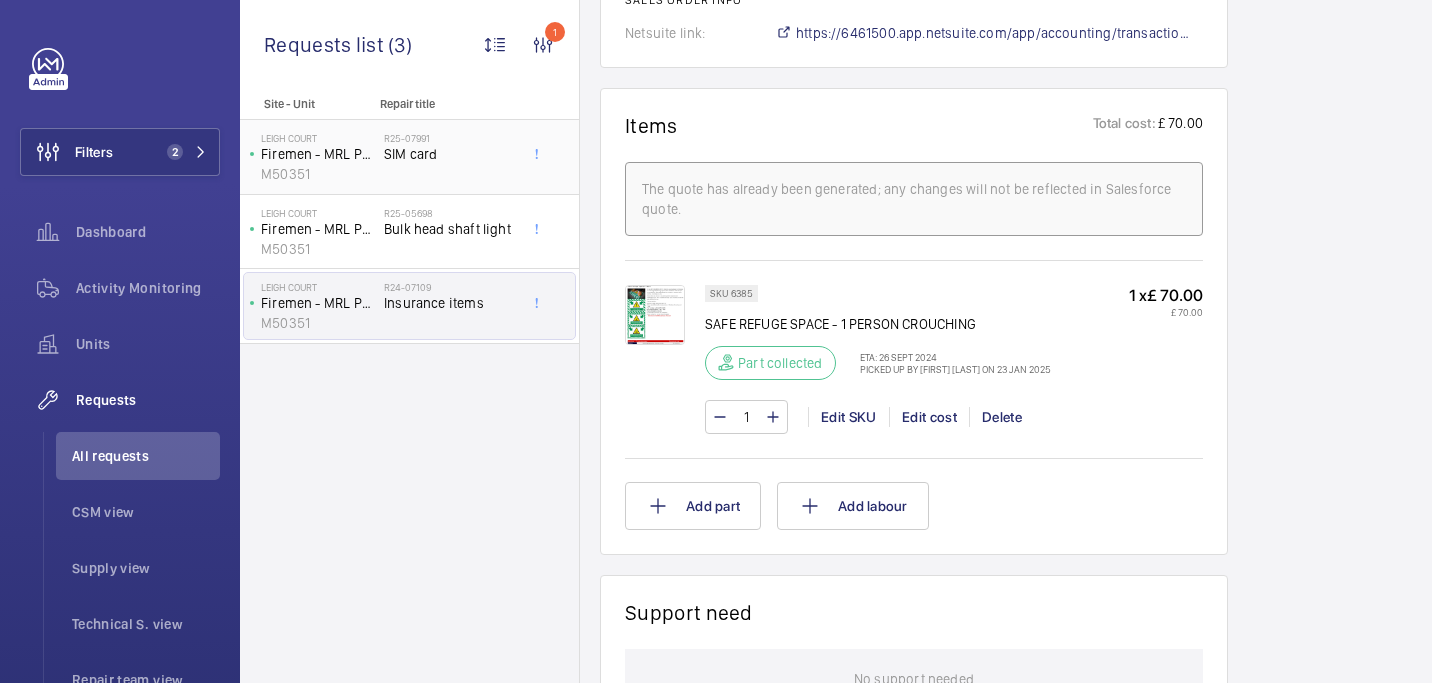 click on "R25-07991   SIM card" 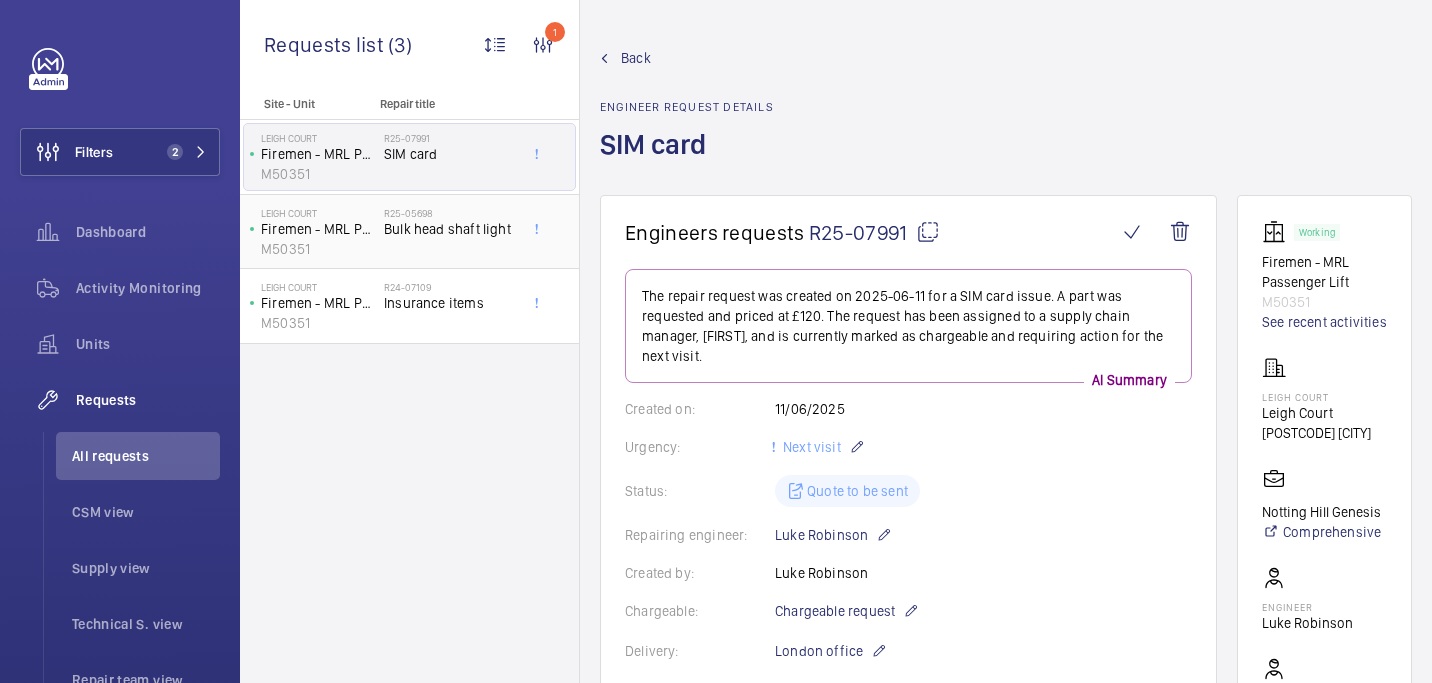 click on "Bulk head shaft light" 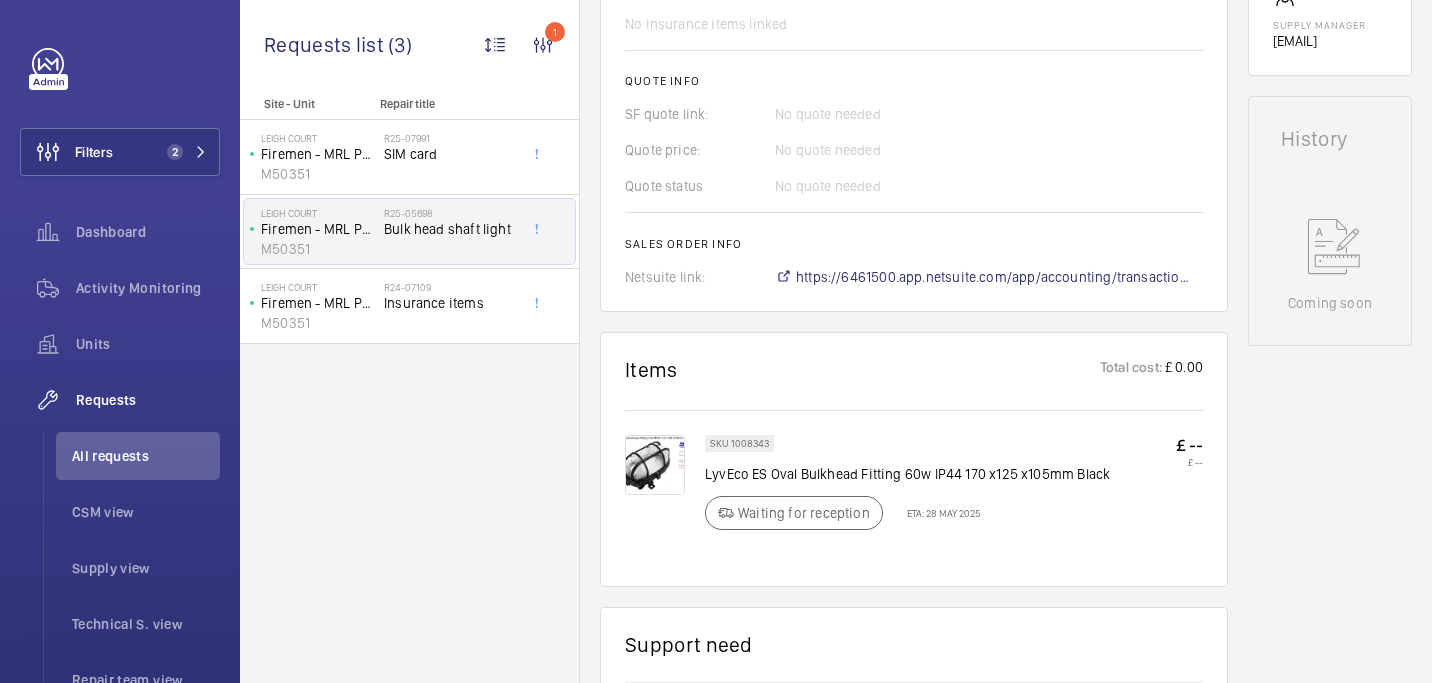 scroll, scrollTop: 826, scrollLeft: 0, axis: vertical 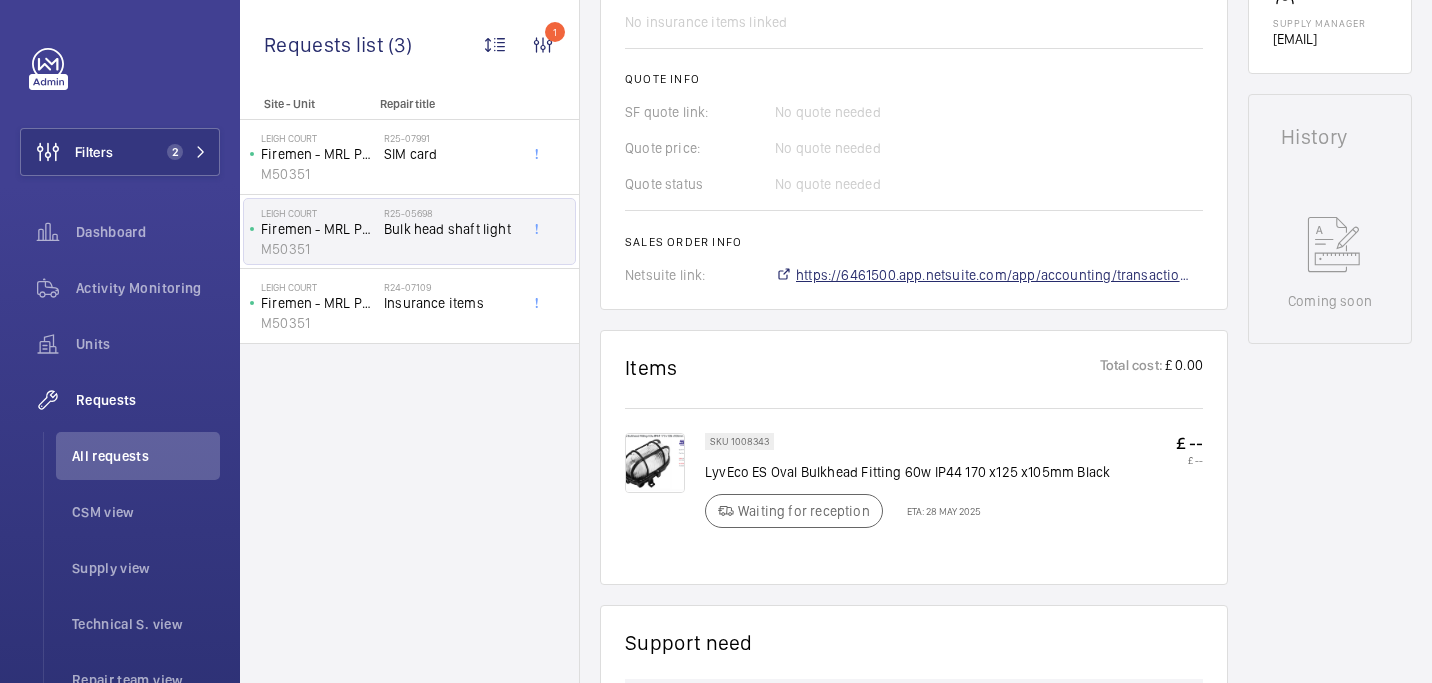 click on "https://6461500.app.netsuite.com/app/accounting/transactions/salesord.nl?id=2670596" 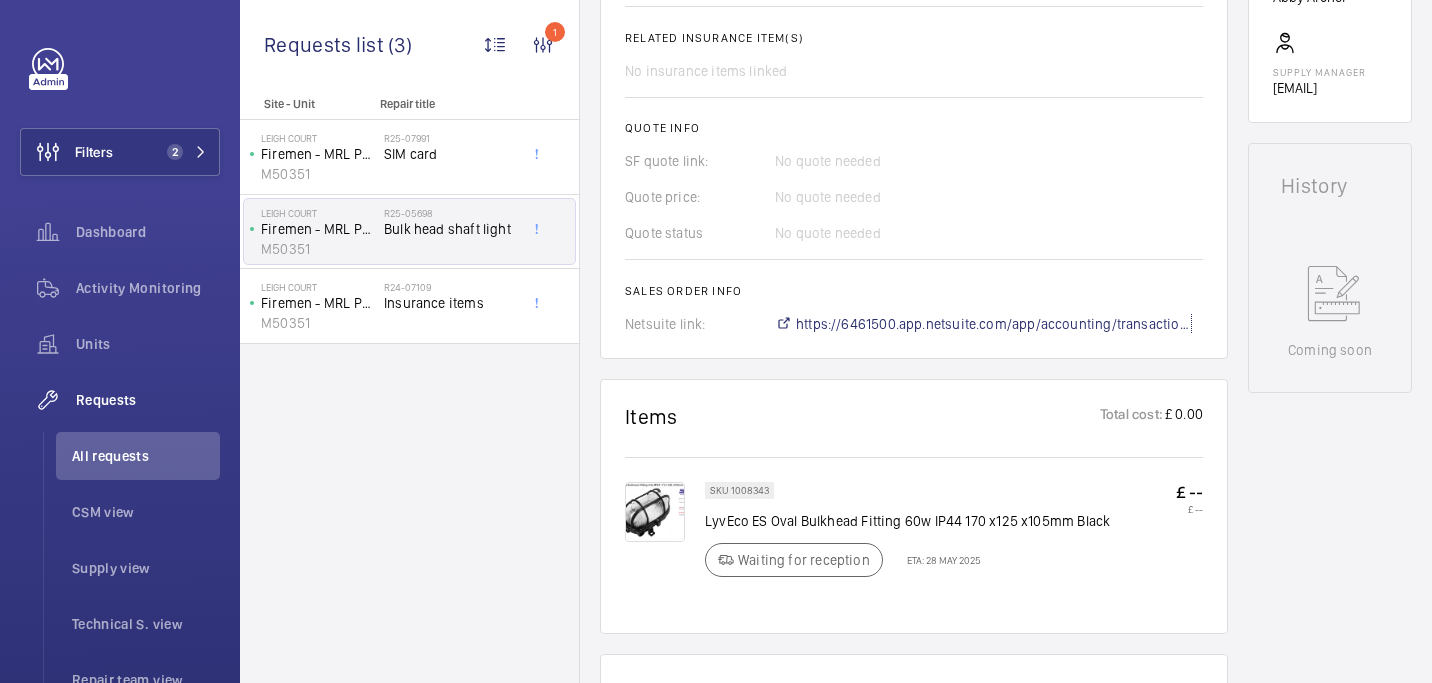 scroll, scrollTop: 791, scrollLeft: 0, axis: vertical 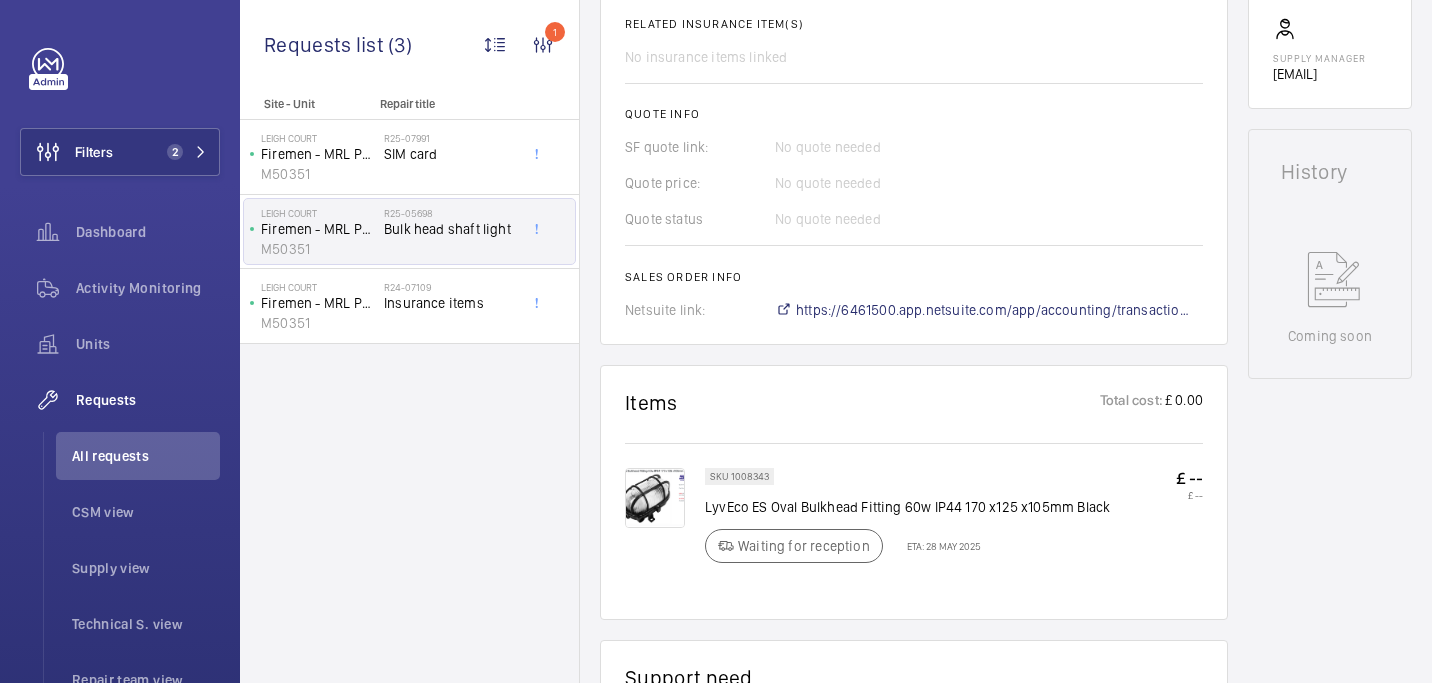 click 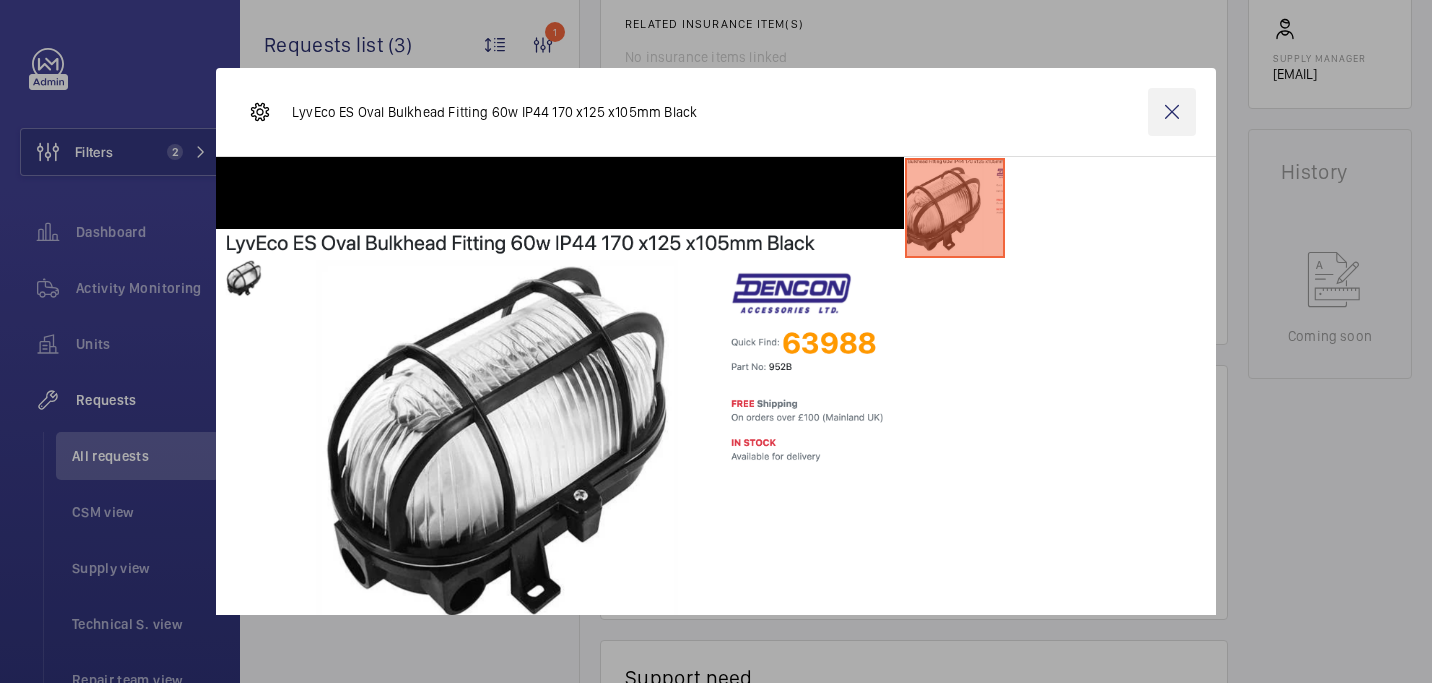 click at bounding box center (1172, 112) 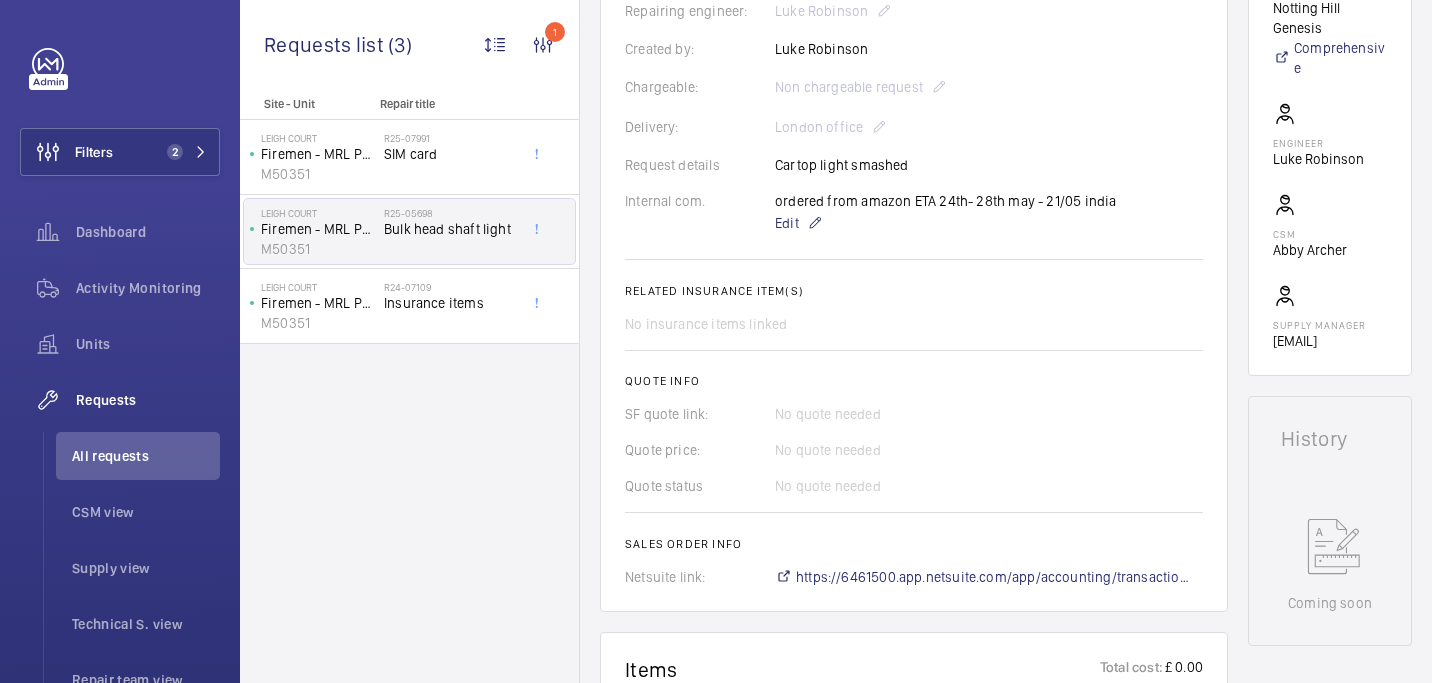 scroll, scrollTop: 535, scrollLeft: 0, axis: vertical 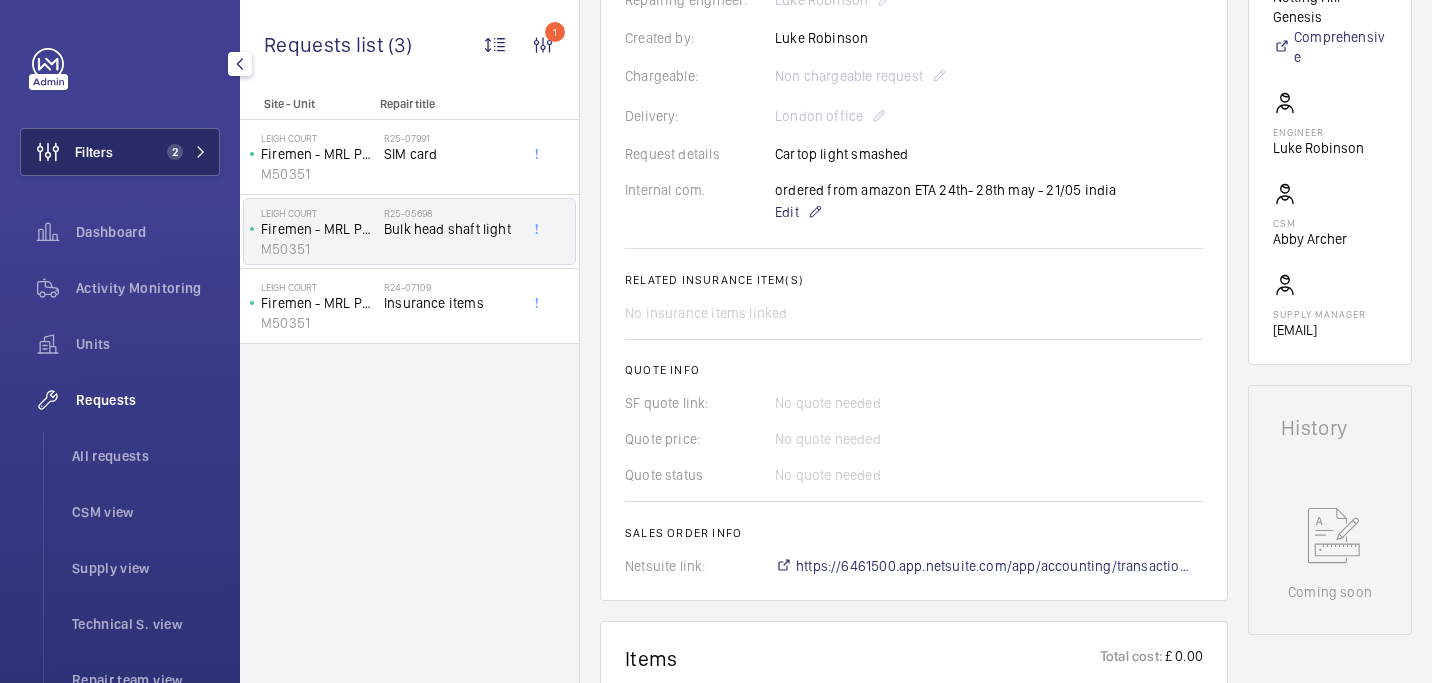 click on "Filters 2" 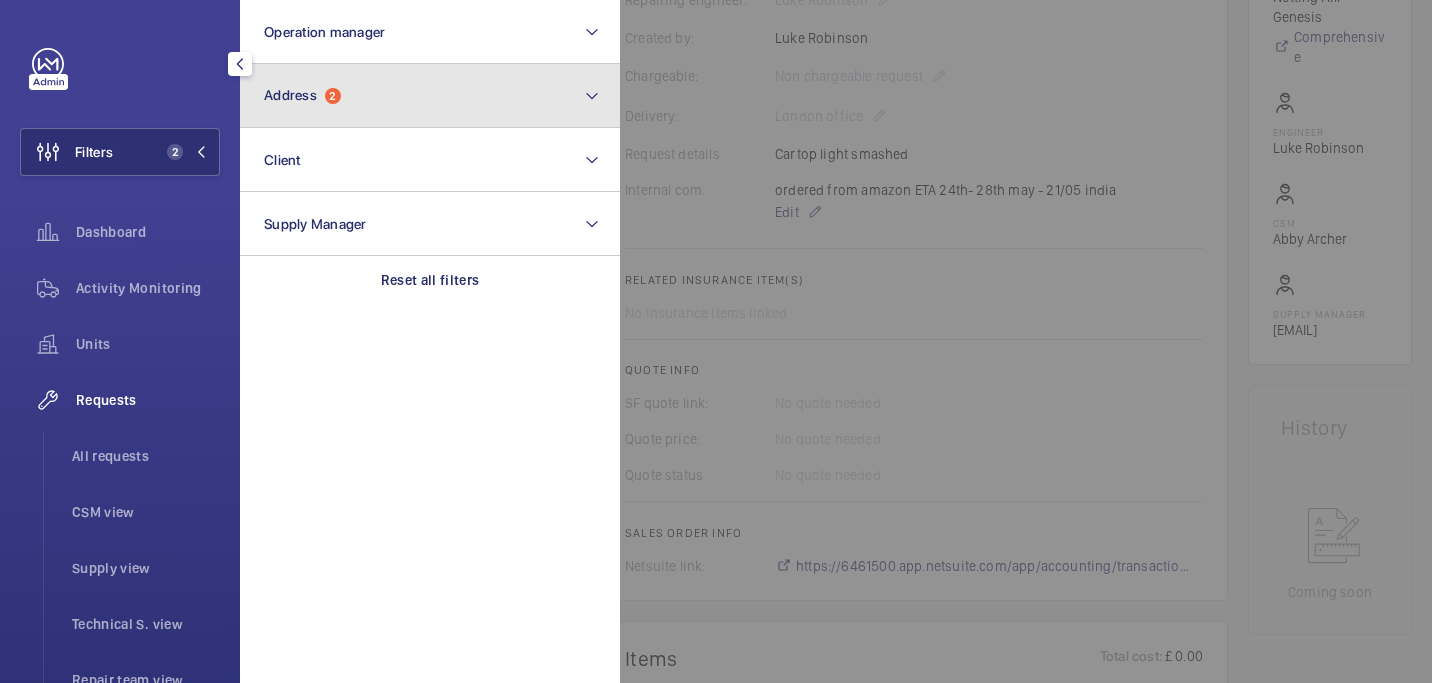 click on "Address  2" 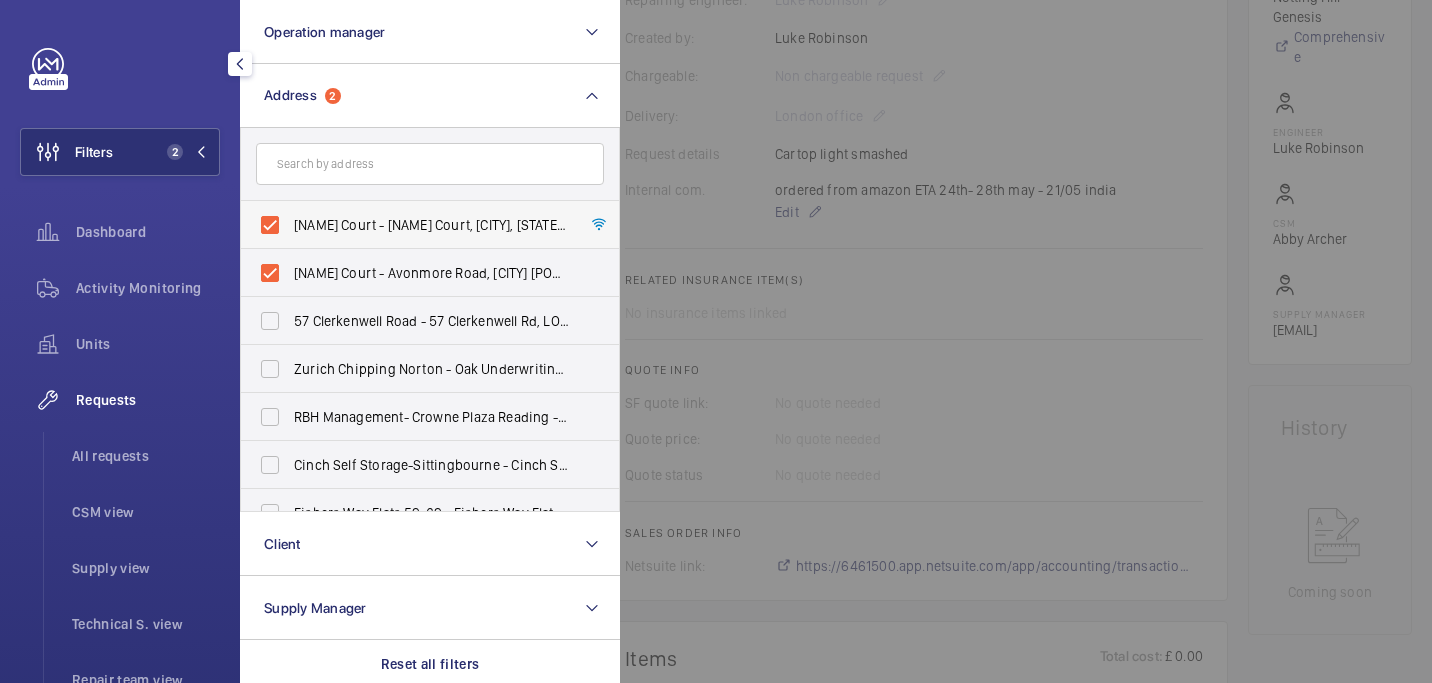click on "Leigh Court - Leigh Court, LONDON SE5 7FP" at bounding box center [431, 225] 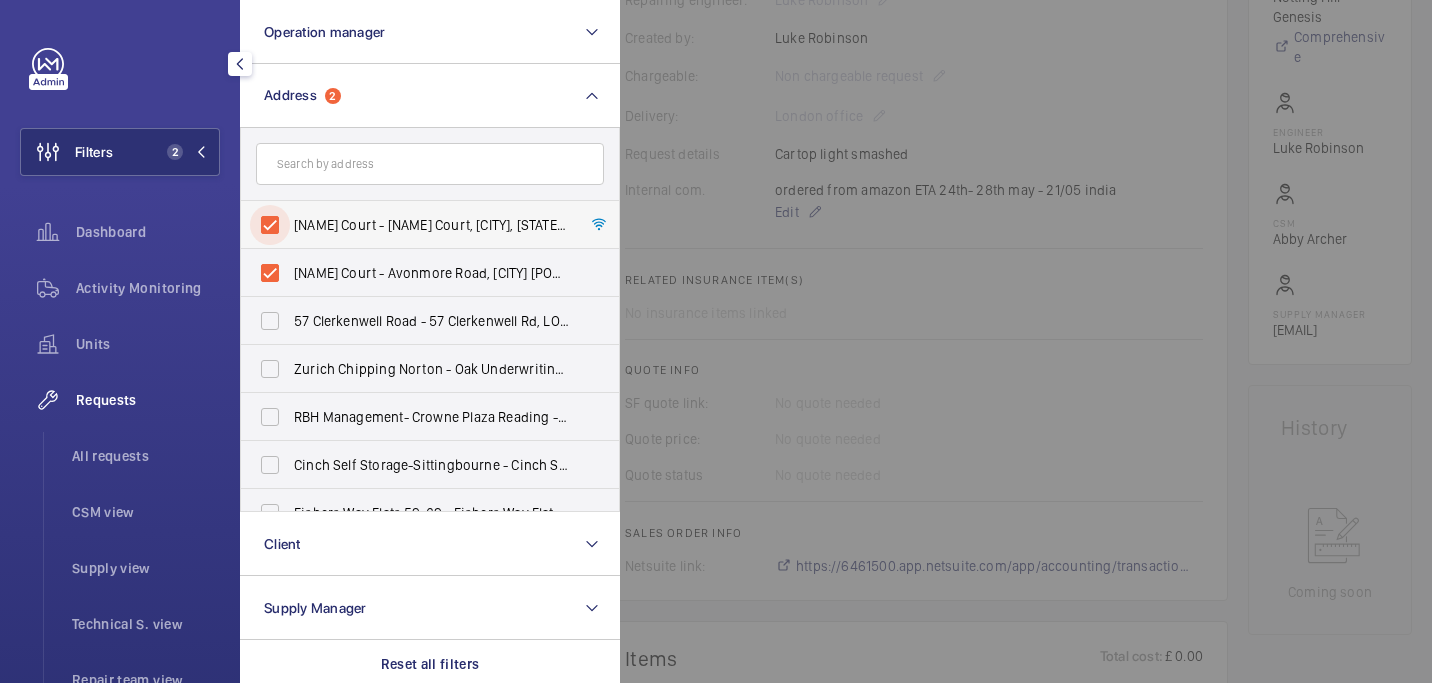click on "Leigh Court - Leigh Court, LONDON SE5 7FP" at bounding box center [270, 225] 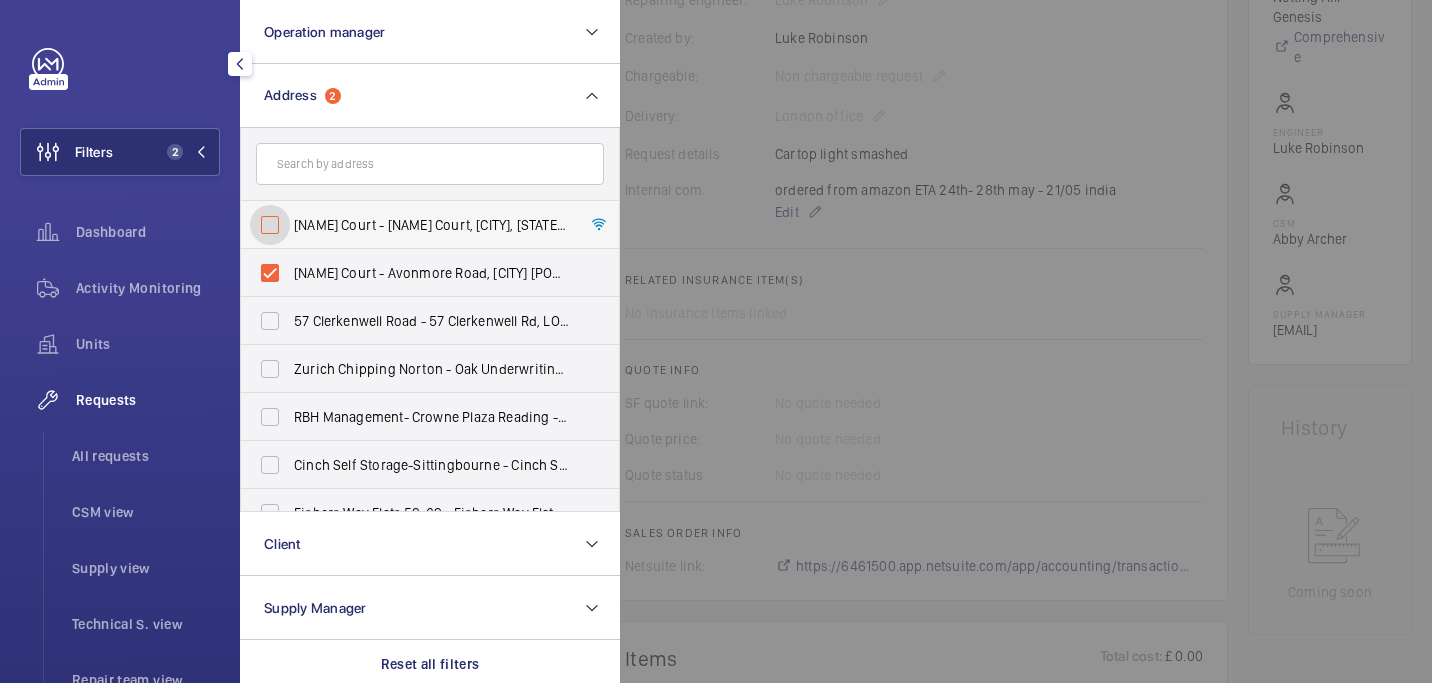 checkbox on "false" 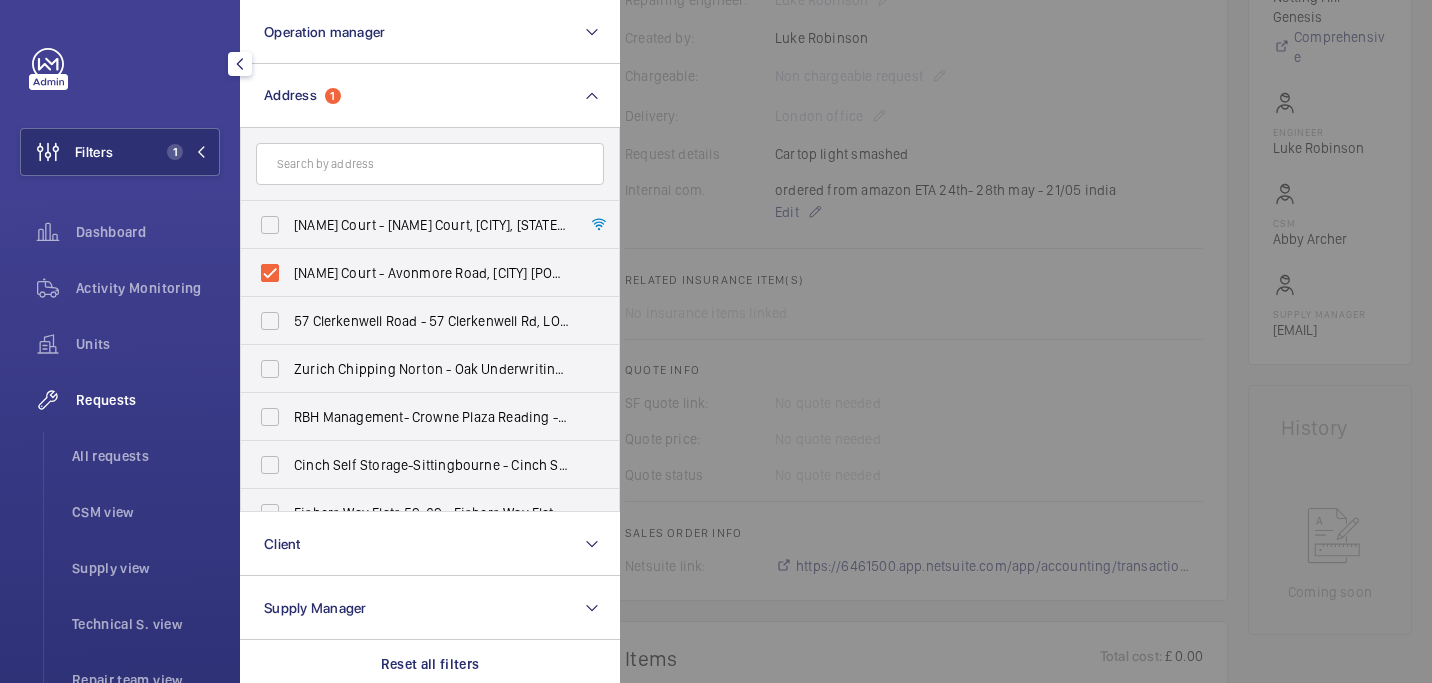 click 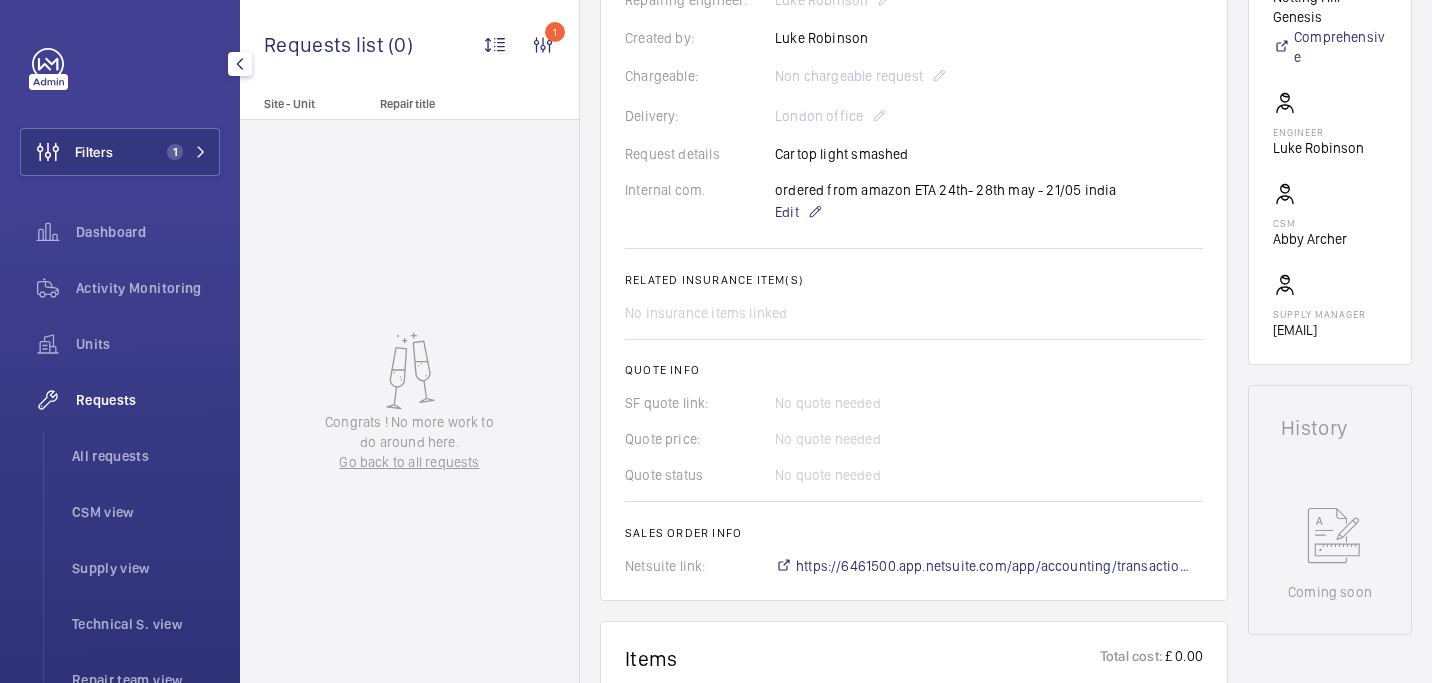 click on "Requests" 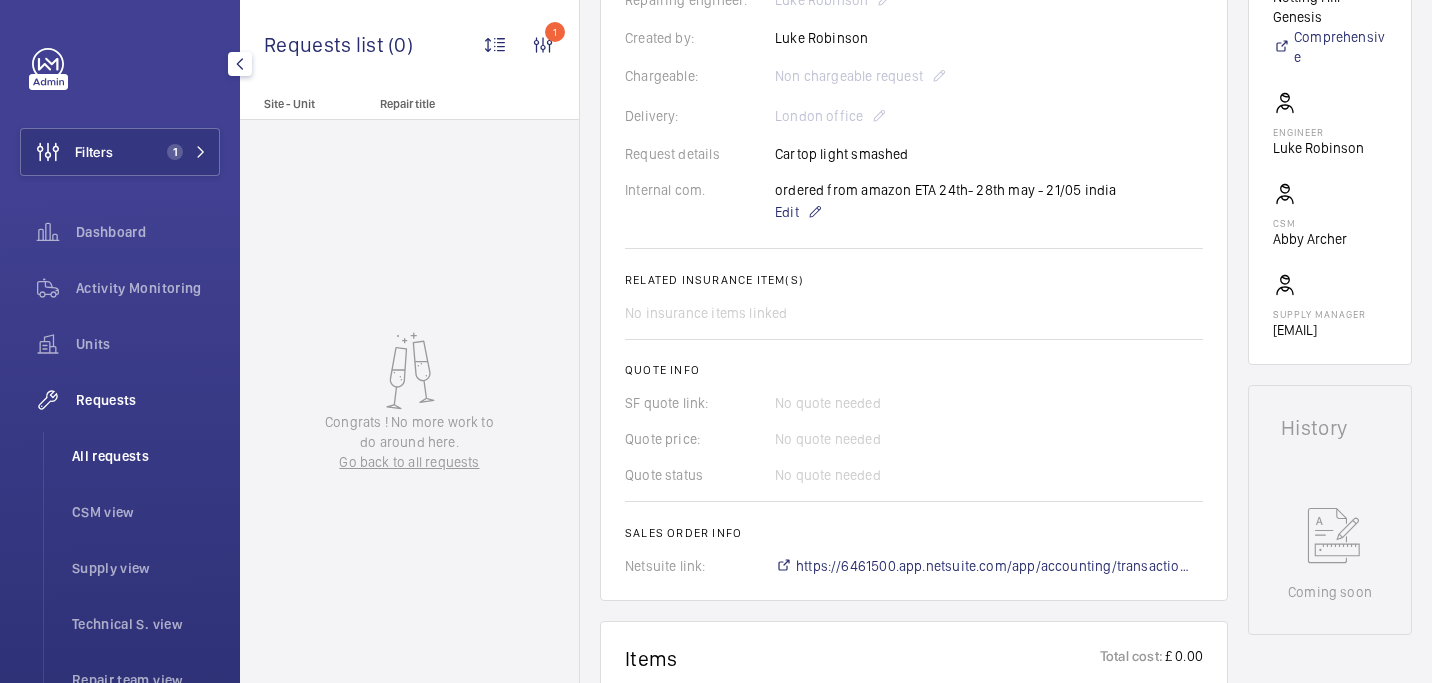 click on "All requests" 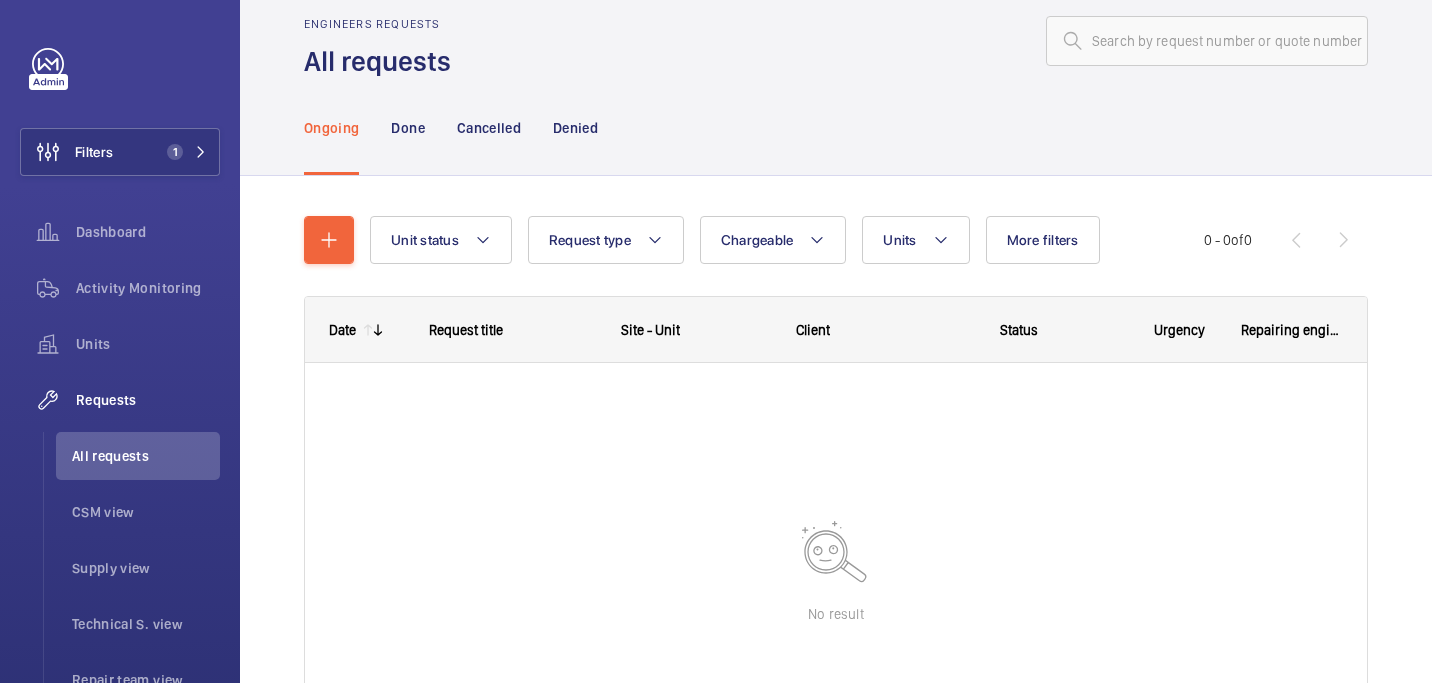 scroll, scrollTop: 0, scrollLeft: 0, axis: both 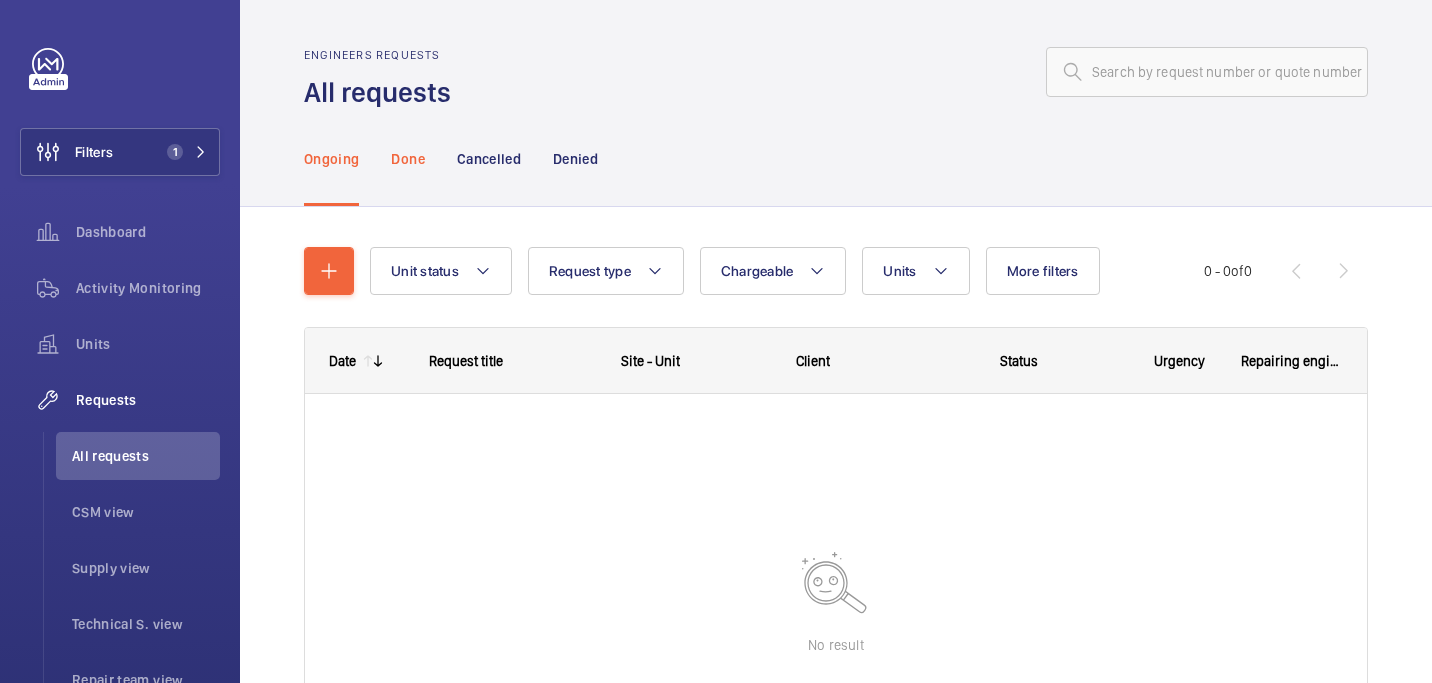 click on "Done" 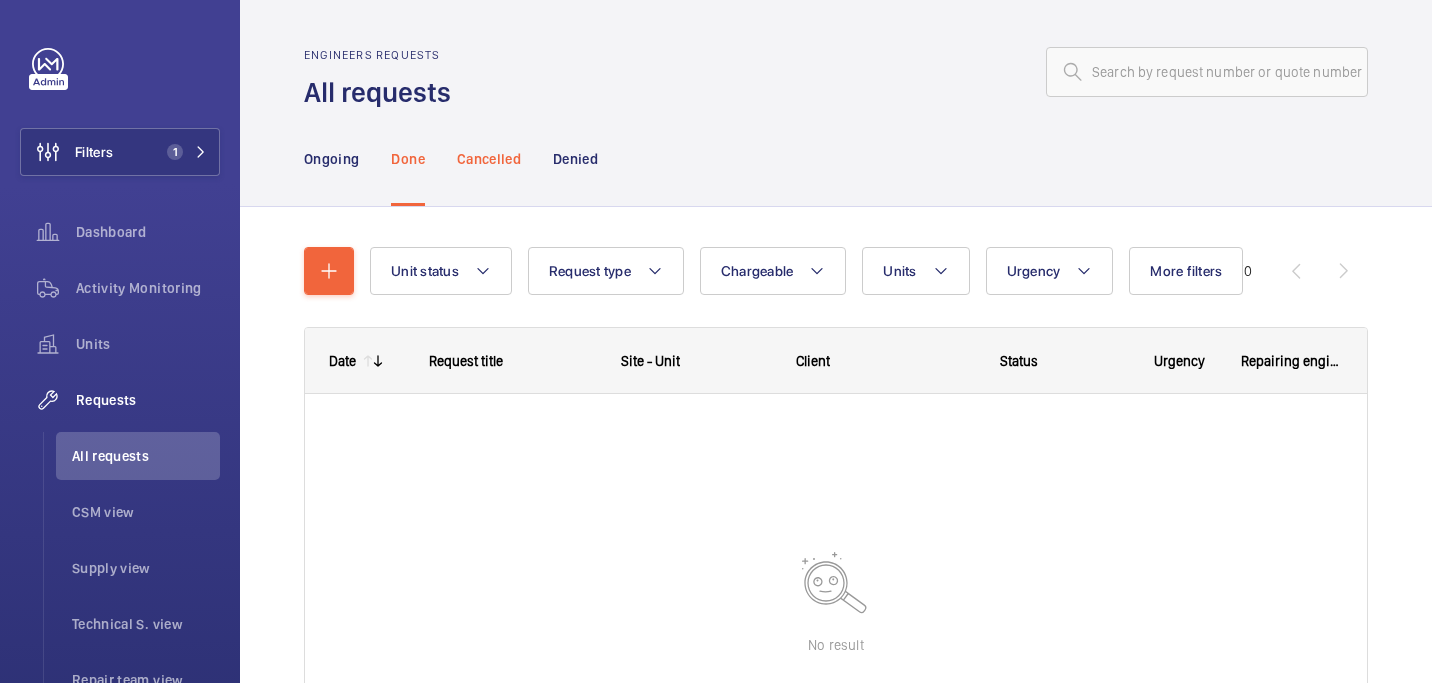 click on "Cancelled" 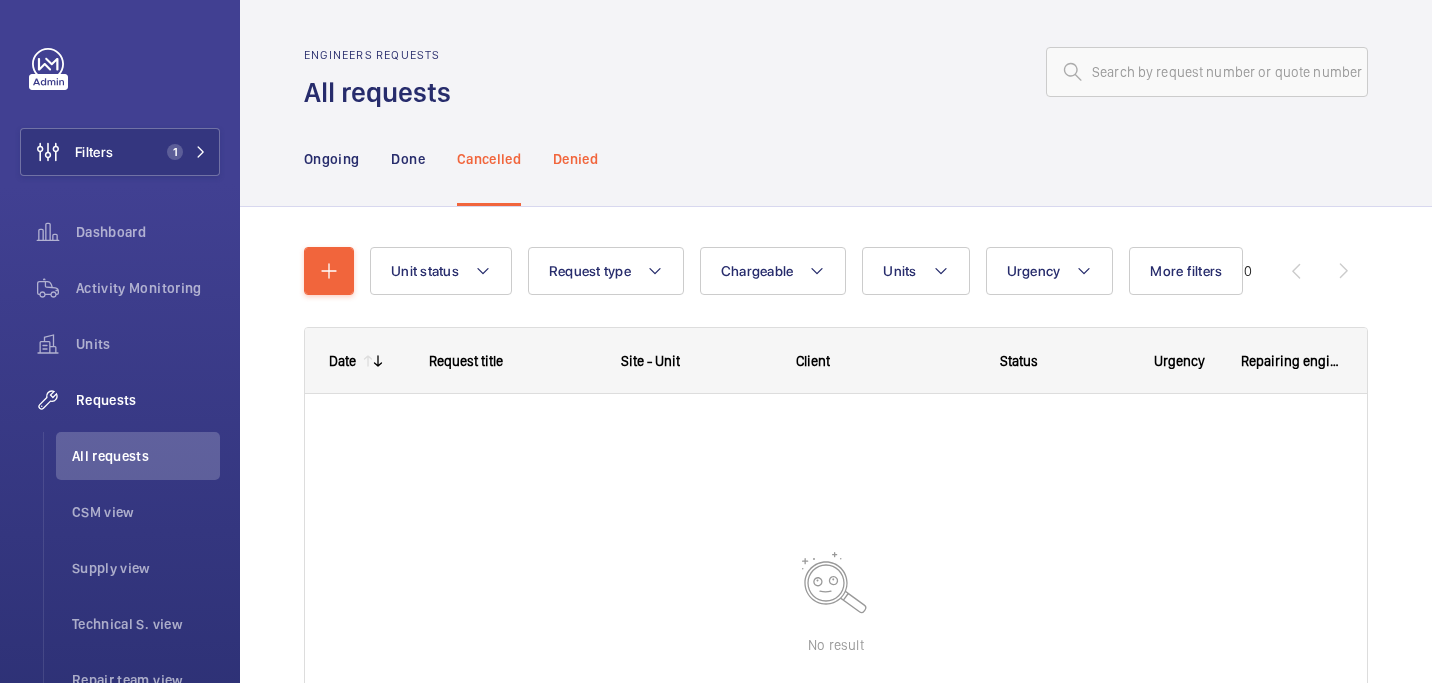 click on "Denied" 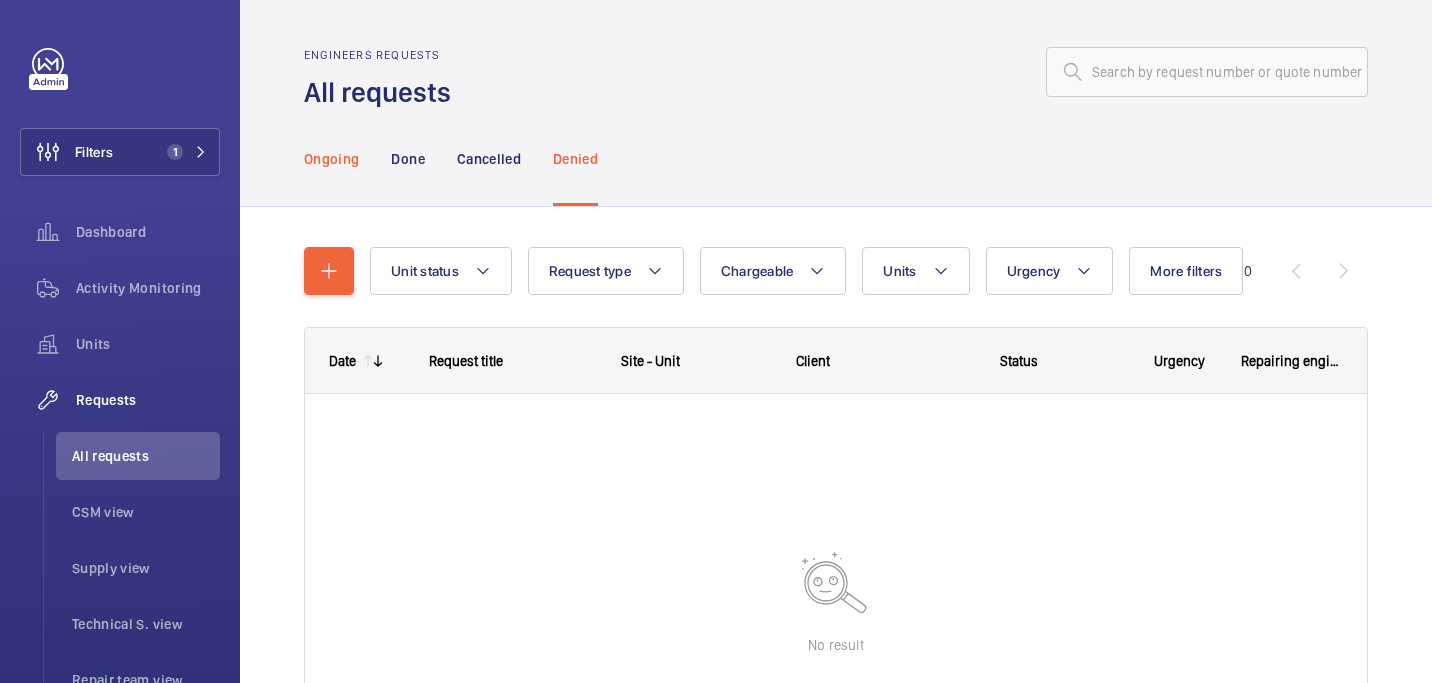 click on "Ongoing" 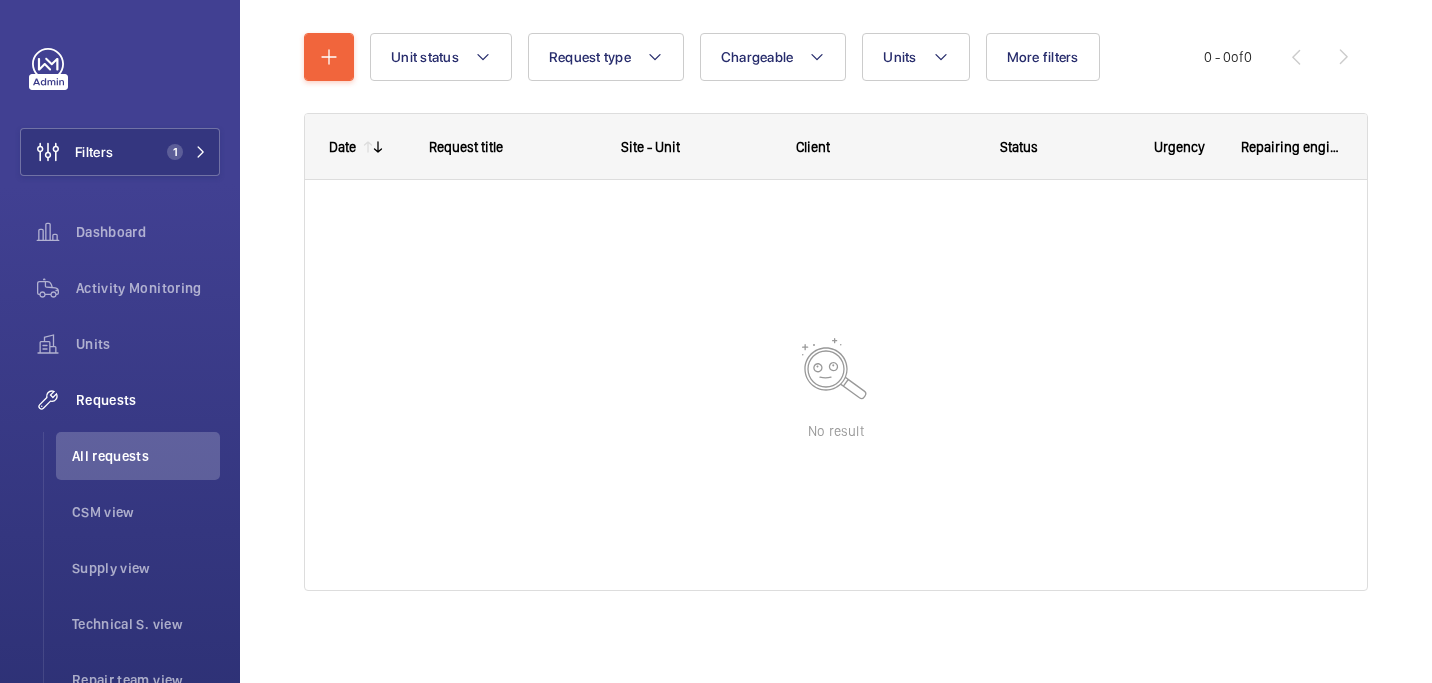 scroll, scrollTop: 218, scrollLeft: 0, axis: vertical 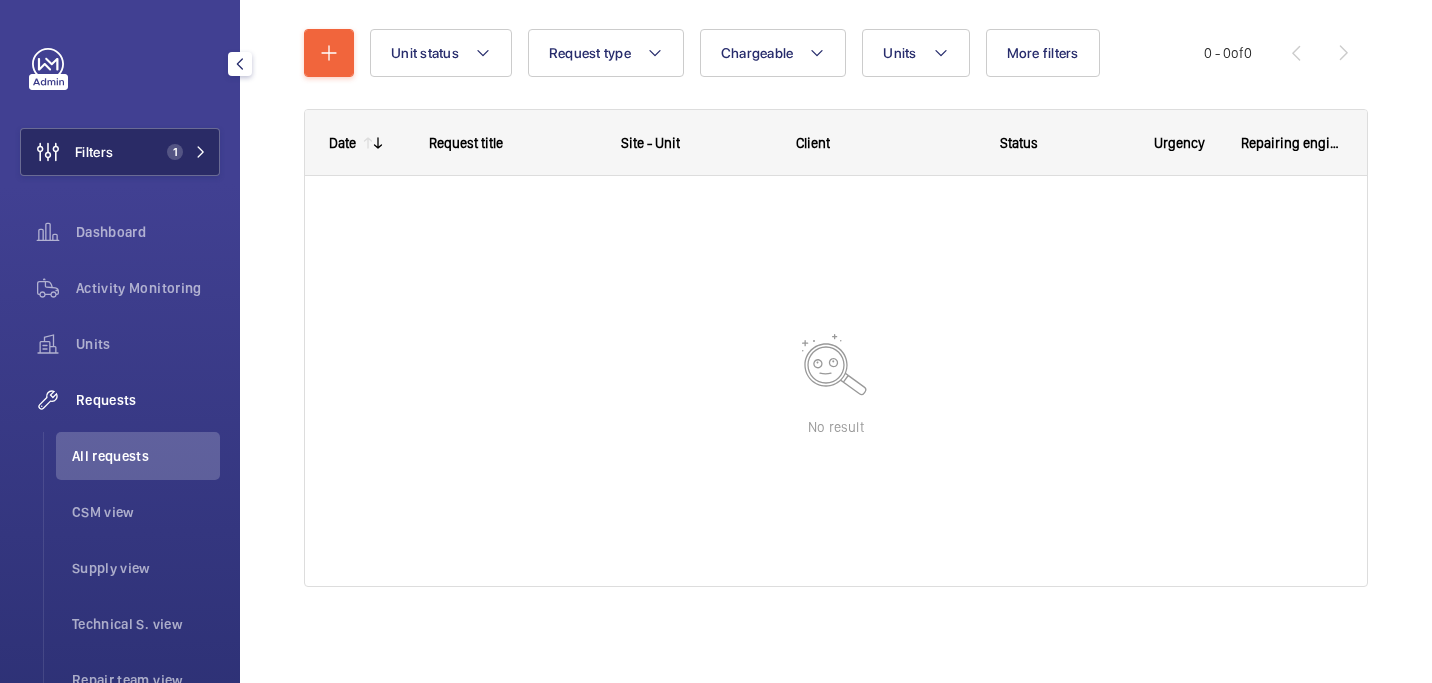 click on "Filters 1" 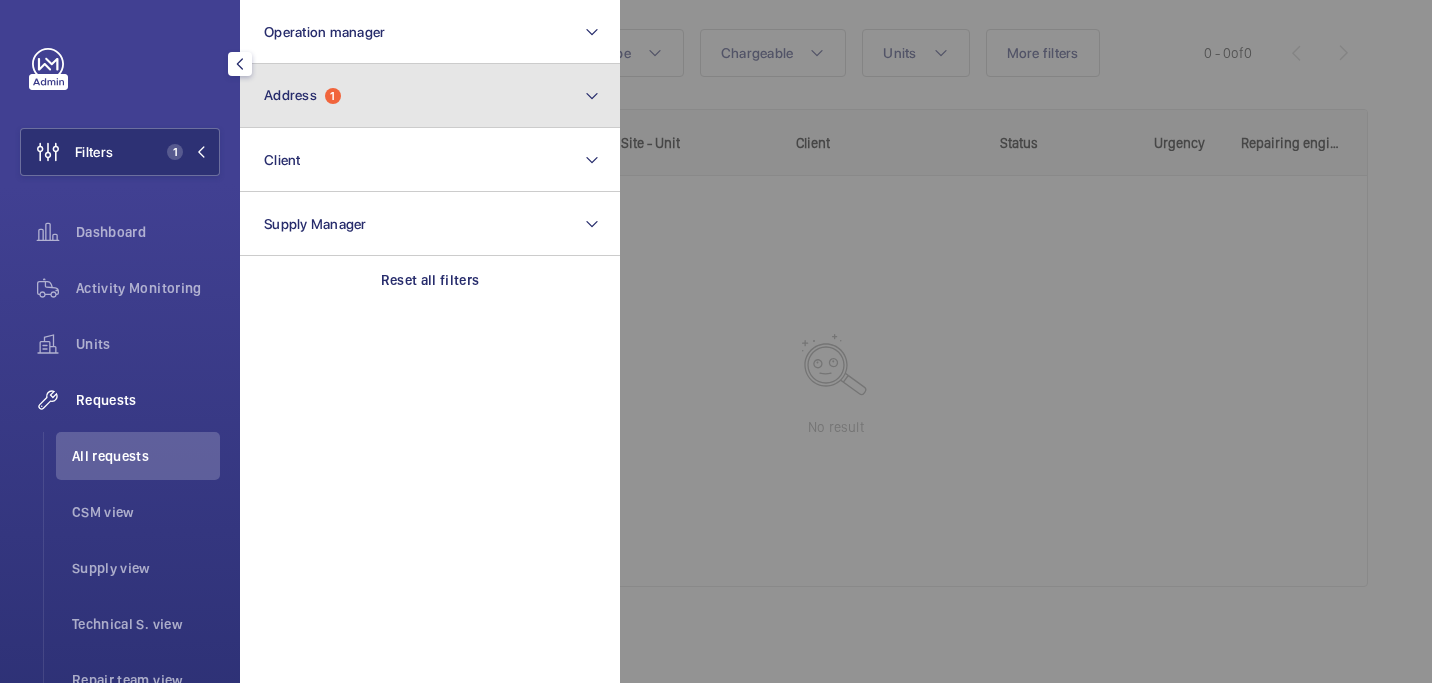 click on "Address  1" 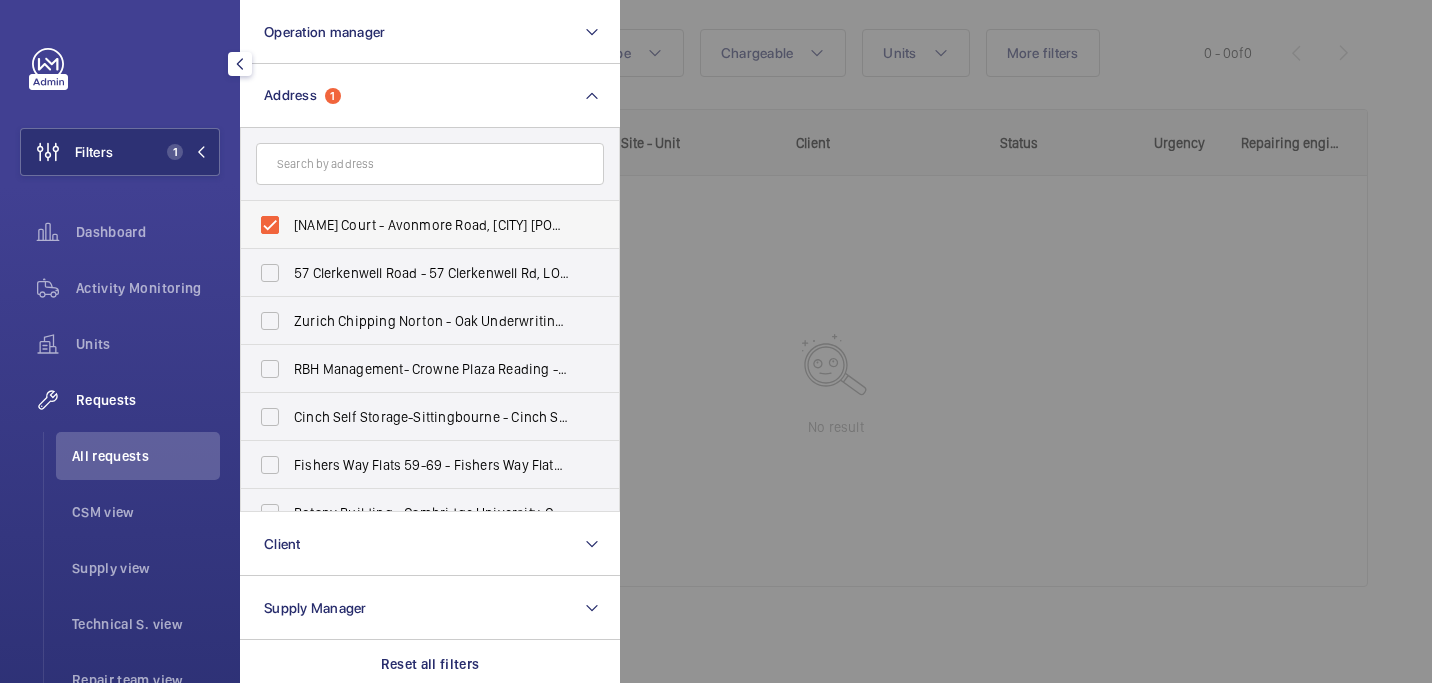 click on "Leigh Court - Avonmore Road, LONDON W148RJ" at bounding box center [415, 225] 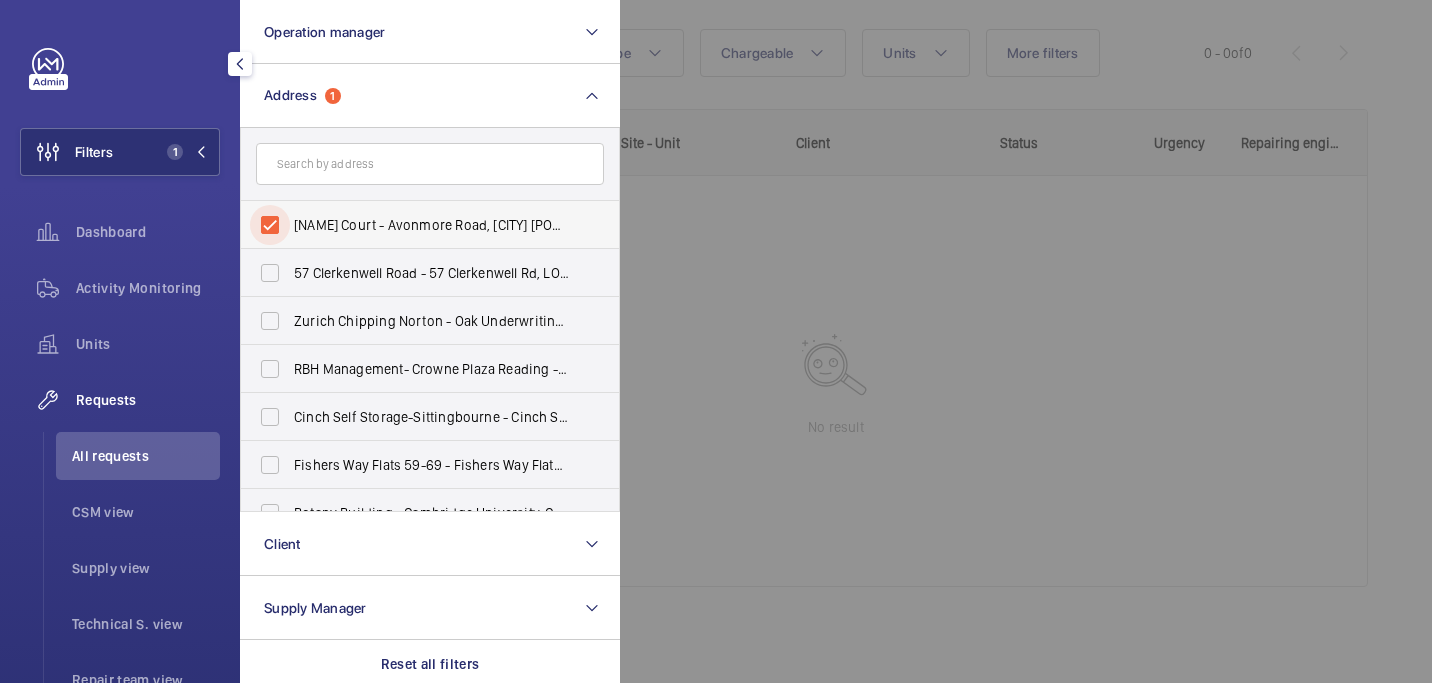 click on "Leigh Court - Avonmore Road, LONDON W148RJ" at bounding box center (270, 225) 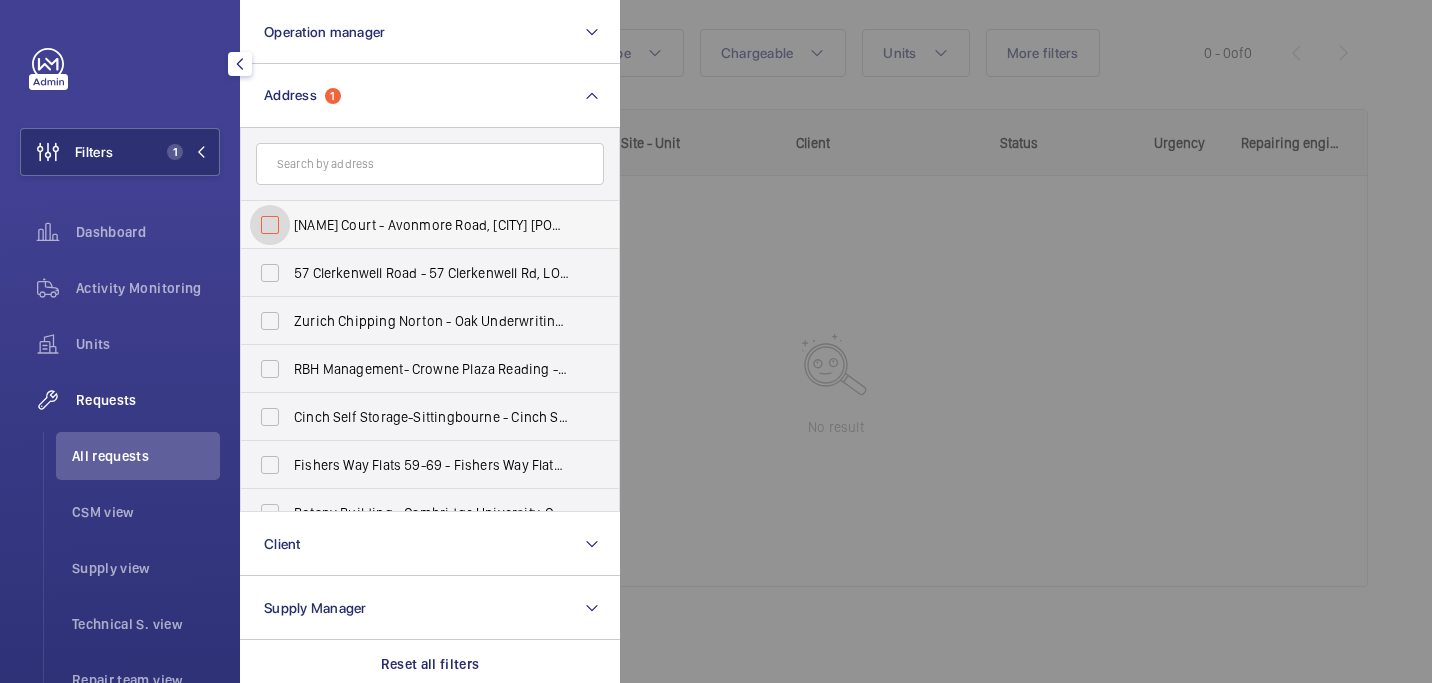 checkbox on "false" 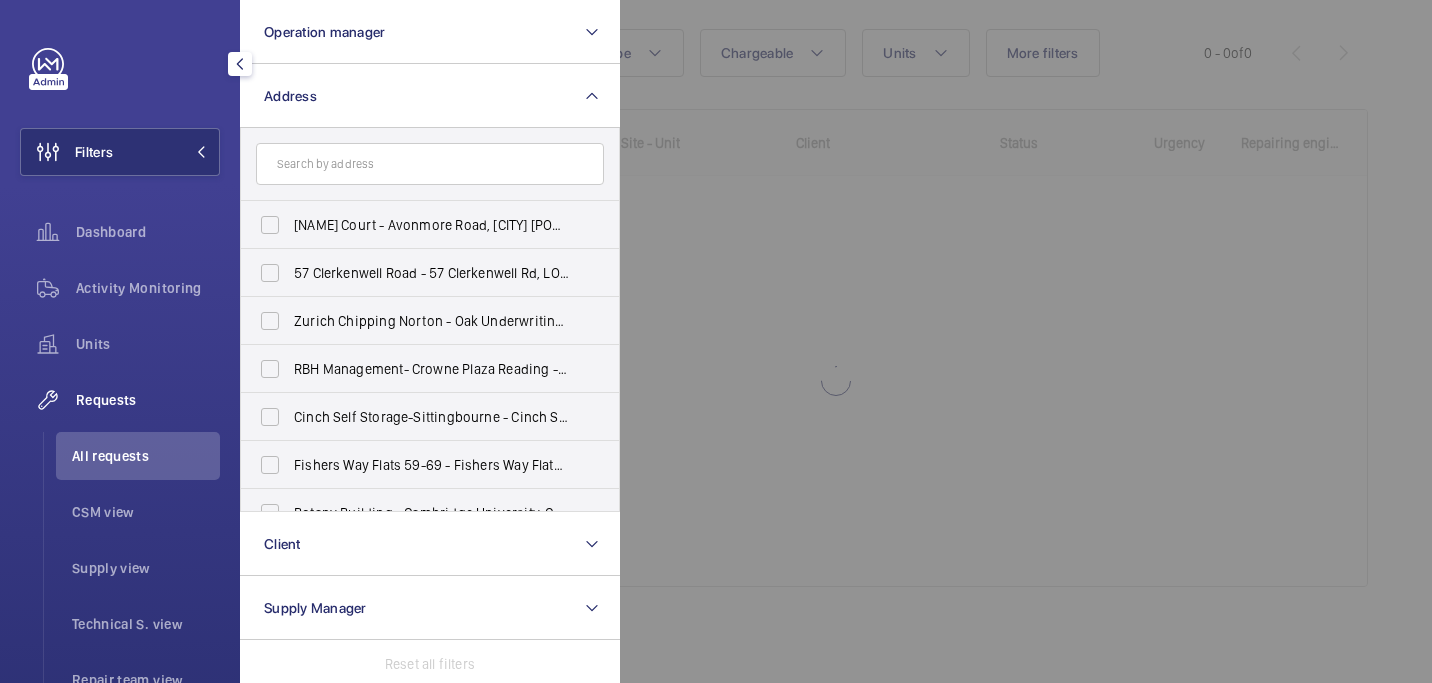 click 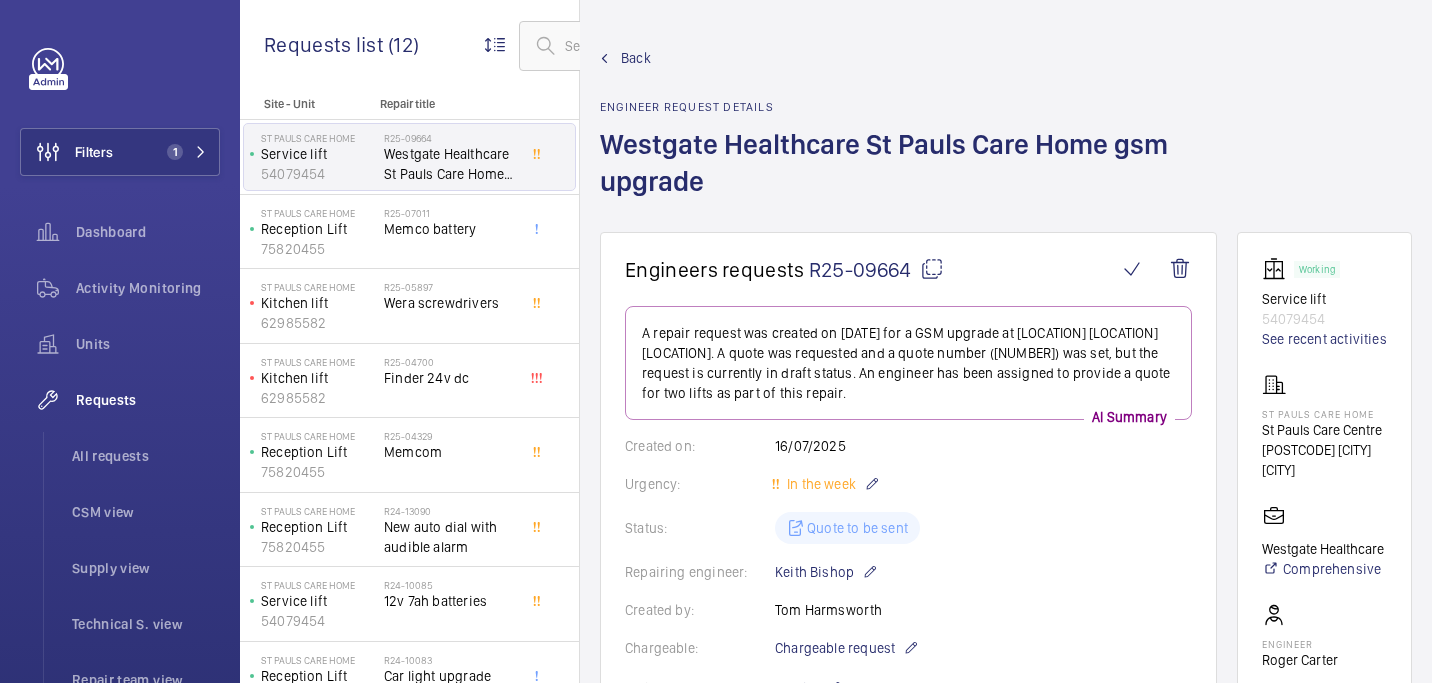 scroll, scrollTop: 0, scrollLeft: 0, axis: both 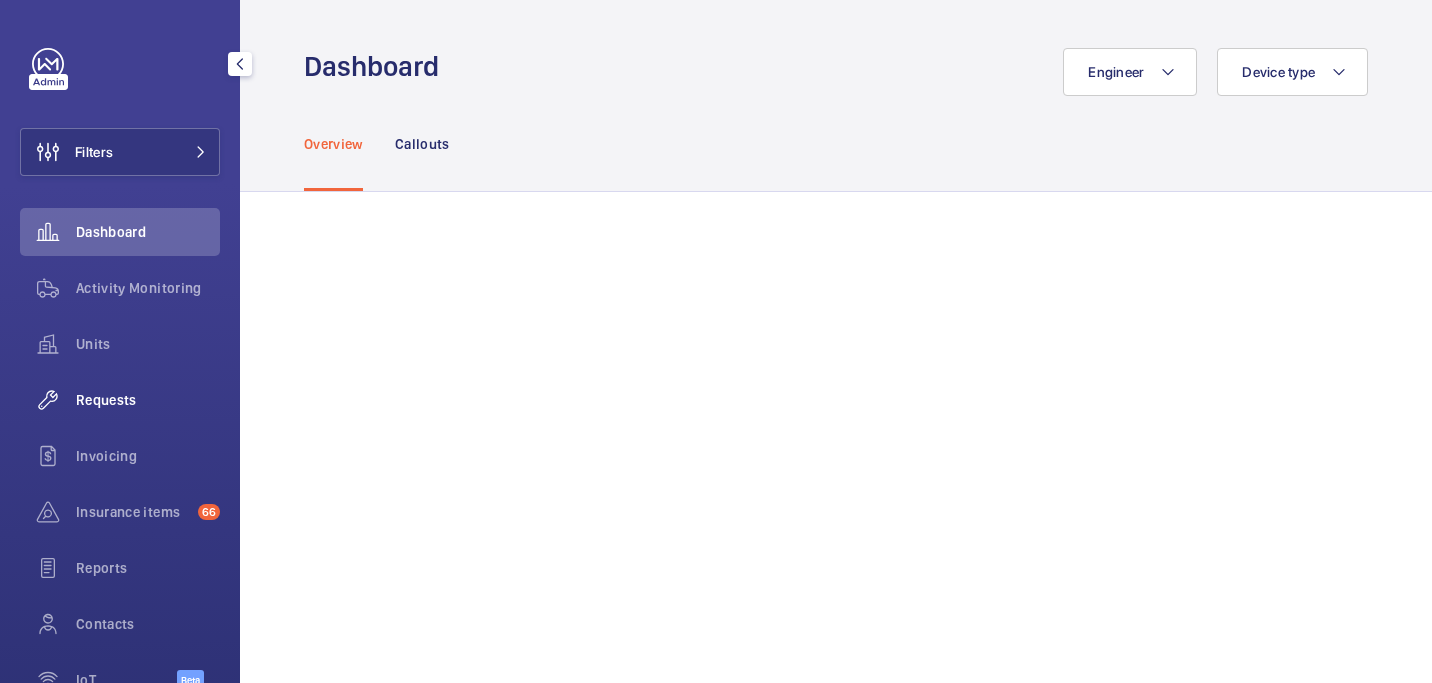 click on "Requests" 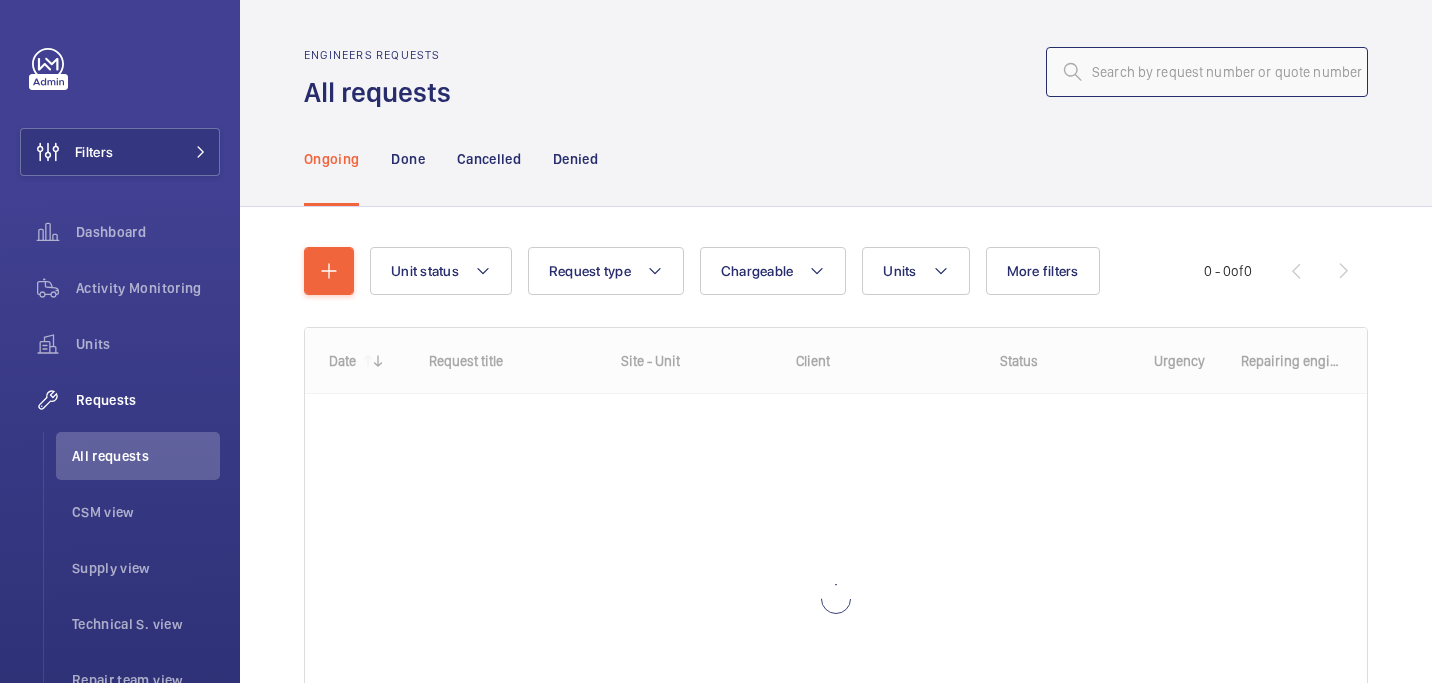 click 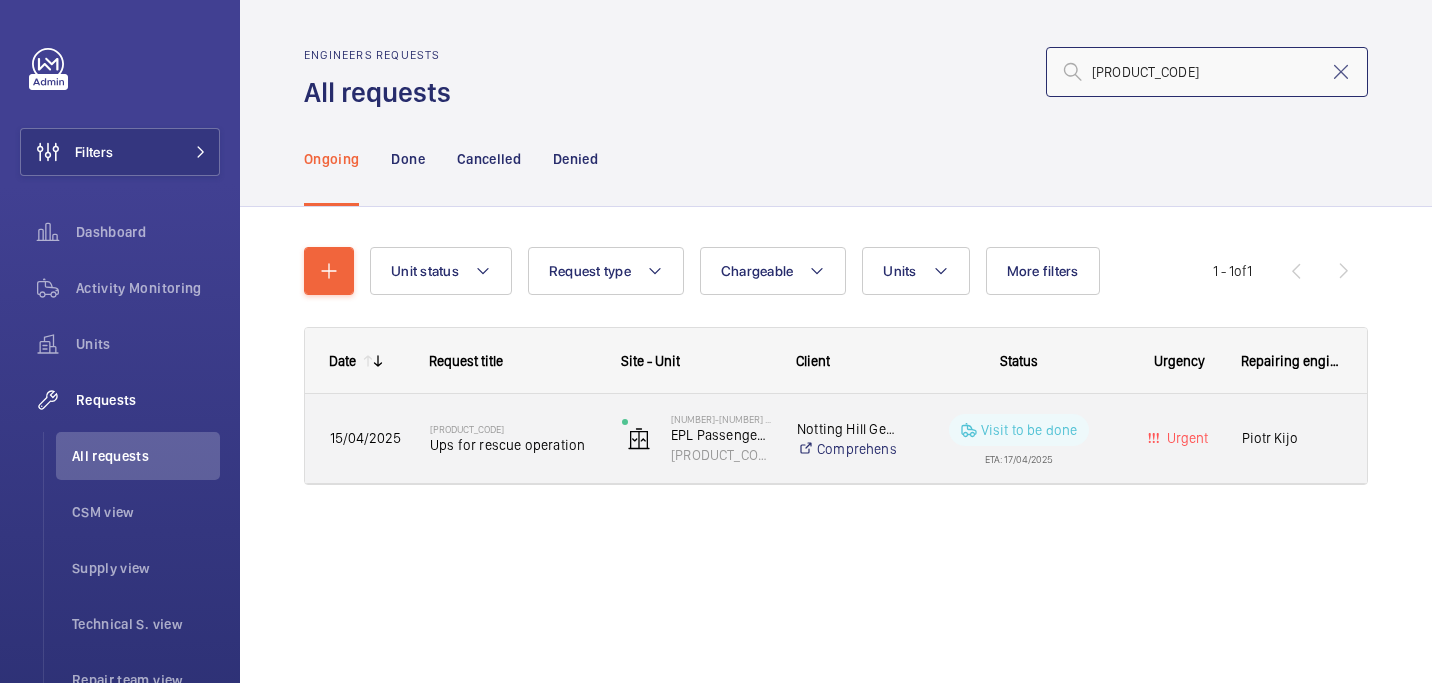 type on "[PRODUCT_CODE]" 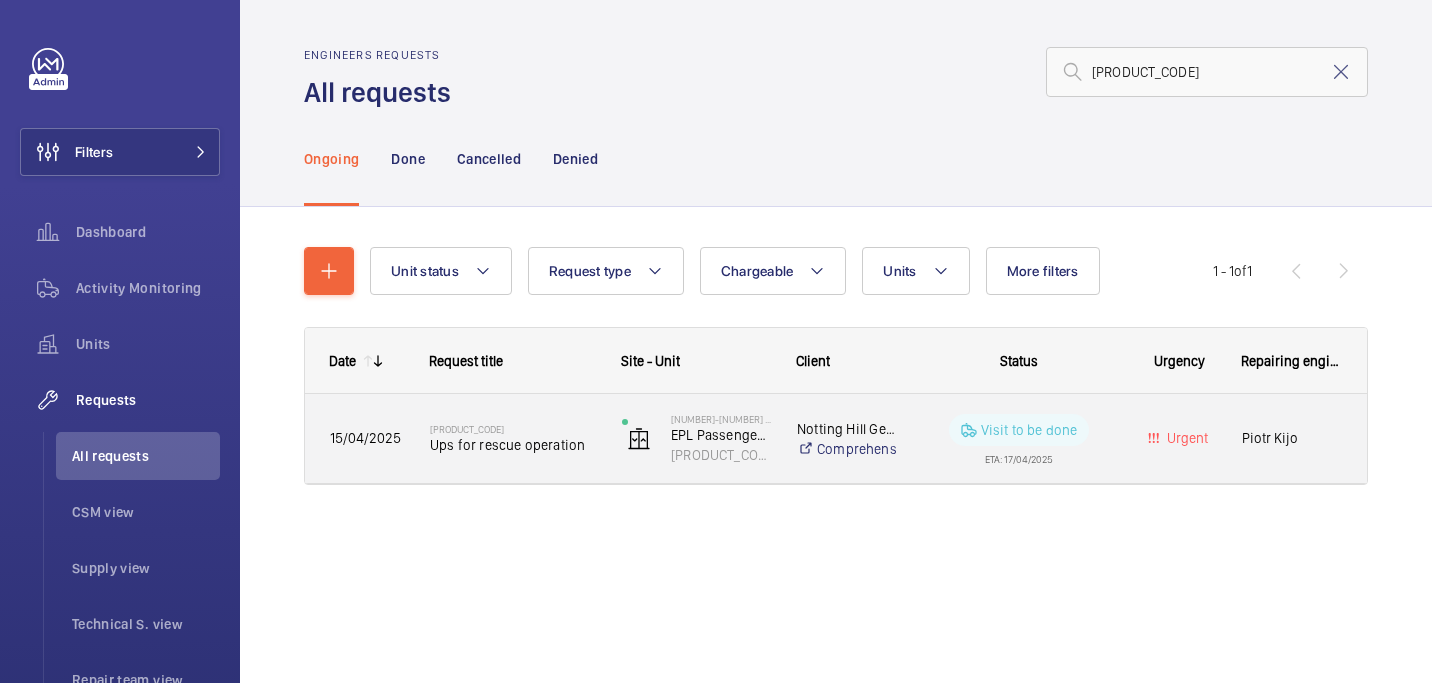 click on "Ups for rescue operation" 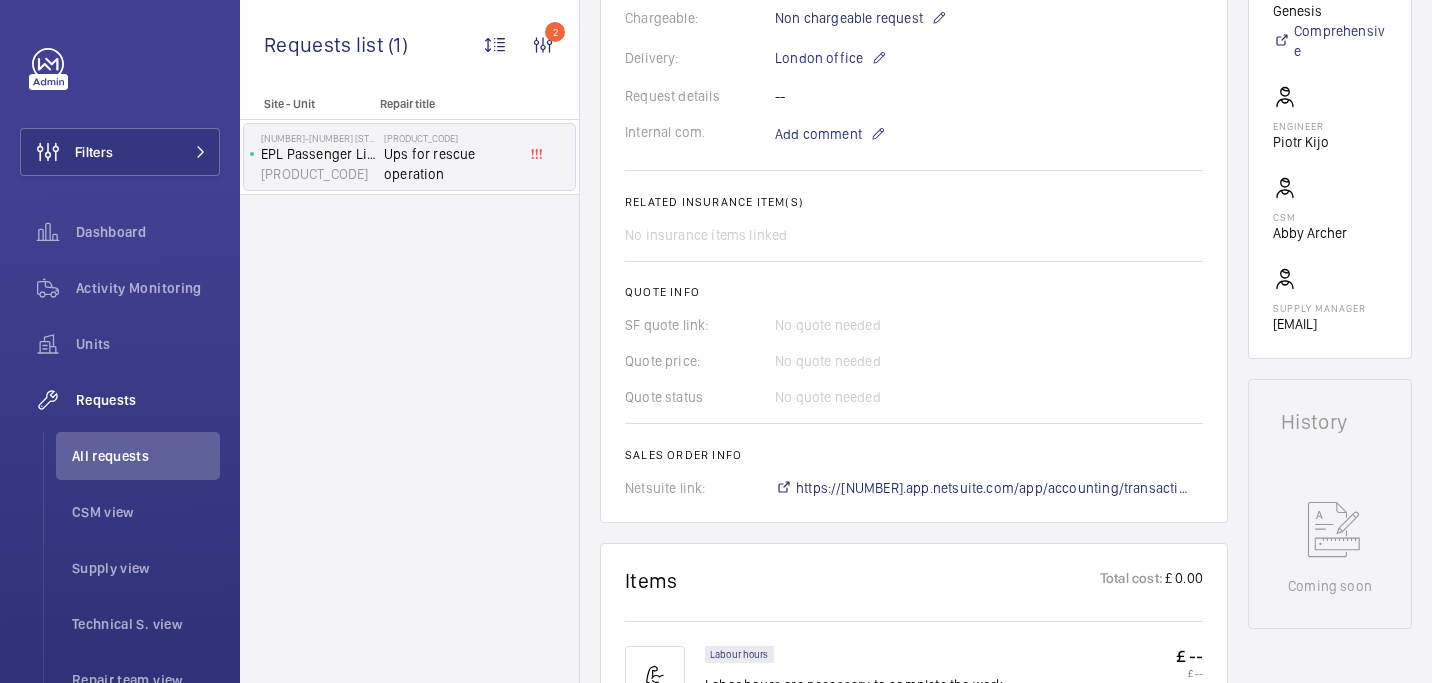 scroll, scrollTop: 654, scrollLeft: 0, axis: vertical 